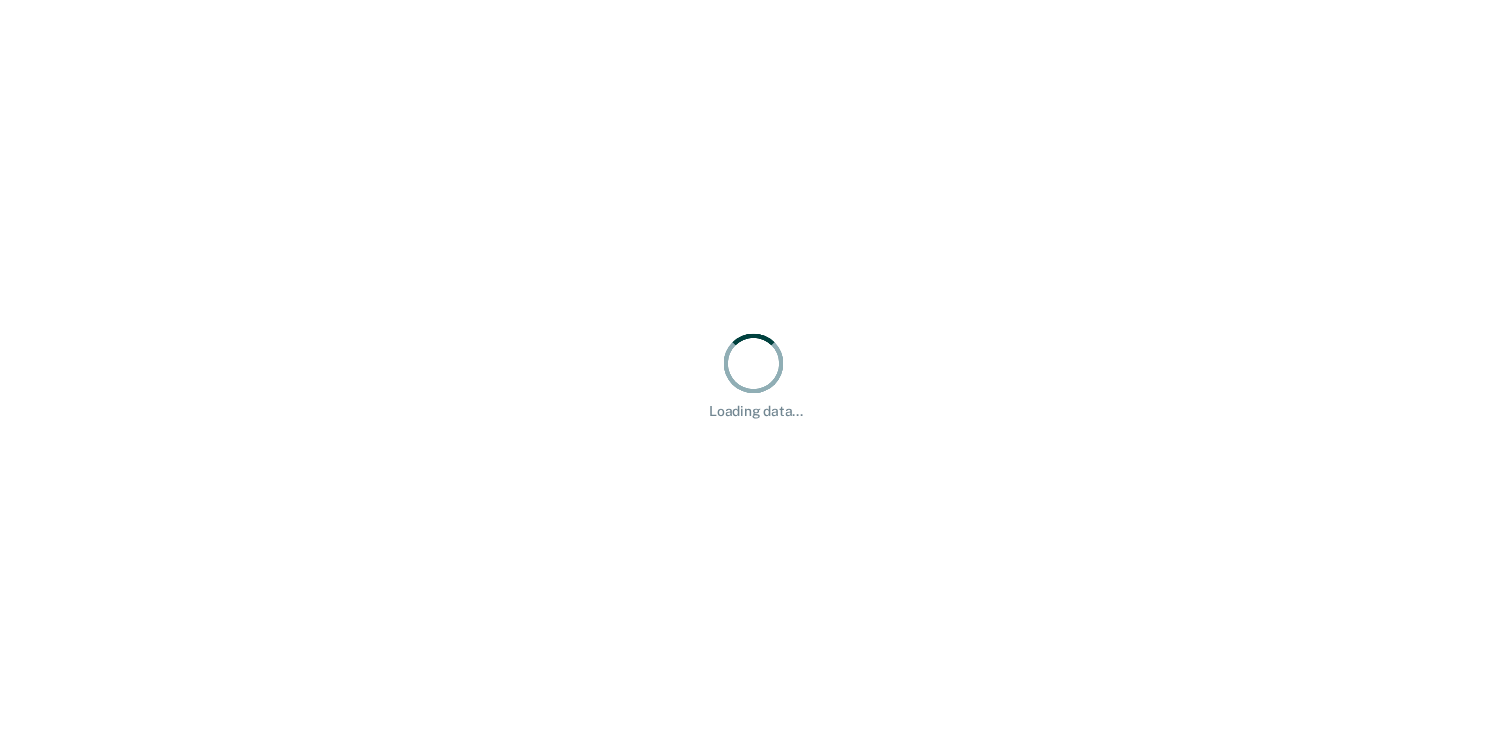 scroll, scrollTop: 0, scrollLeft: 0, axis: both 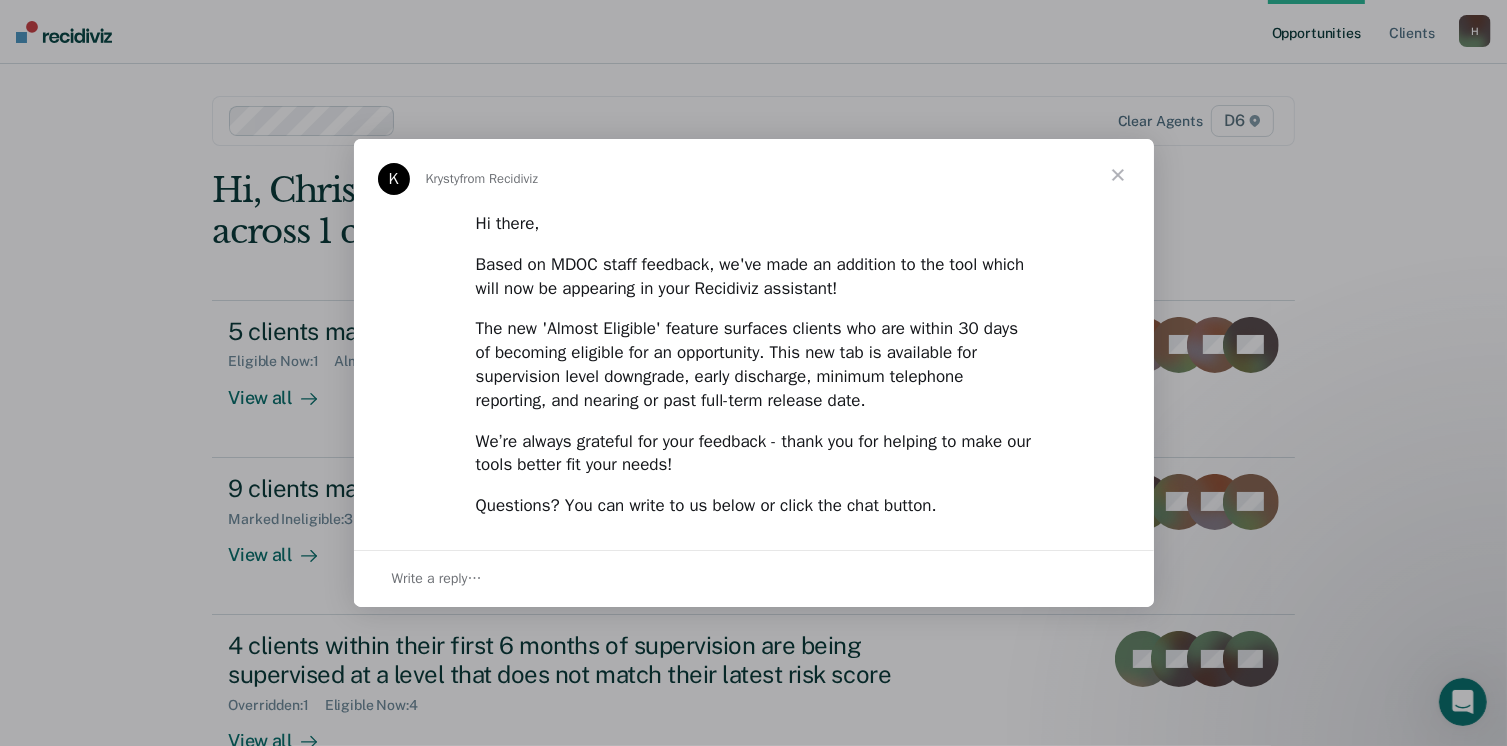 click at bounding box center (1118, 175) 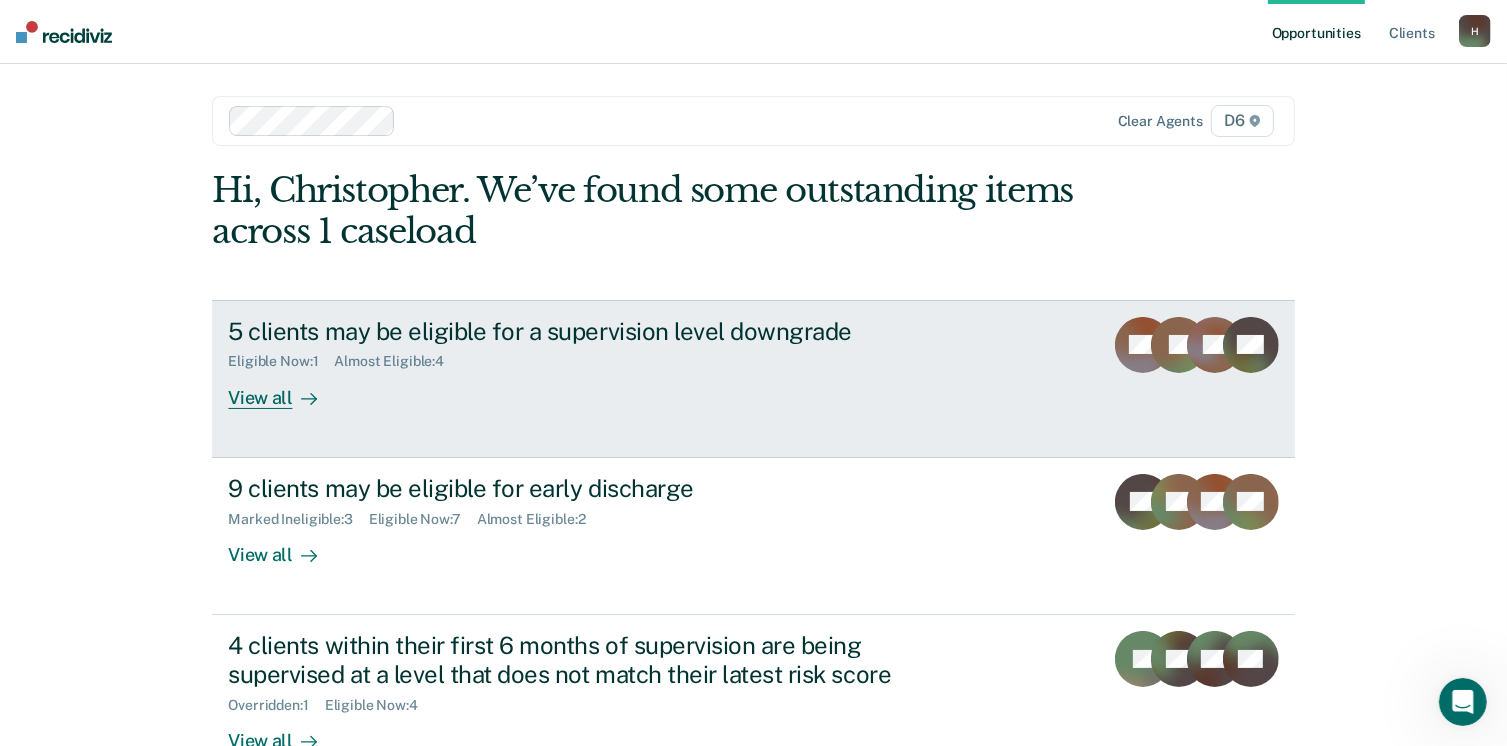 click on "View all" at bounding box center [284, 389] 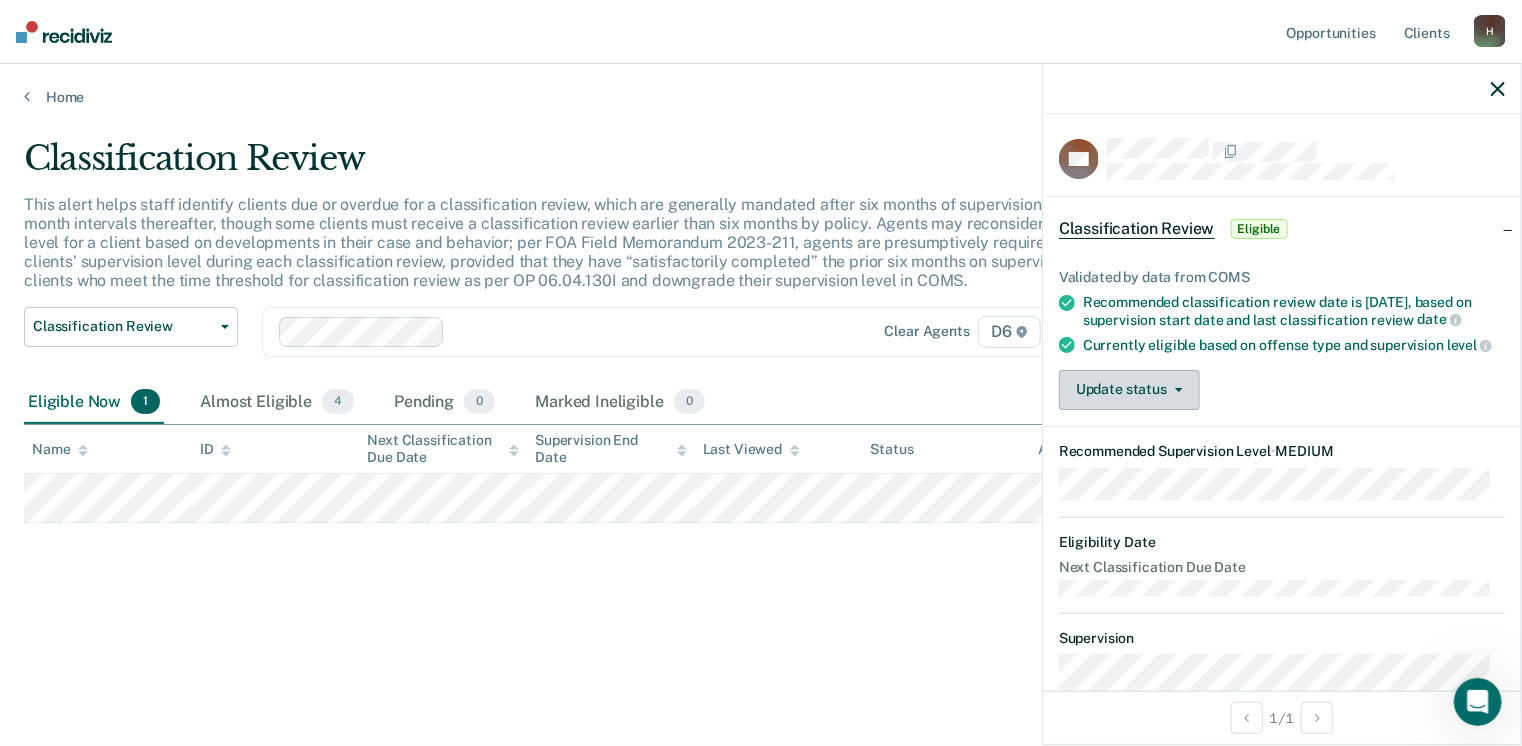 click on "Update status" at bounding box center (1129, 390) 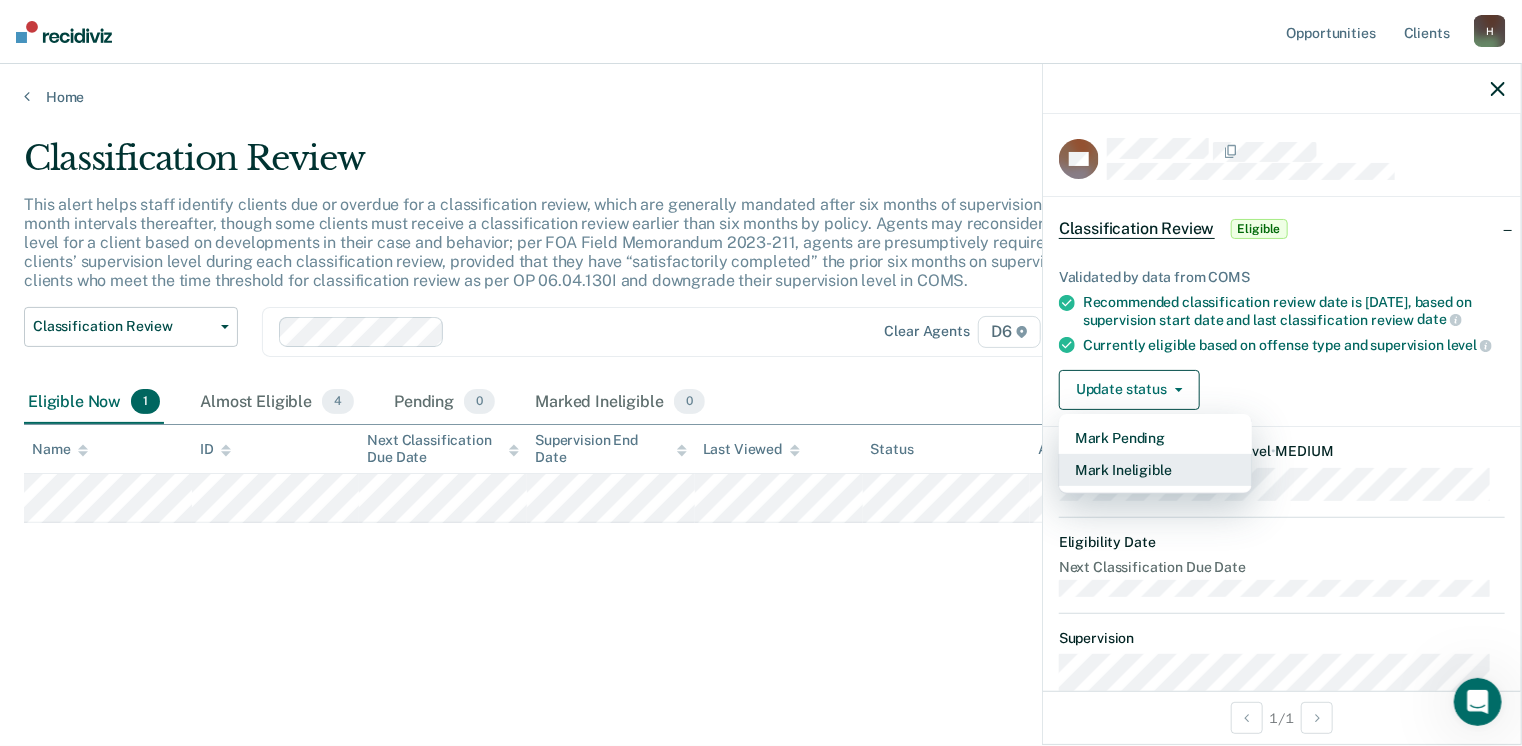 click on "Mark Ineligible" at bounding box center [1155, 470] 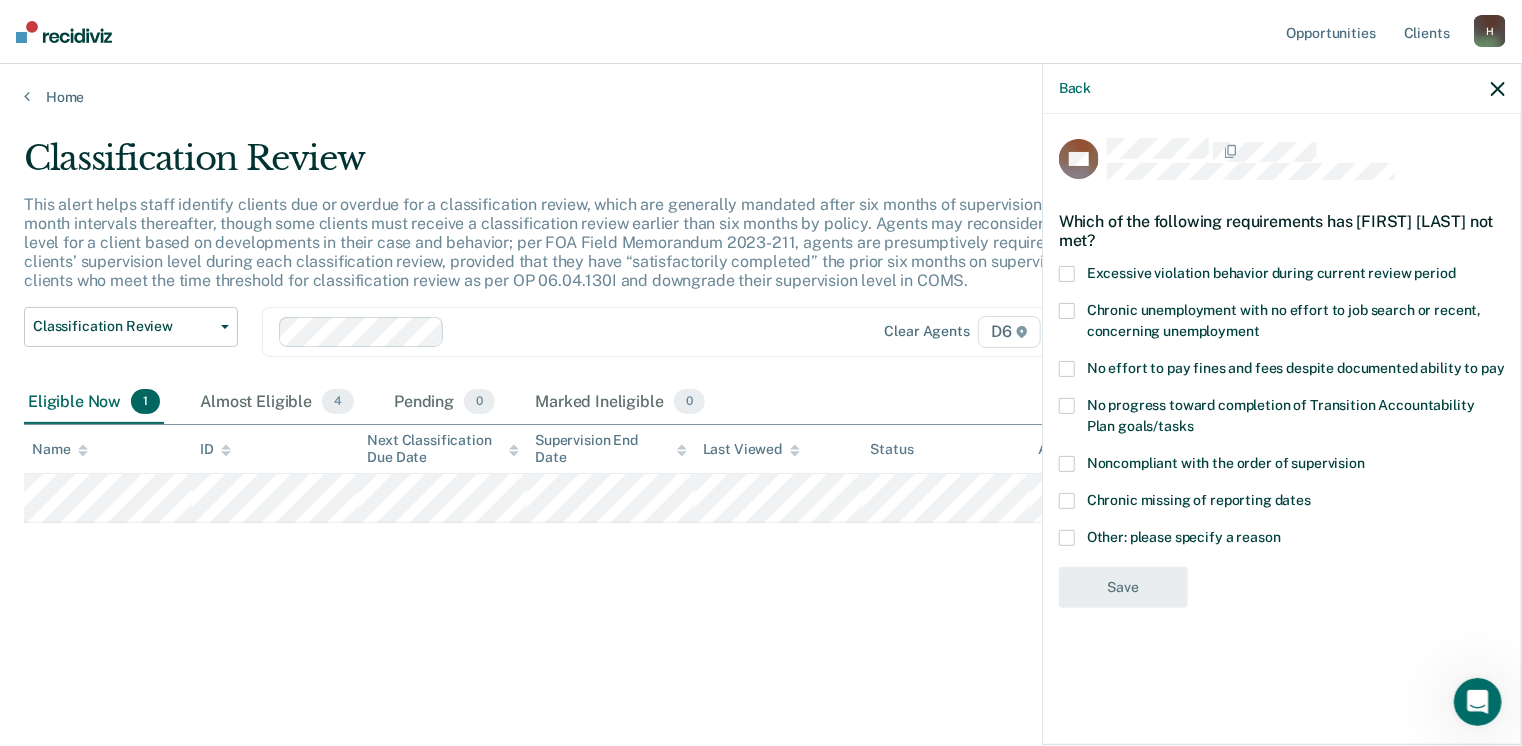 click at bounding box center [1067, 538] 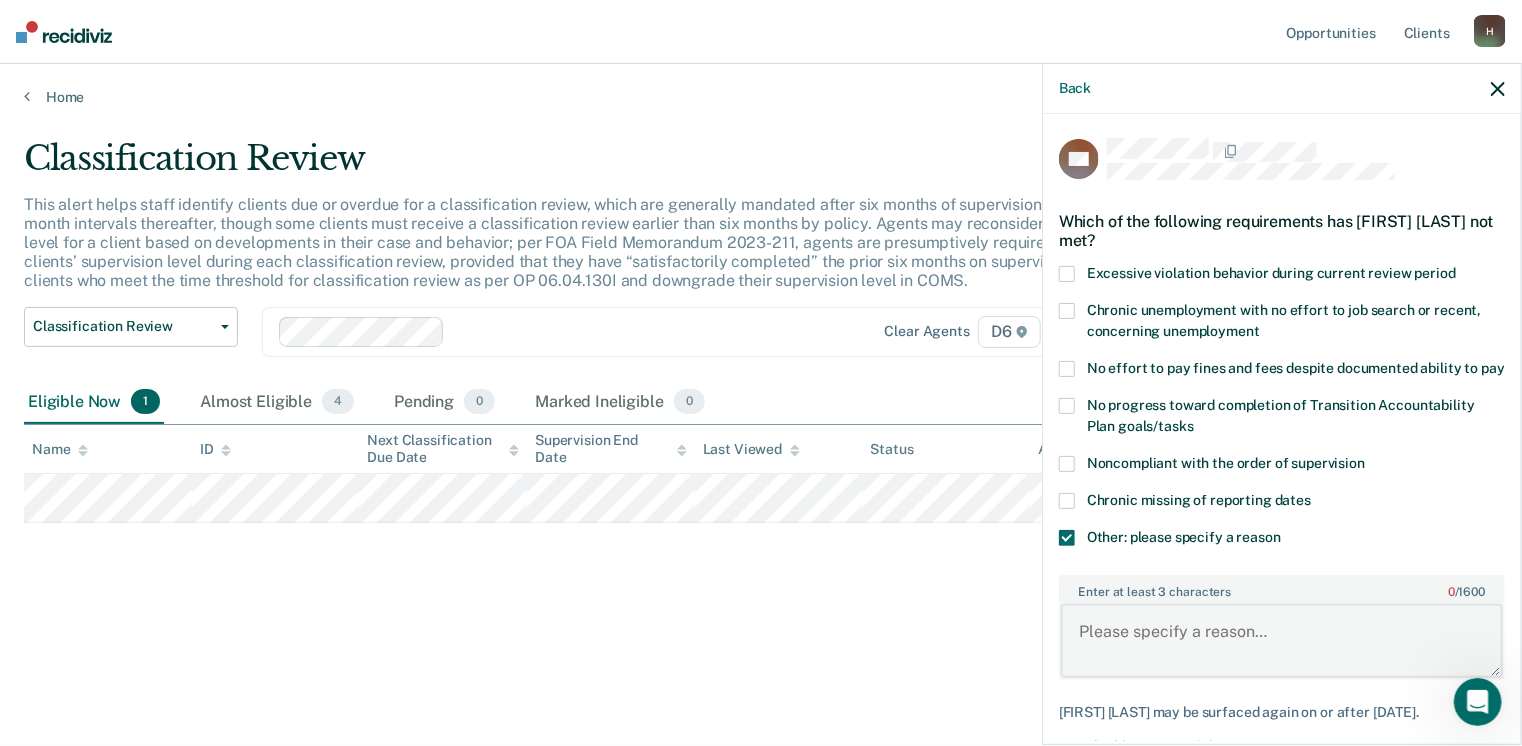 click on "Enter at least 3 characters 0  /  1600" at bounding box center [1282, 641] 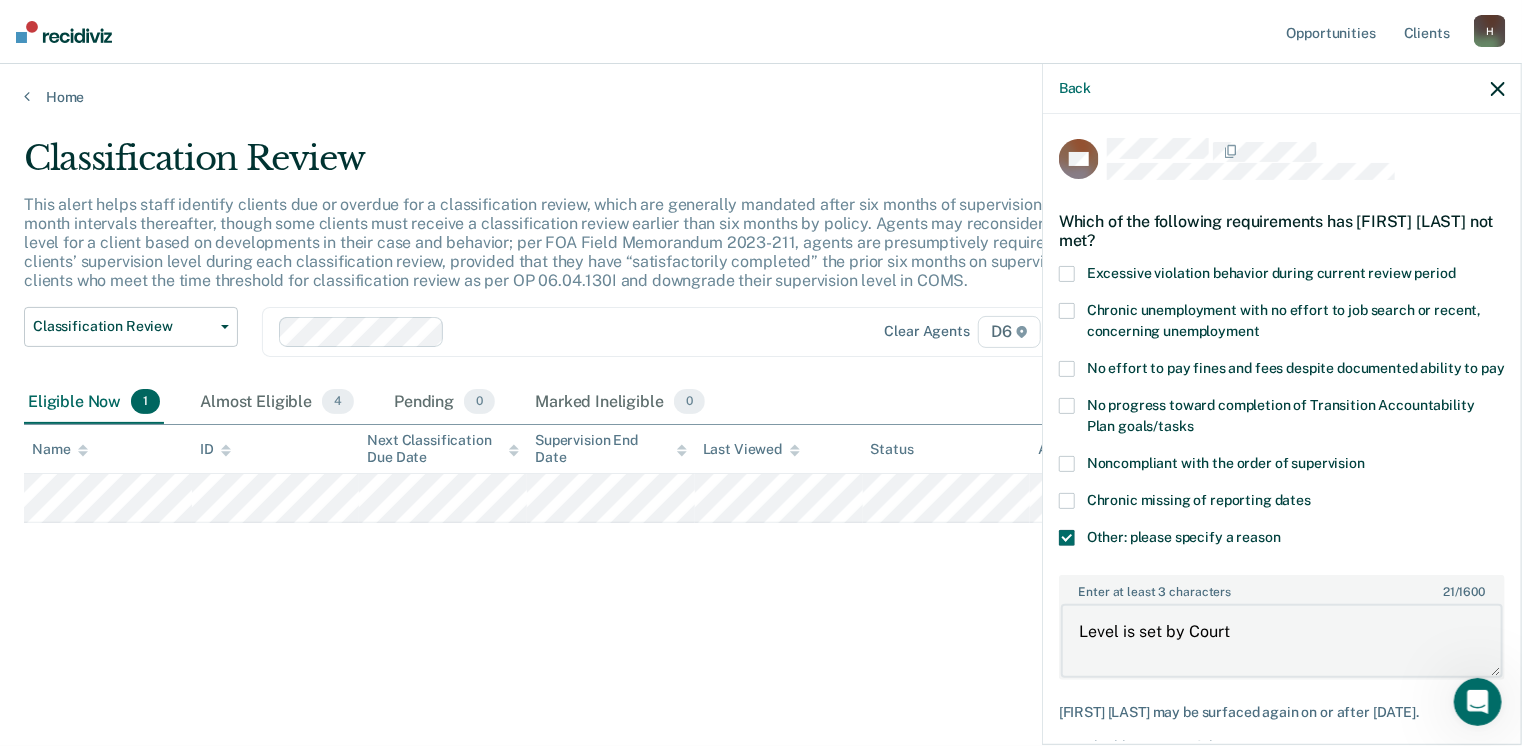 type on "Level is set by Court" 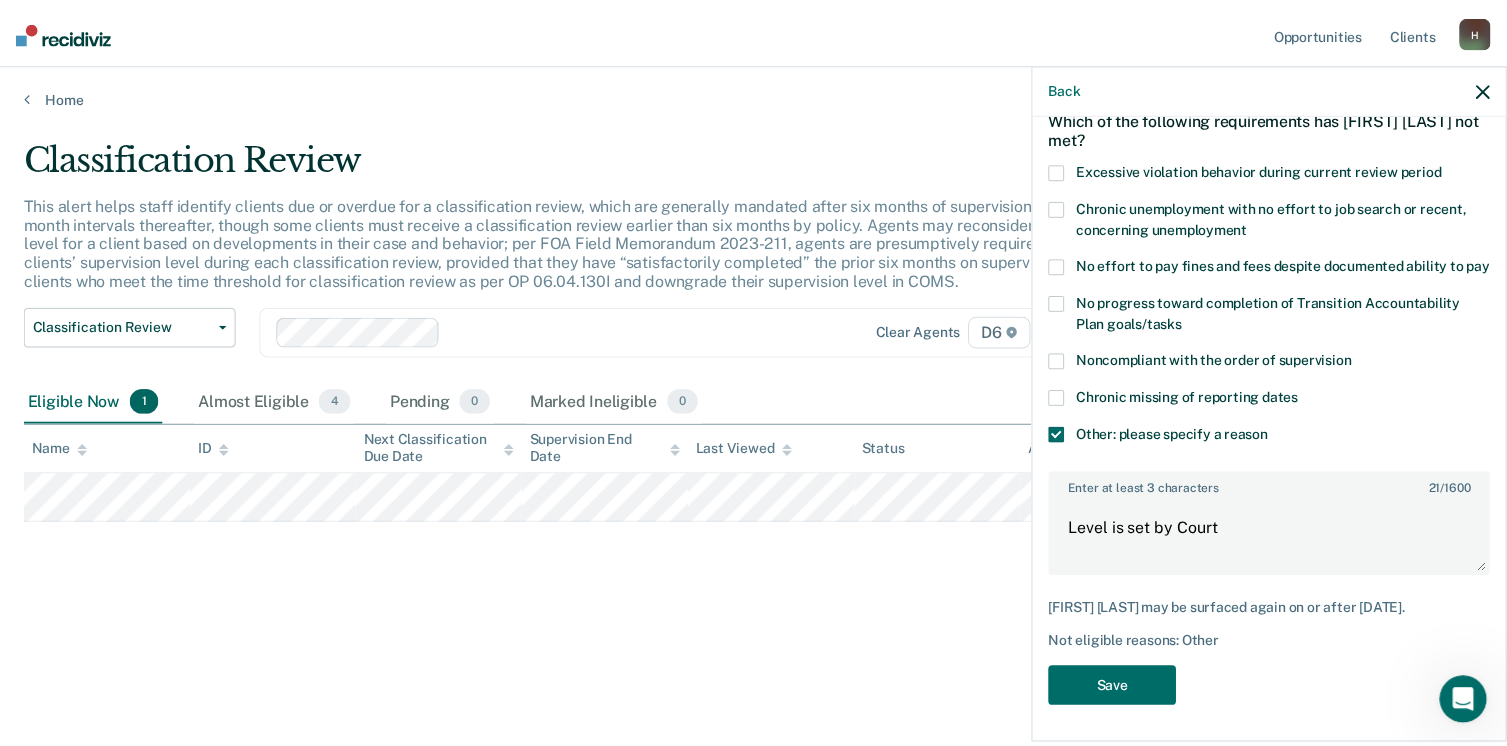 scroll, scrollTop: 123, scrollLeft: 0, axis: vertical 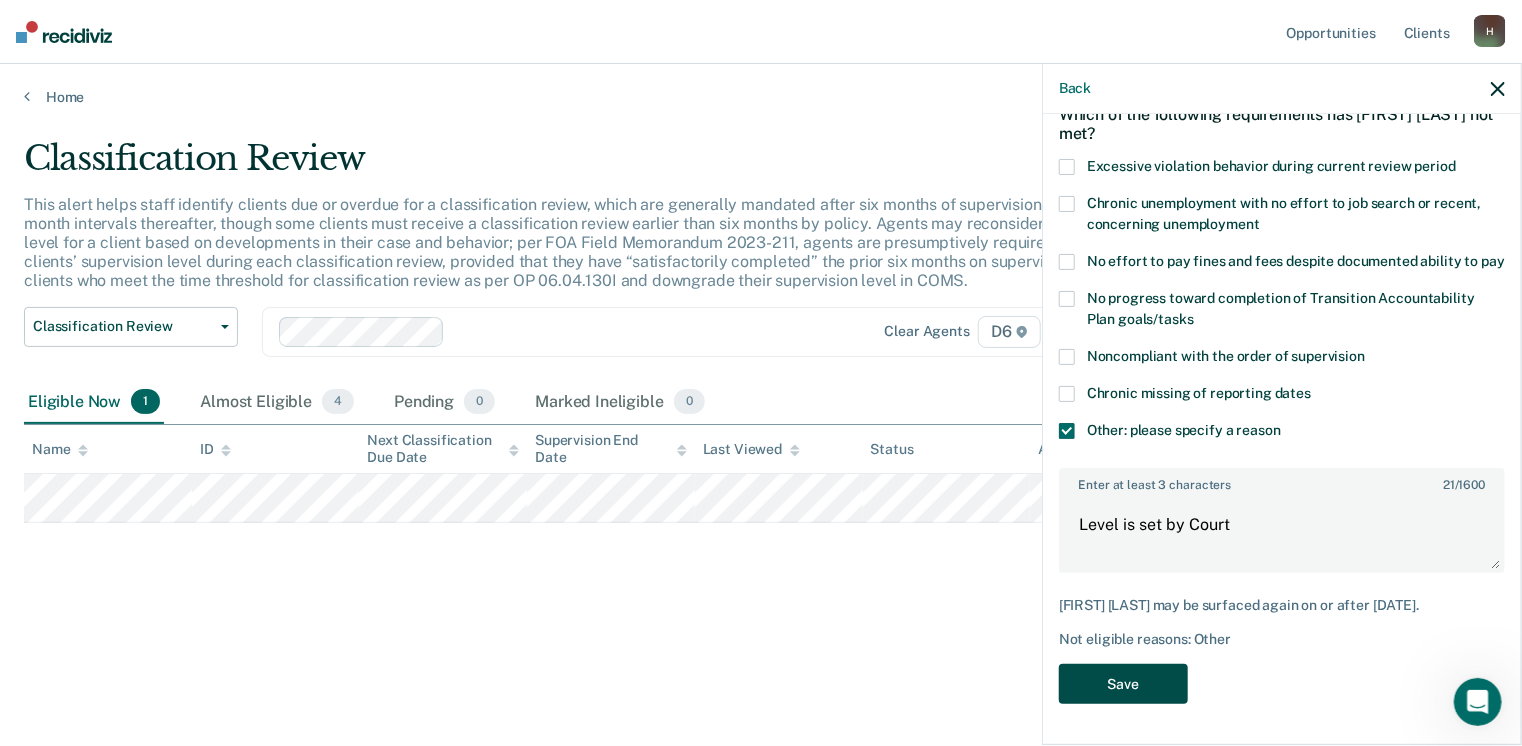 click on "Save" at bounding box center [1123, 684] 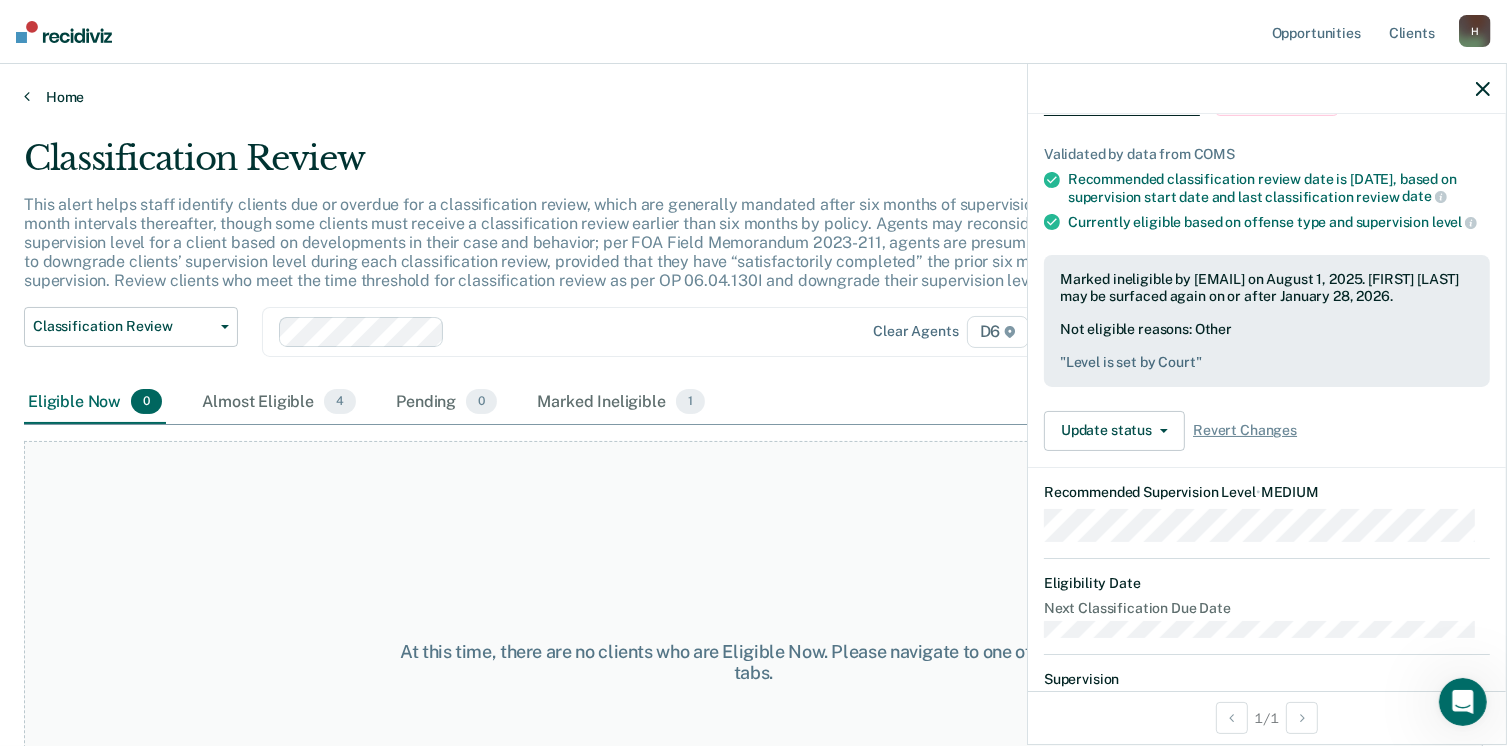 click on "Home" at bounding box center [753, 97] 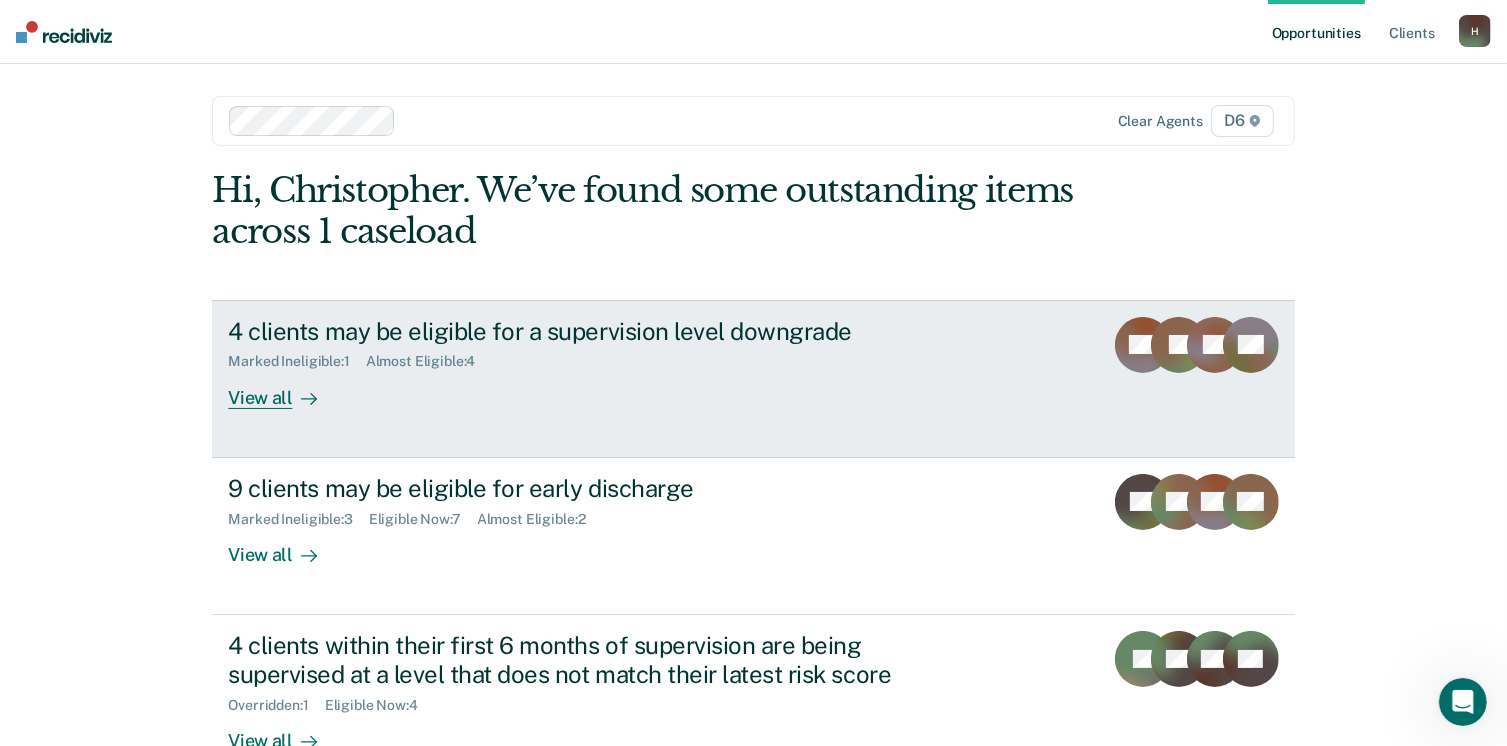 click on "View all" at bounding box center [284, 389] 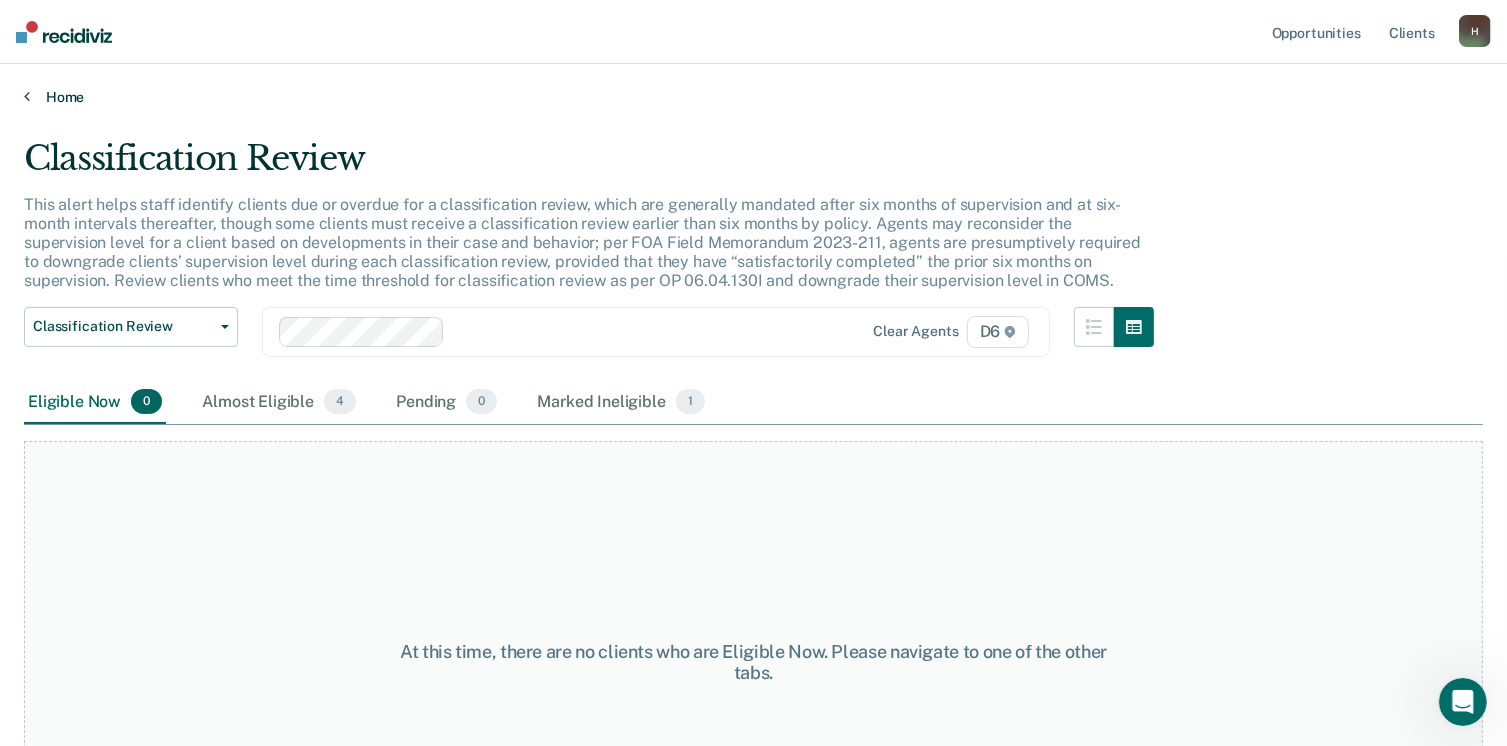 click on "Home" at bounding box center [753, 97] 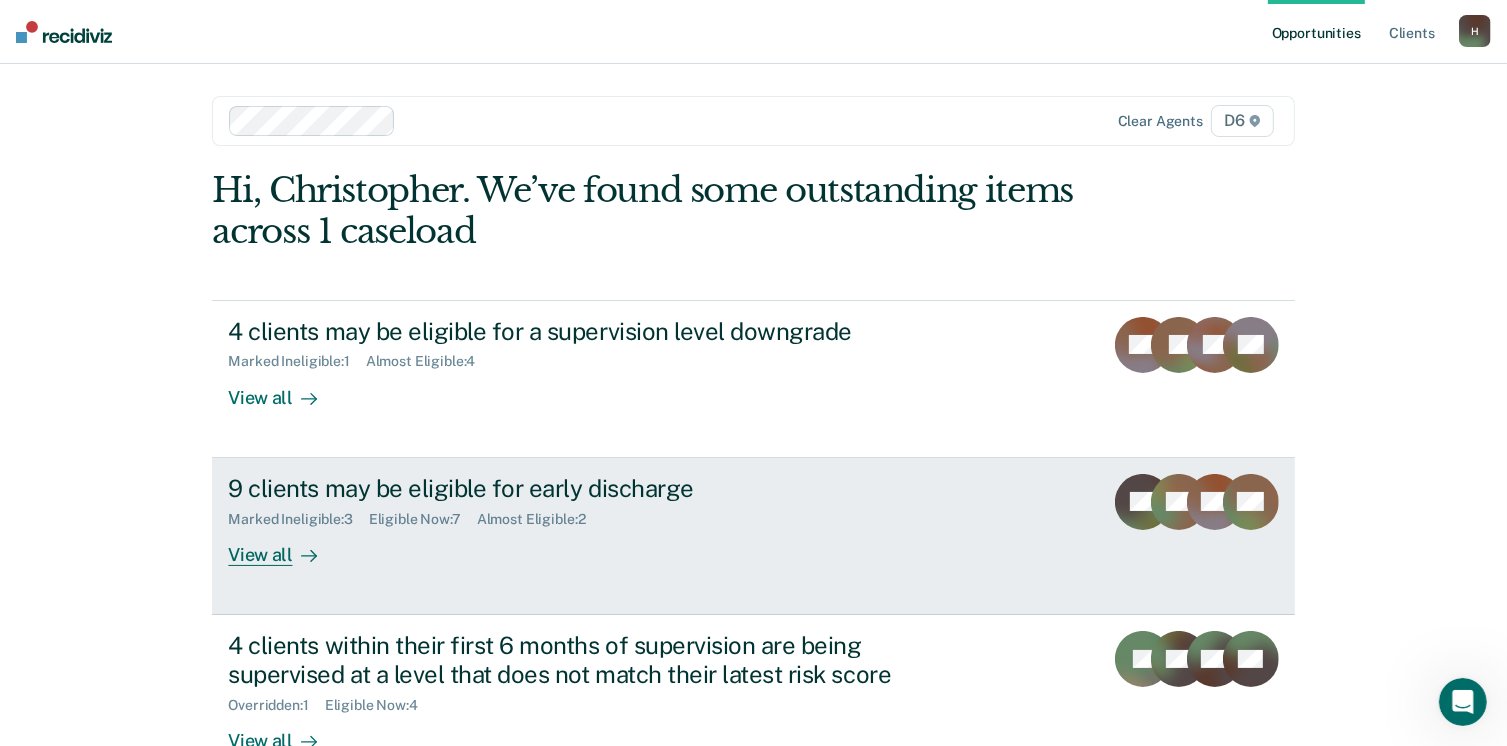 click on "View all" at bounding box center [284, 546] 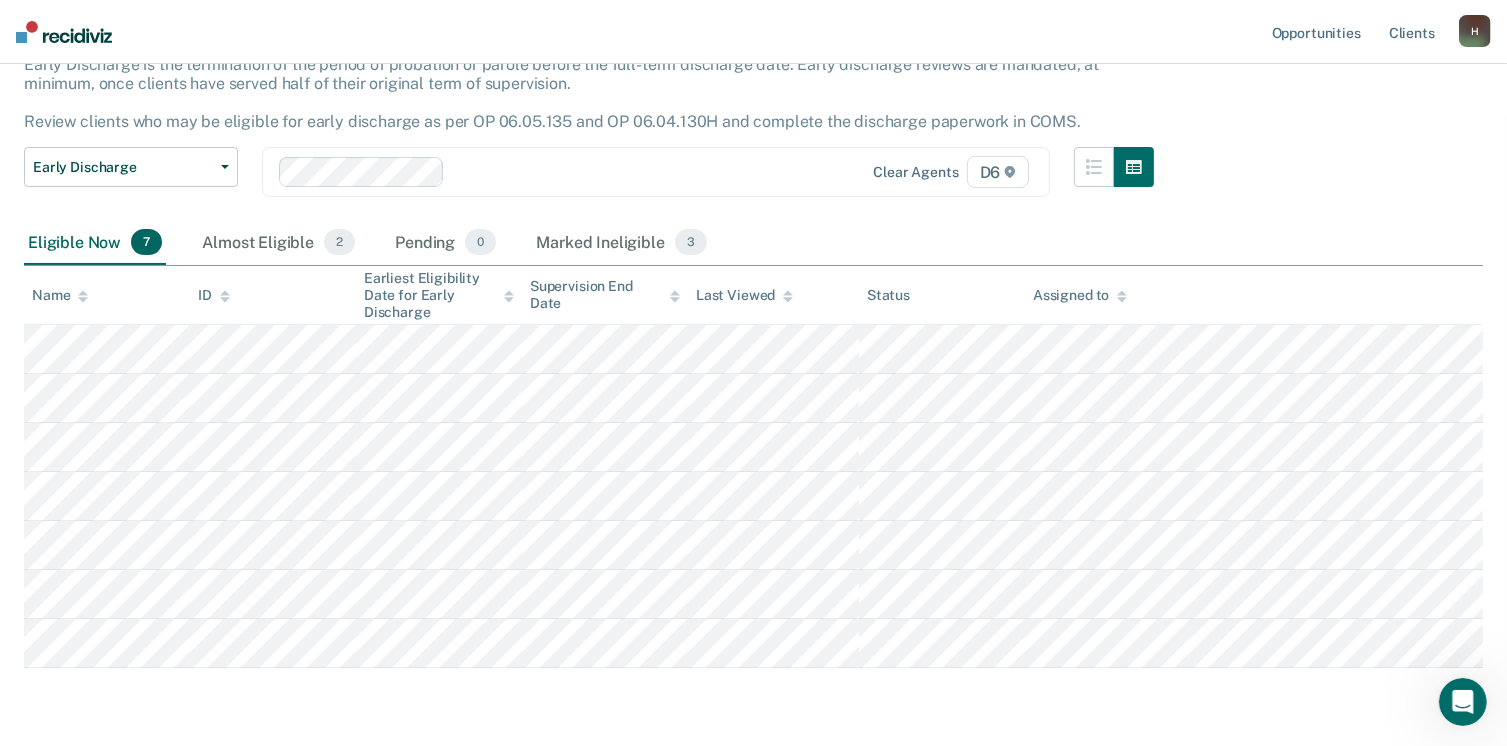 scroll, scrollTop: 185, scrollLeft: 0, axis: vertical 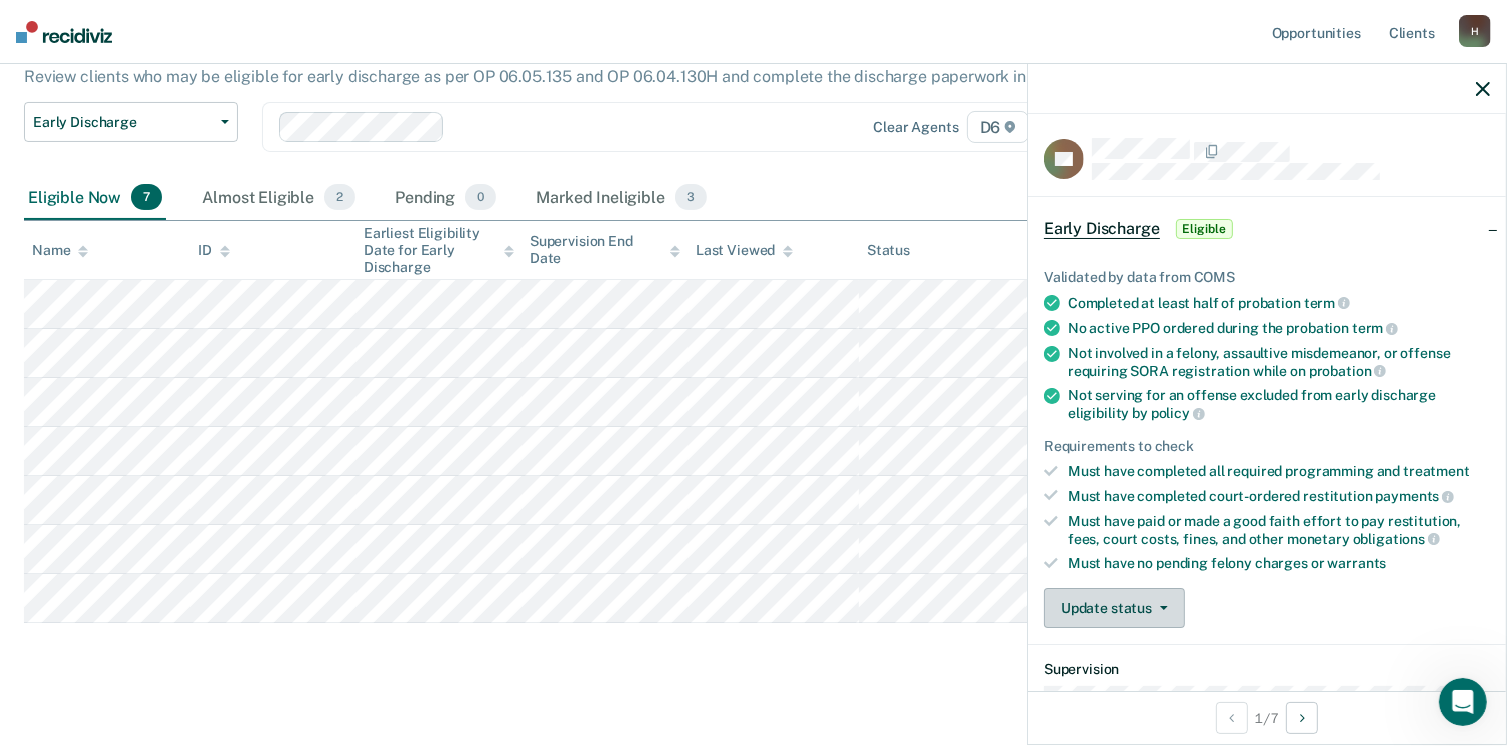 click on "Update status" at bounding box center [1114, 608] 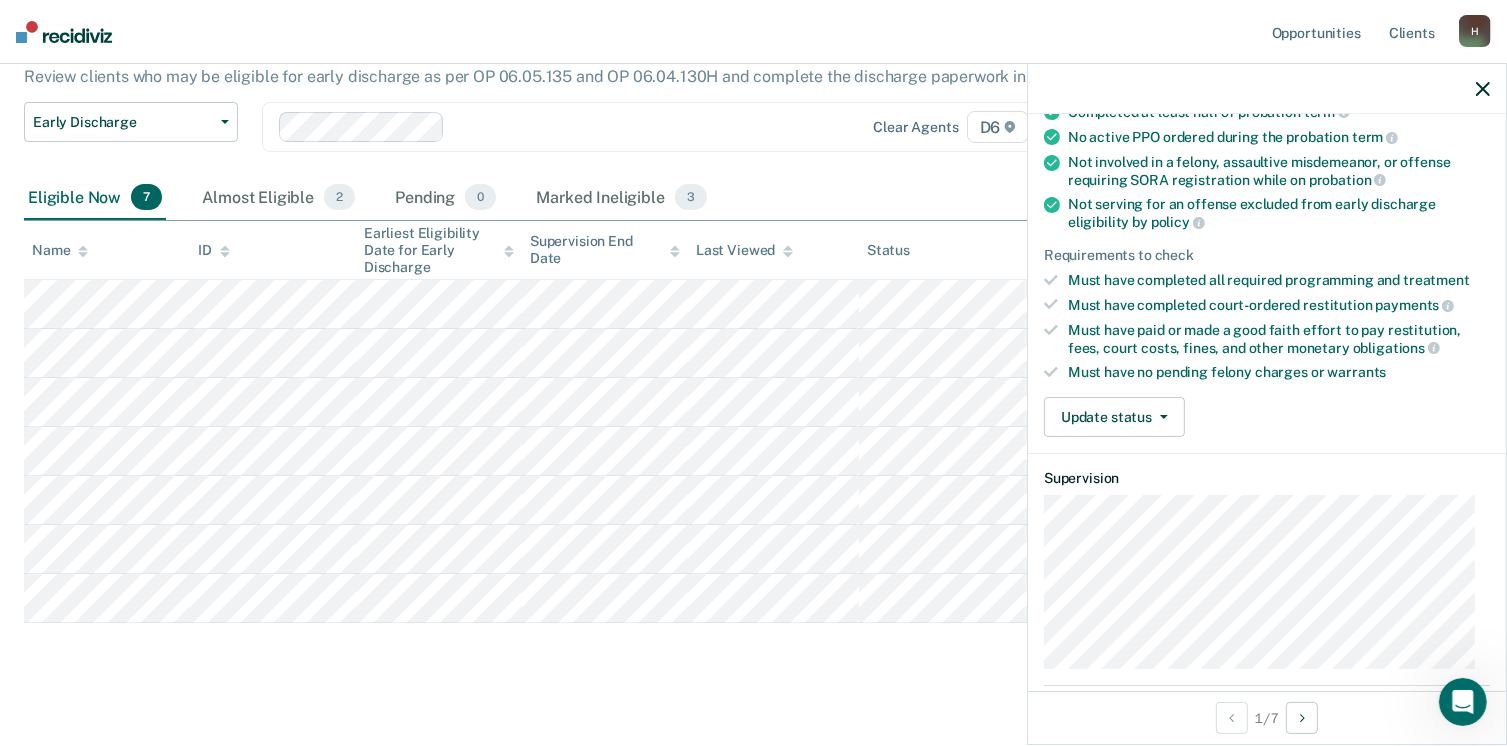 scroll, scrollTop: 220, scrollLeft: 0, axis: vertical 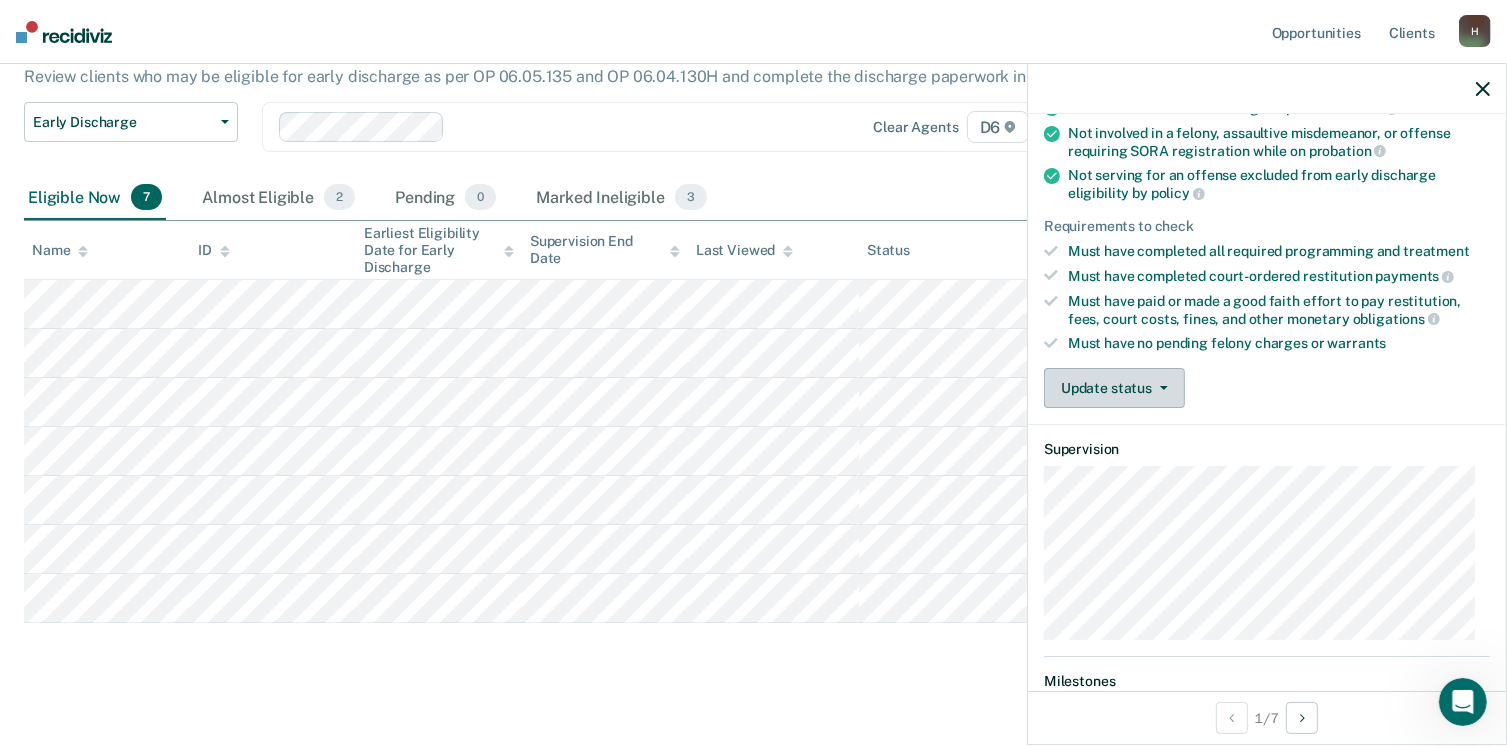 click on "Update status" at bounding box center [1114, 388] 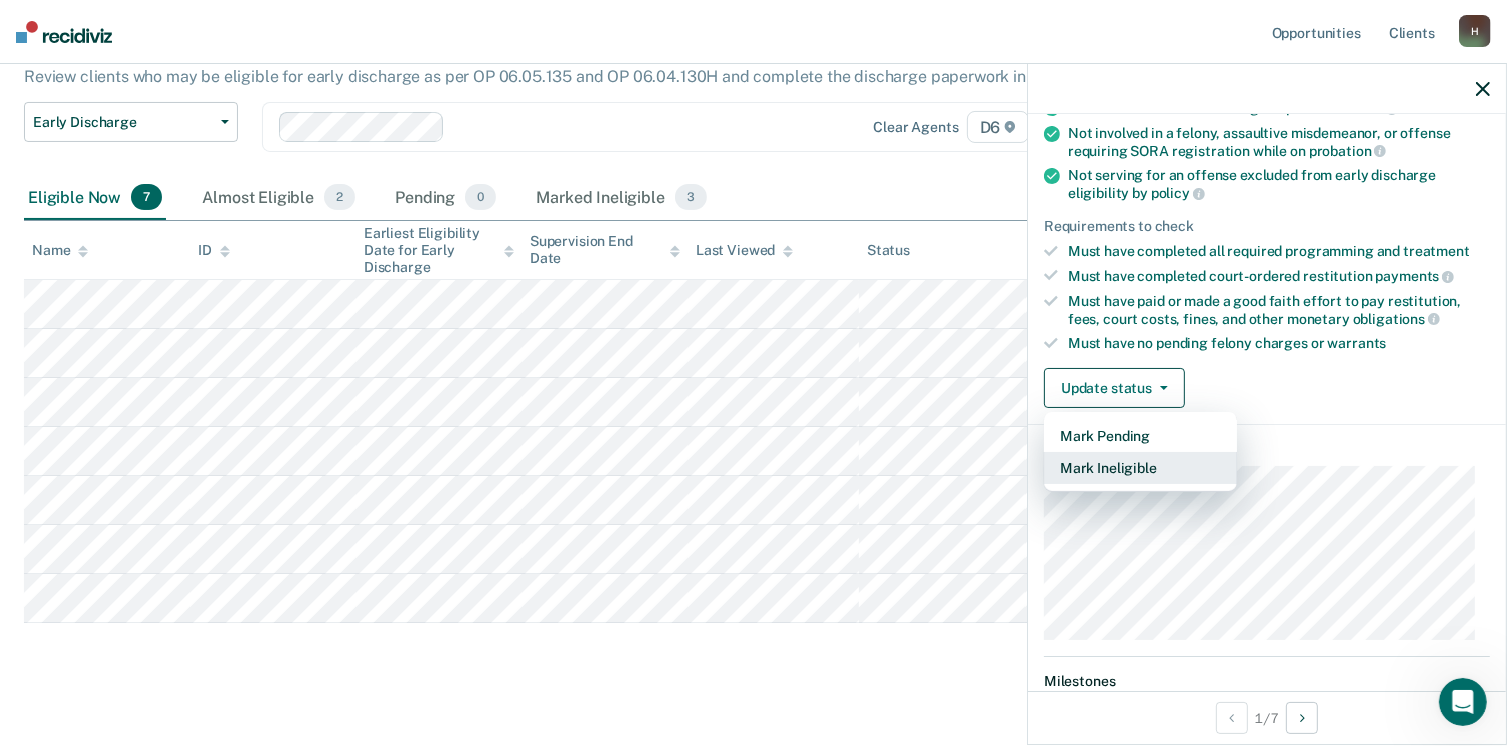 click on "Mark Ineligible" at bounding box center (1140, 468) 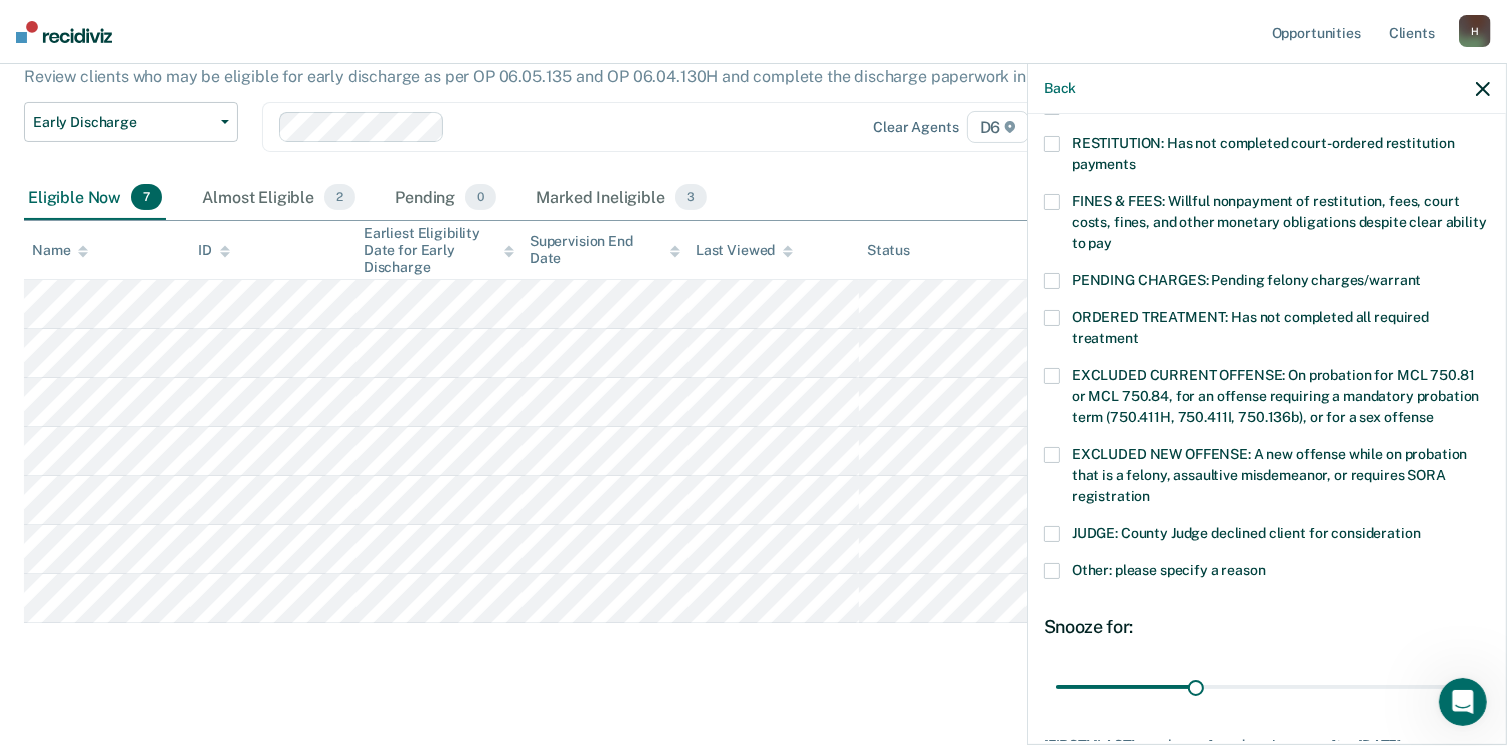 scroll, scrollTop: 497, scrollLeft: 0, axis: vertical 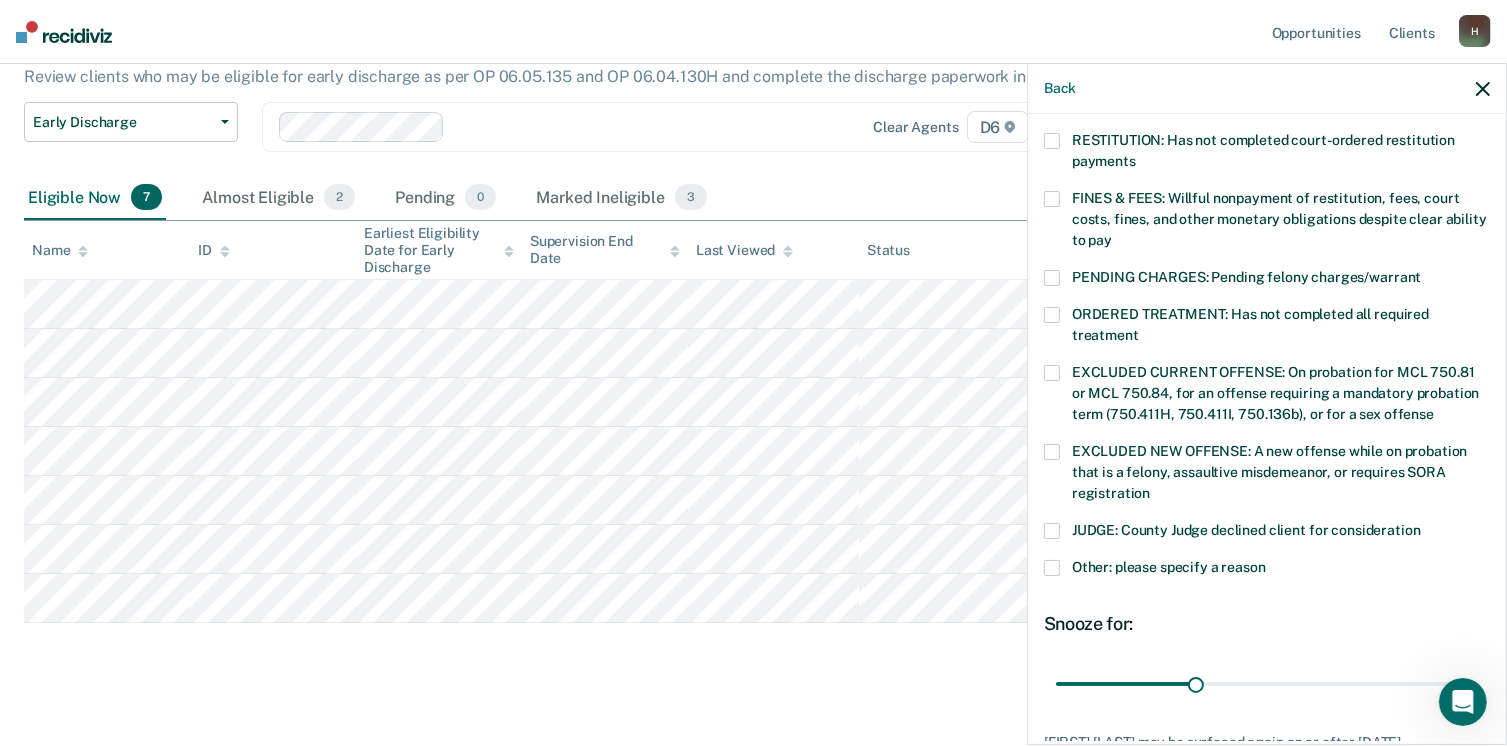 click on "Other: please specify a reason" at bounding box center [1267, 570] 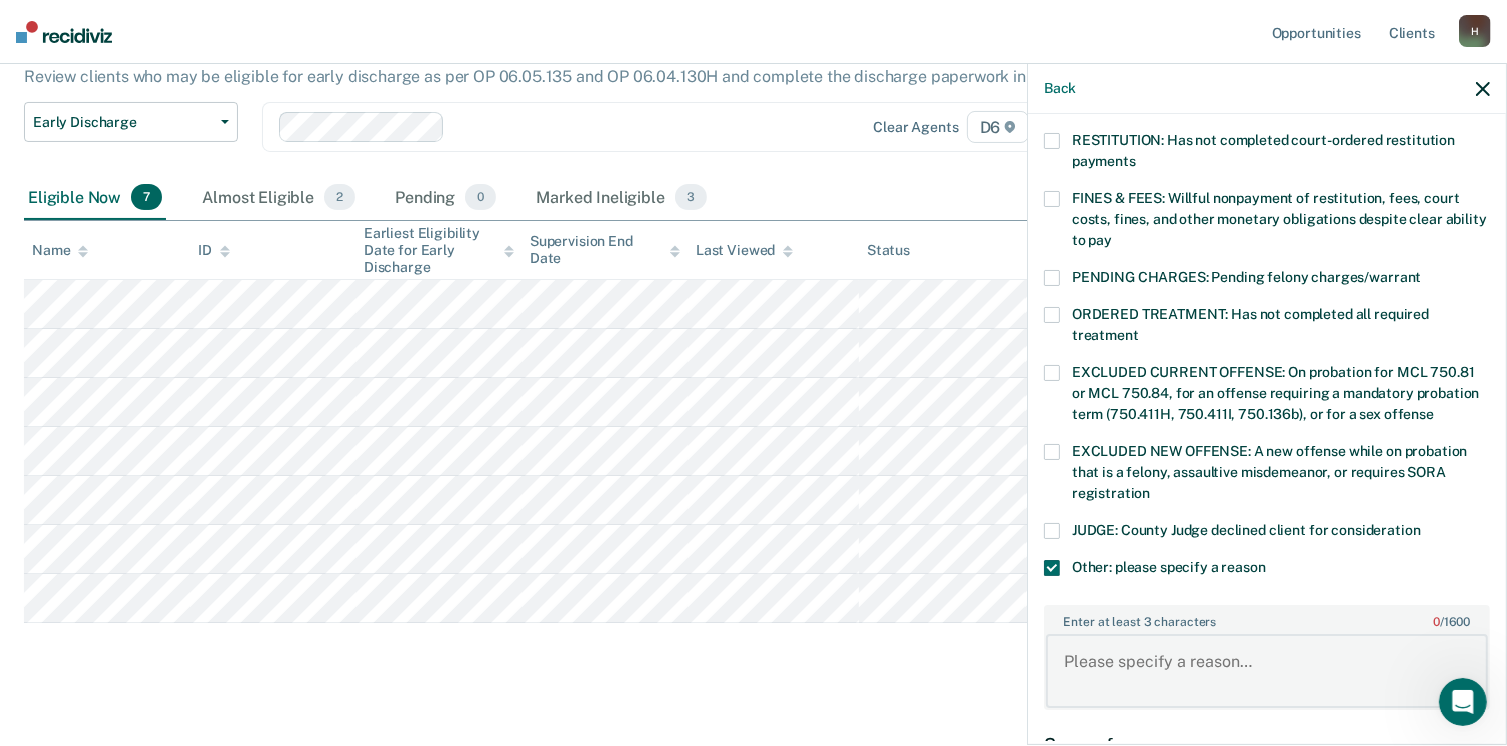 click on "Enter at least 3 characters 0  /  1600" at bounding box center [1267, 671] 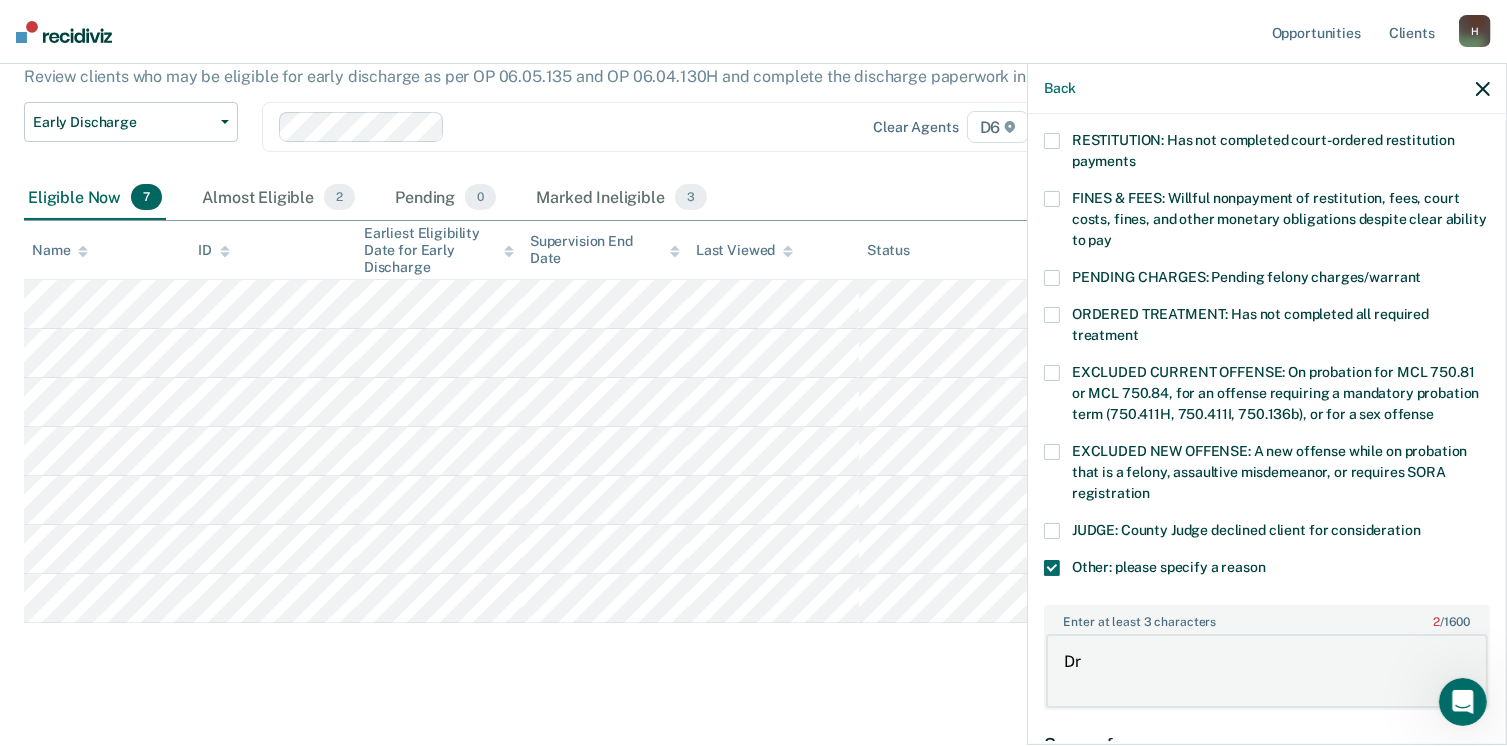 type on "D" 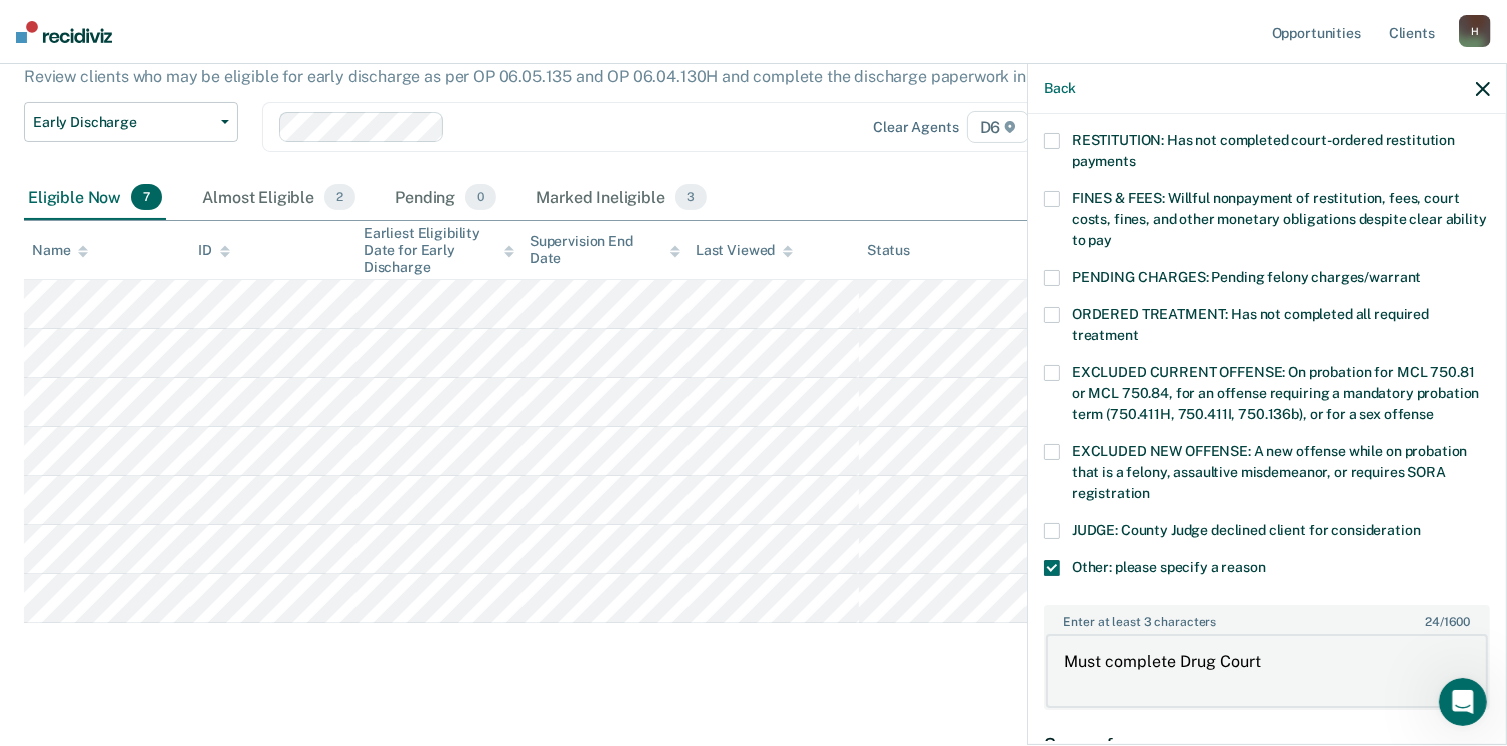 type on "Must complete Drug Court" 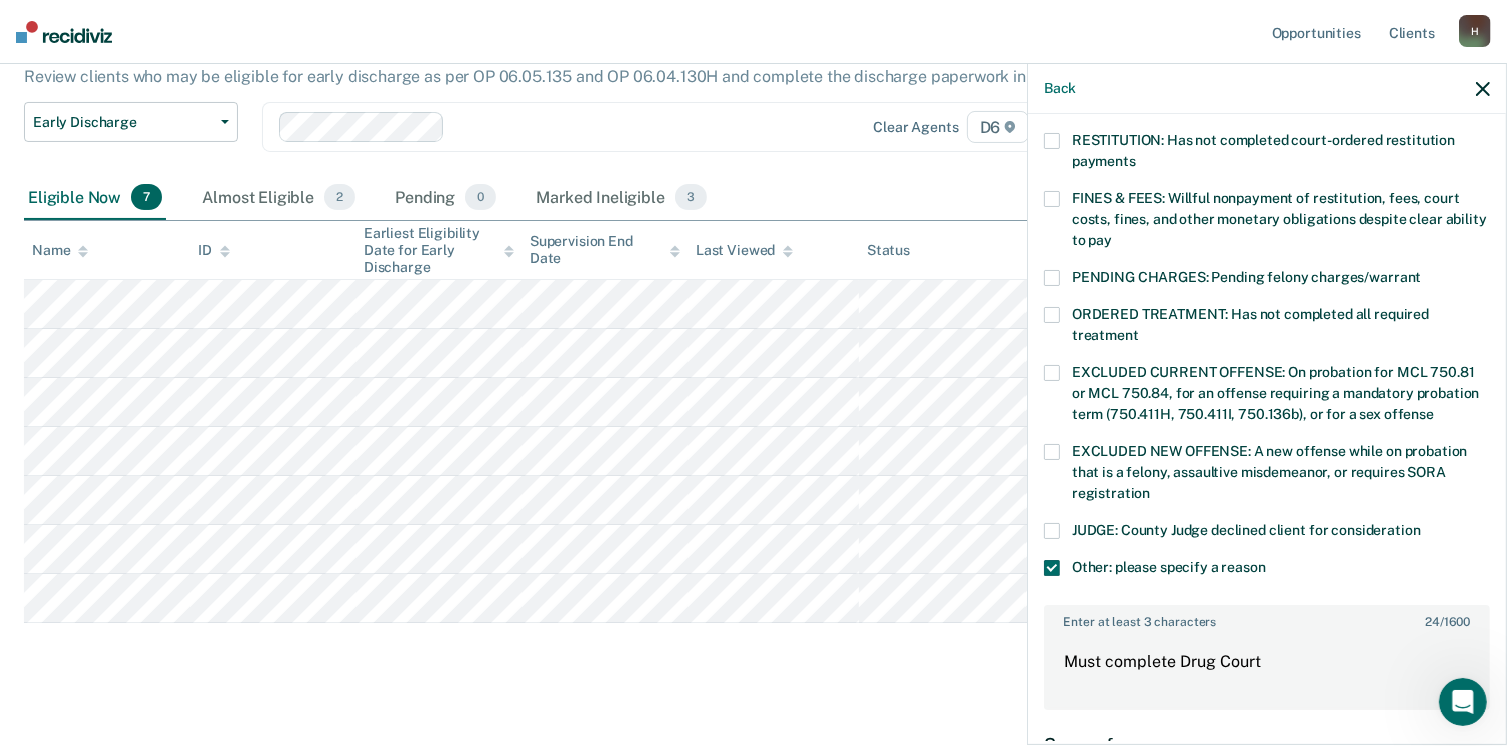 scroll, scrollTop: 749, scrollLeft: 0, axis: vertical 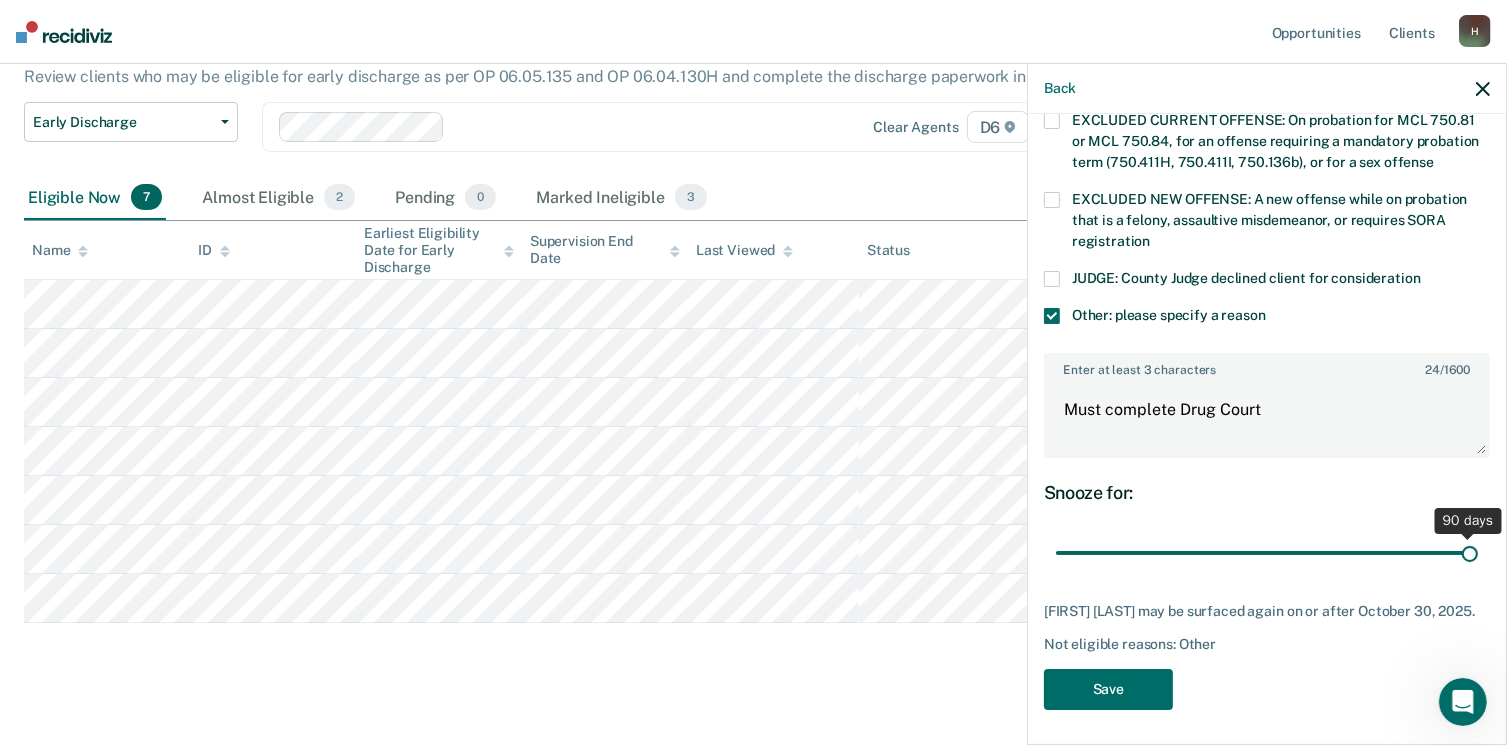 drag, startPoint x: 1193, startPoint y: 545, endPoint x: 1487, endPoint y: 543, distance: 294.0068 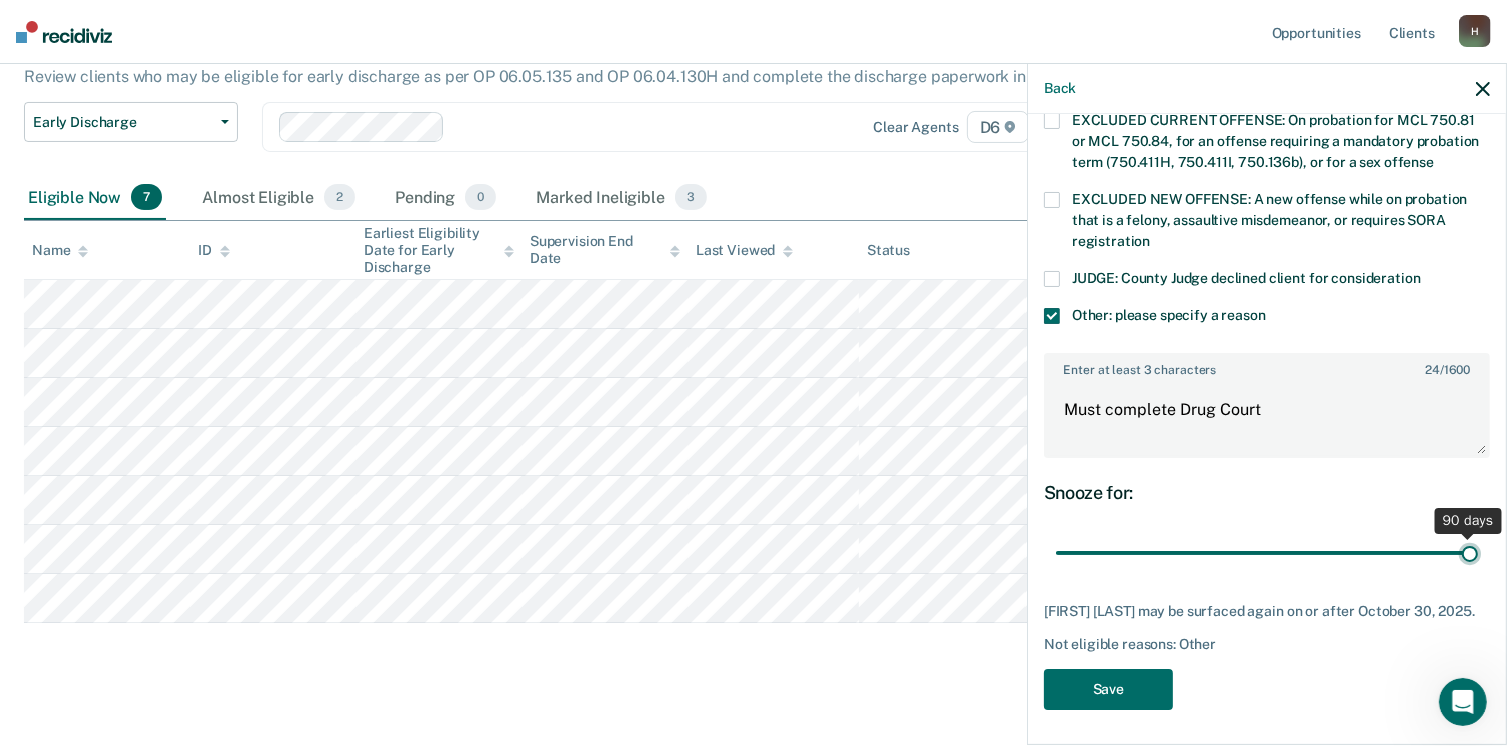 type on "90" 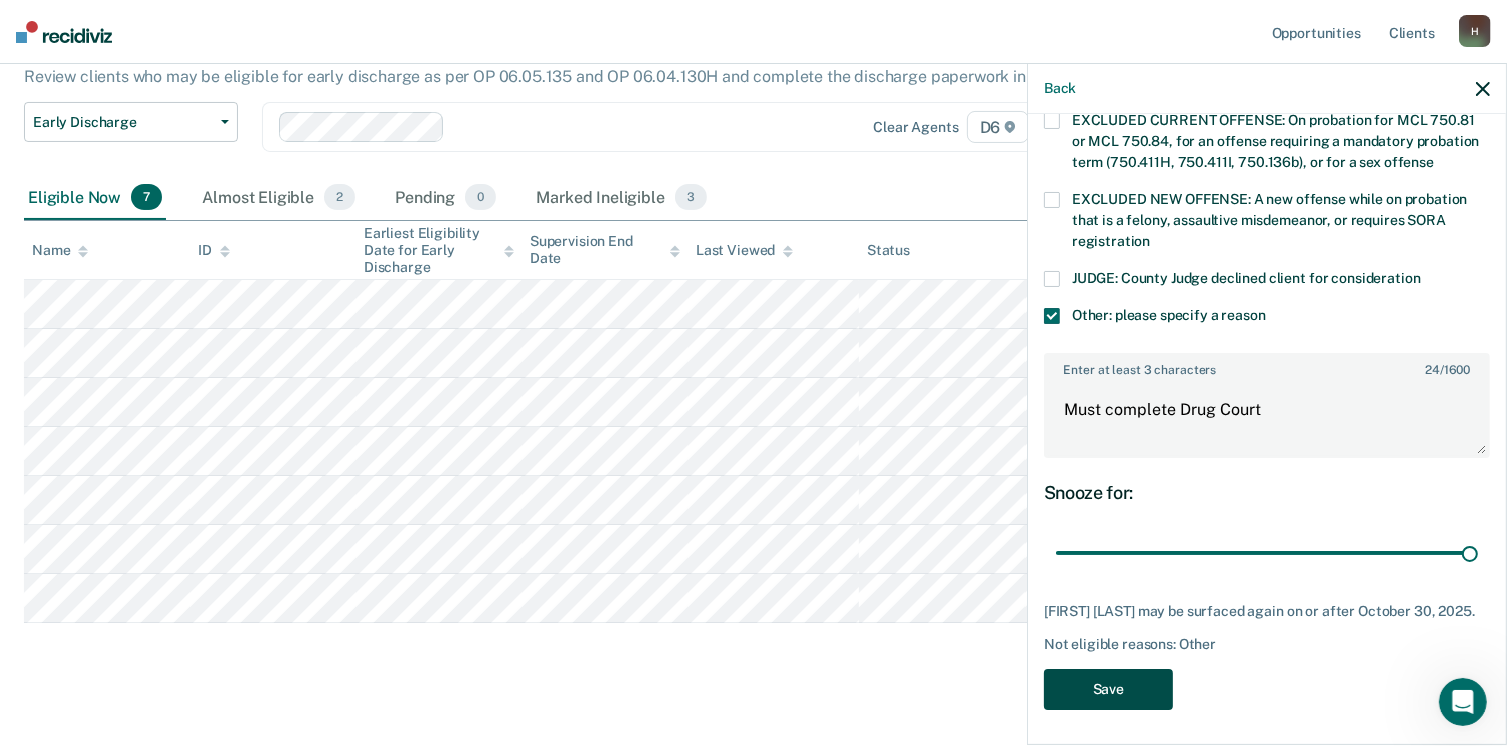 click on "Save" at bounding box center [1108, 689] 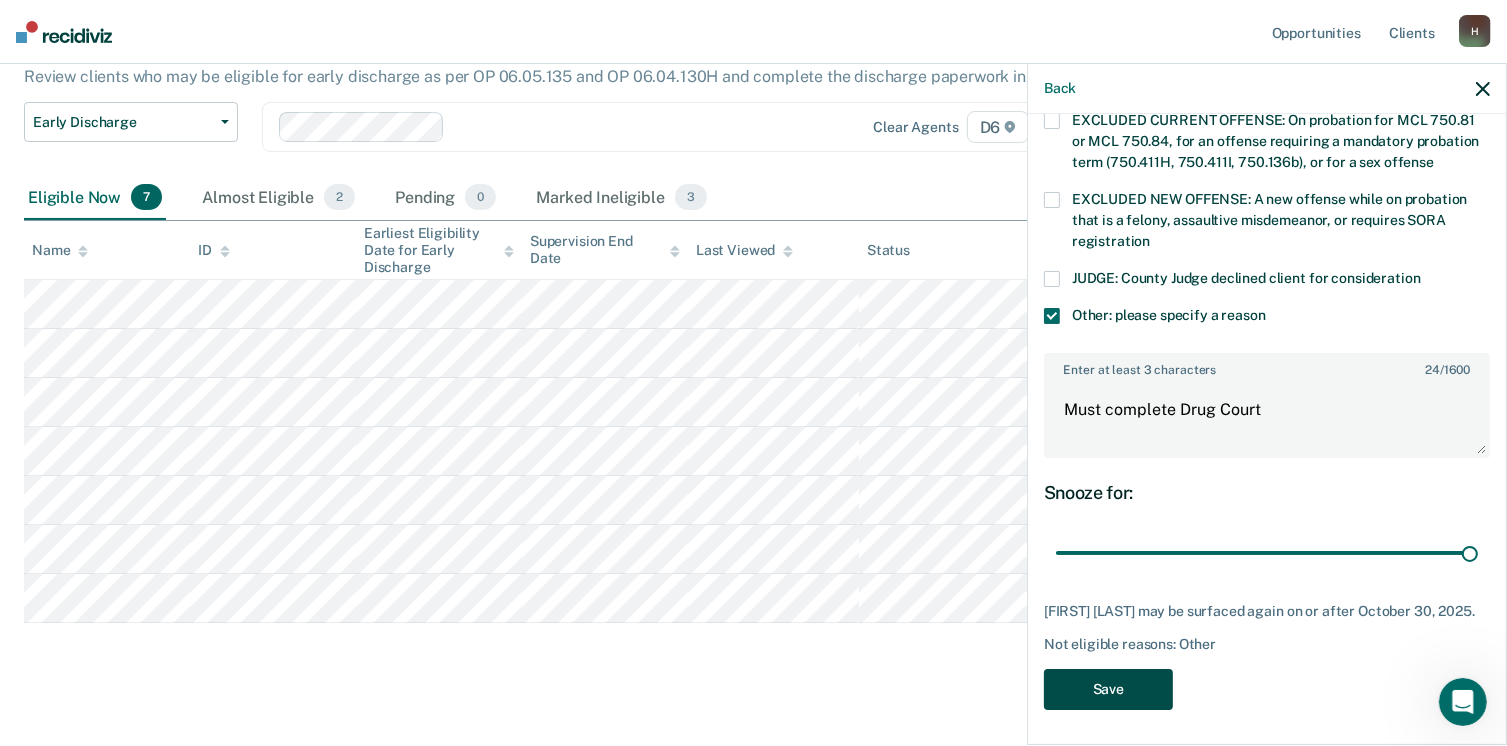 scroll, scrollTop: 155, scrollLeft: 0, axis: vertical 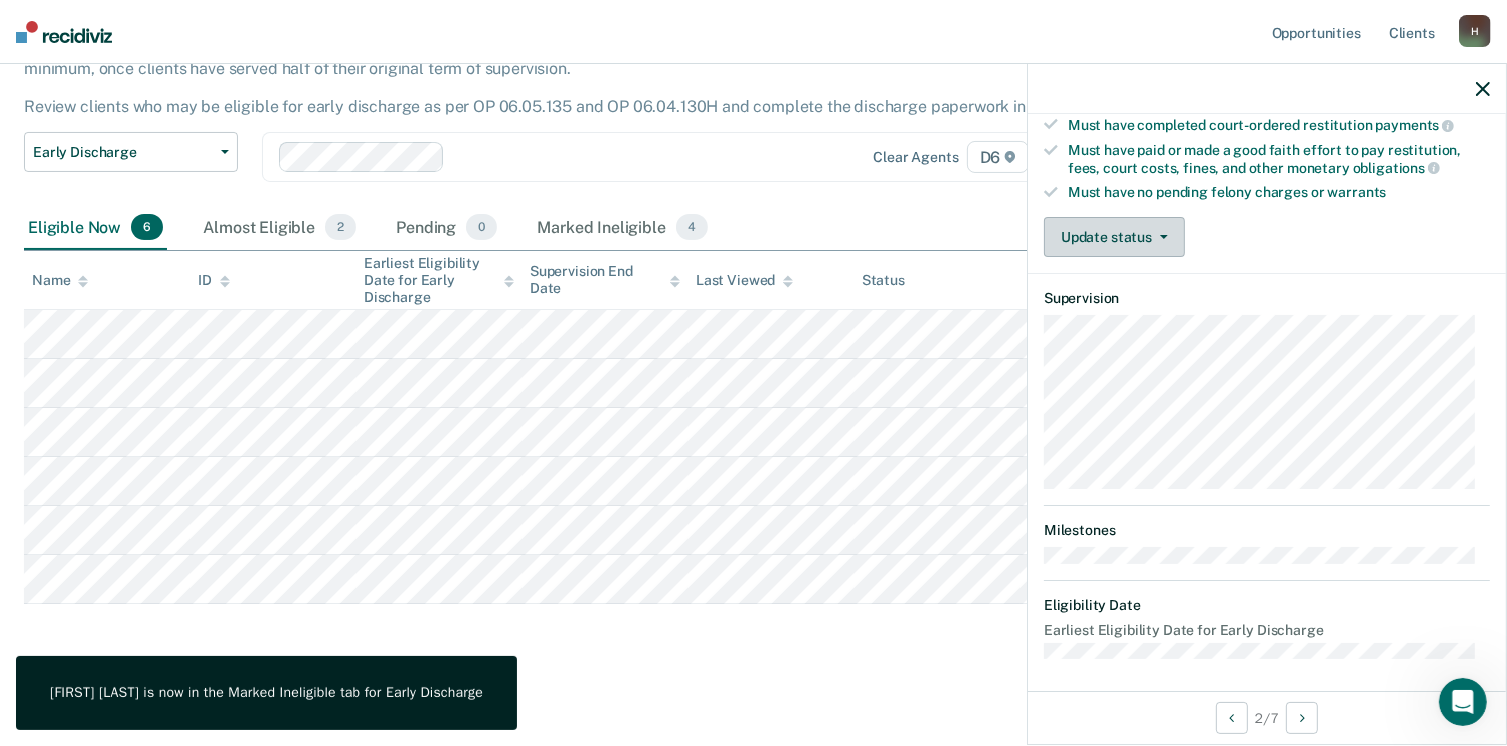 click on "Update status" at bounding box center (1114, 237) 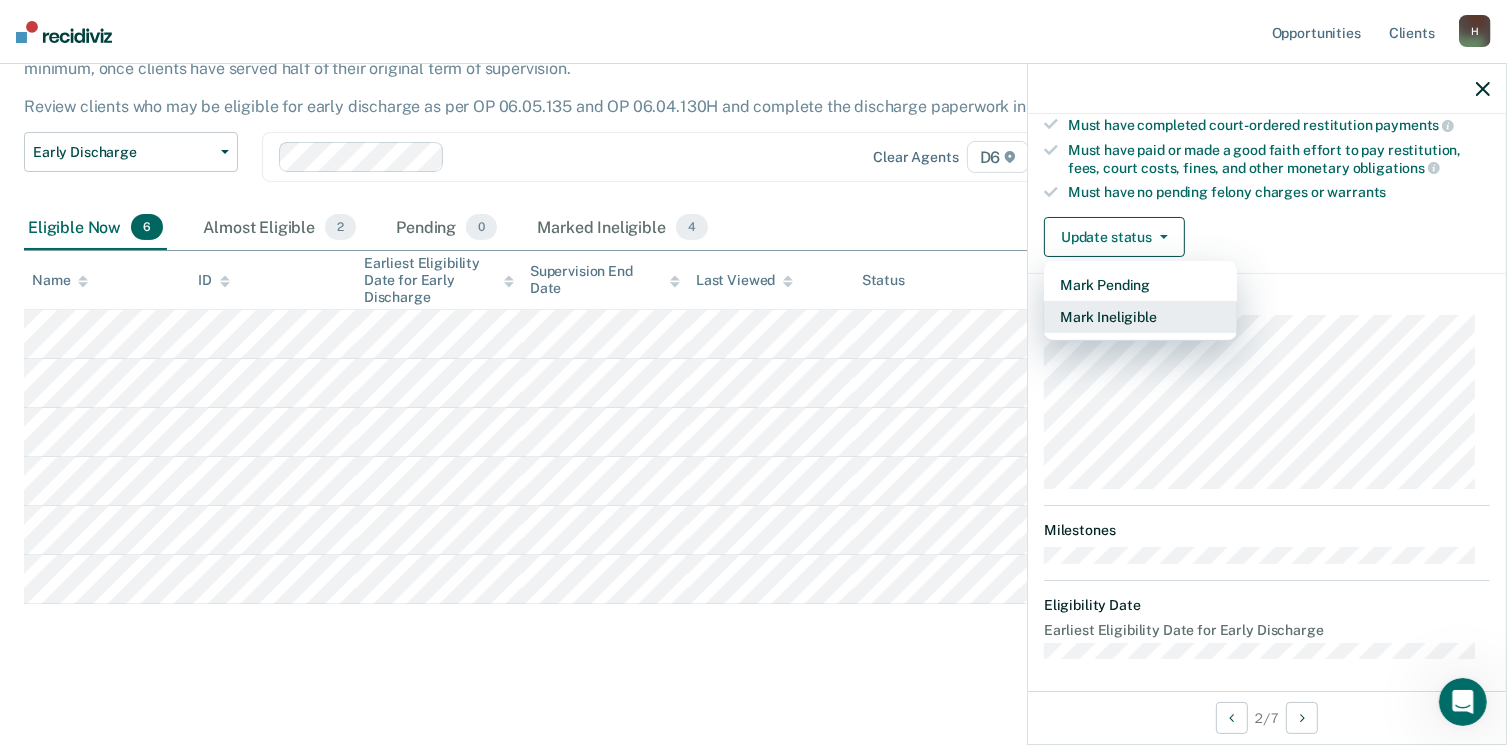 click on "Mark Ineligible" at bounding box center (1140, 317) 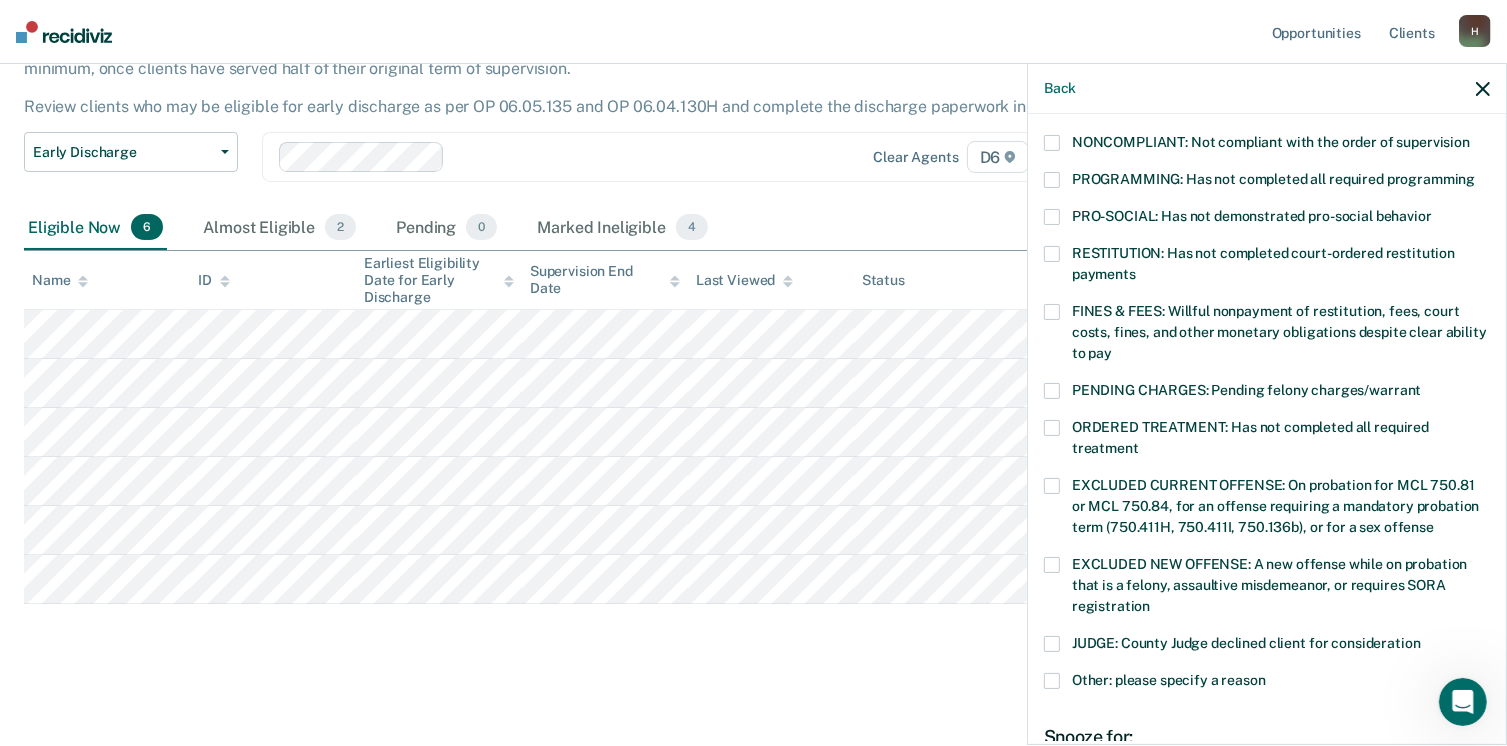 scroll, scrollTop: 386, scrollLeft: 0, axis: vertical 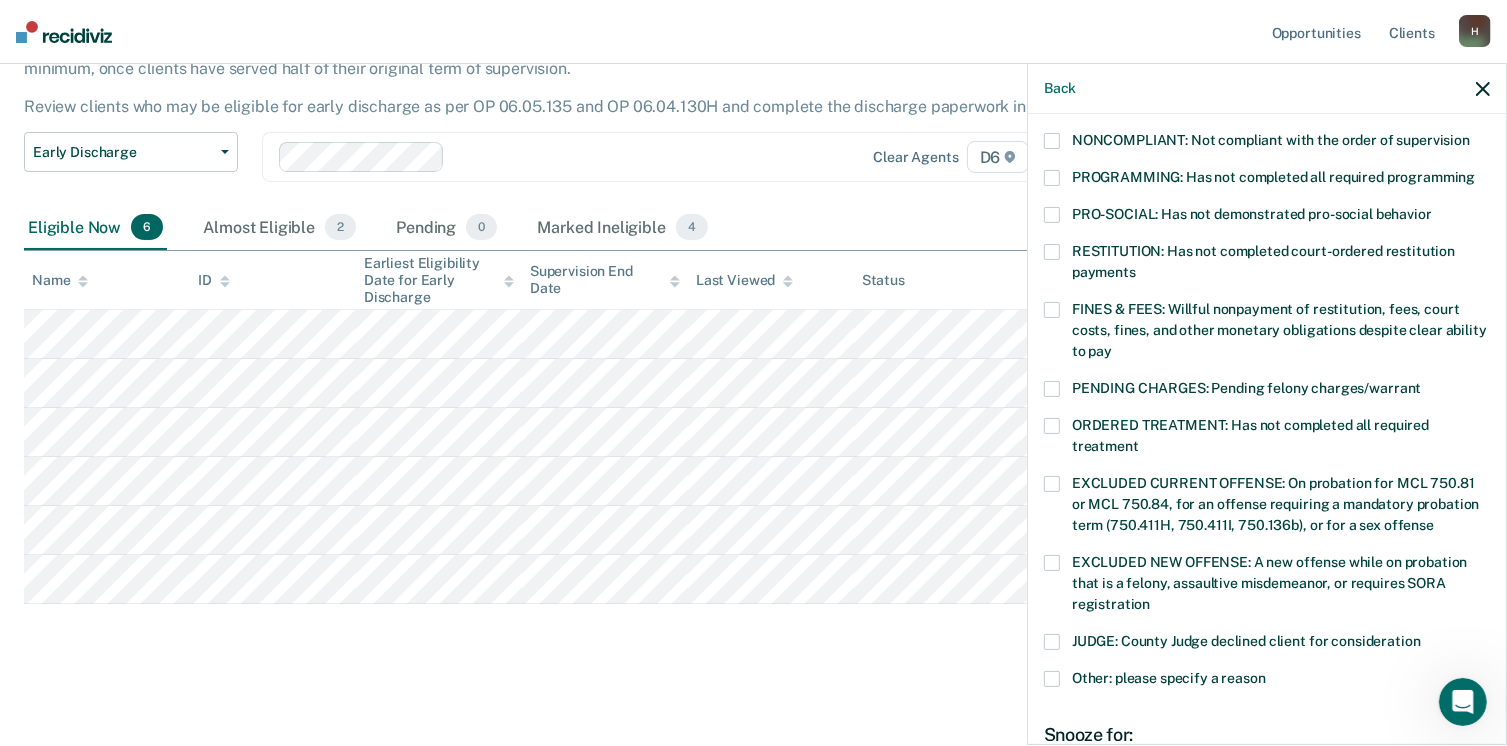 click at bounding box center [1052, 178] 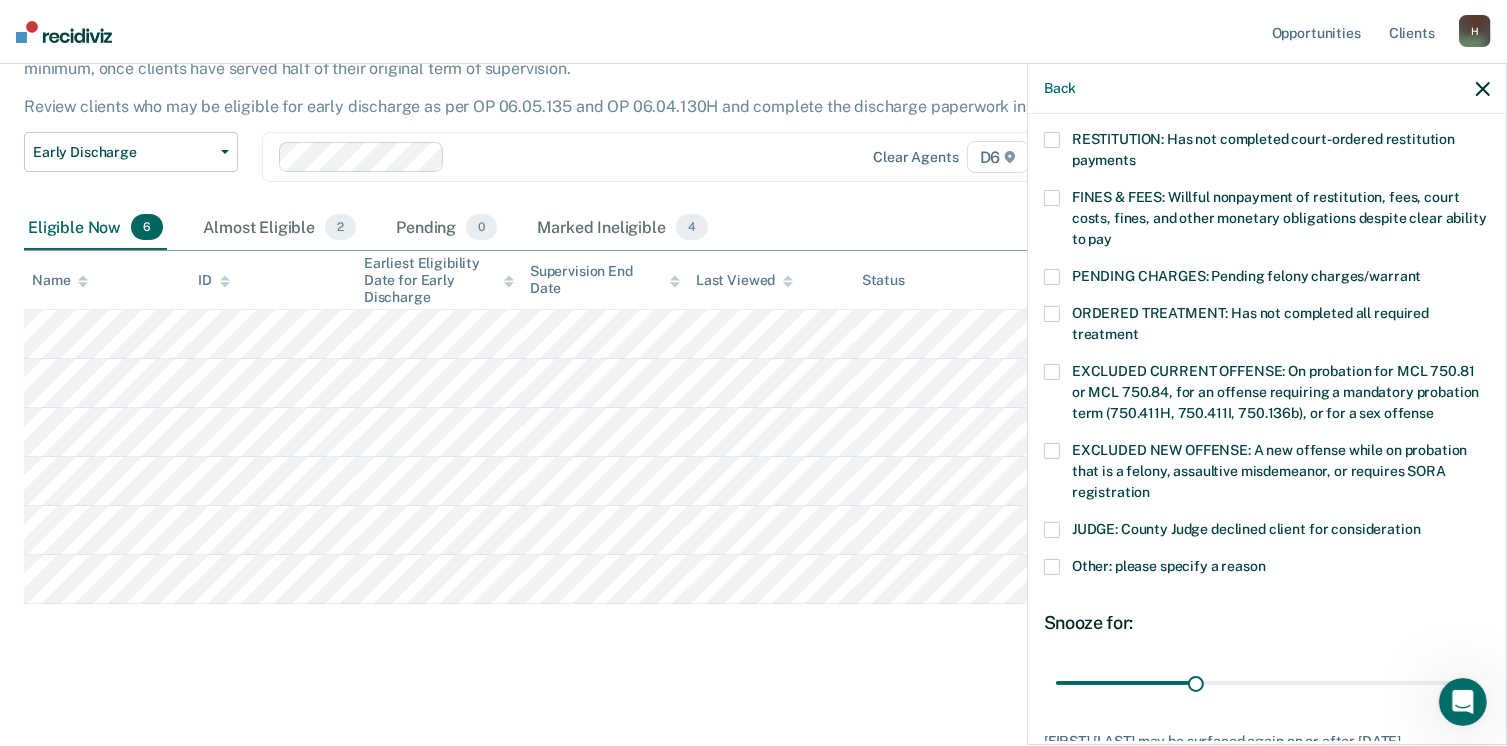 scroll, scrollTop: 508, scrollLeft: 0, axis: vertical 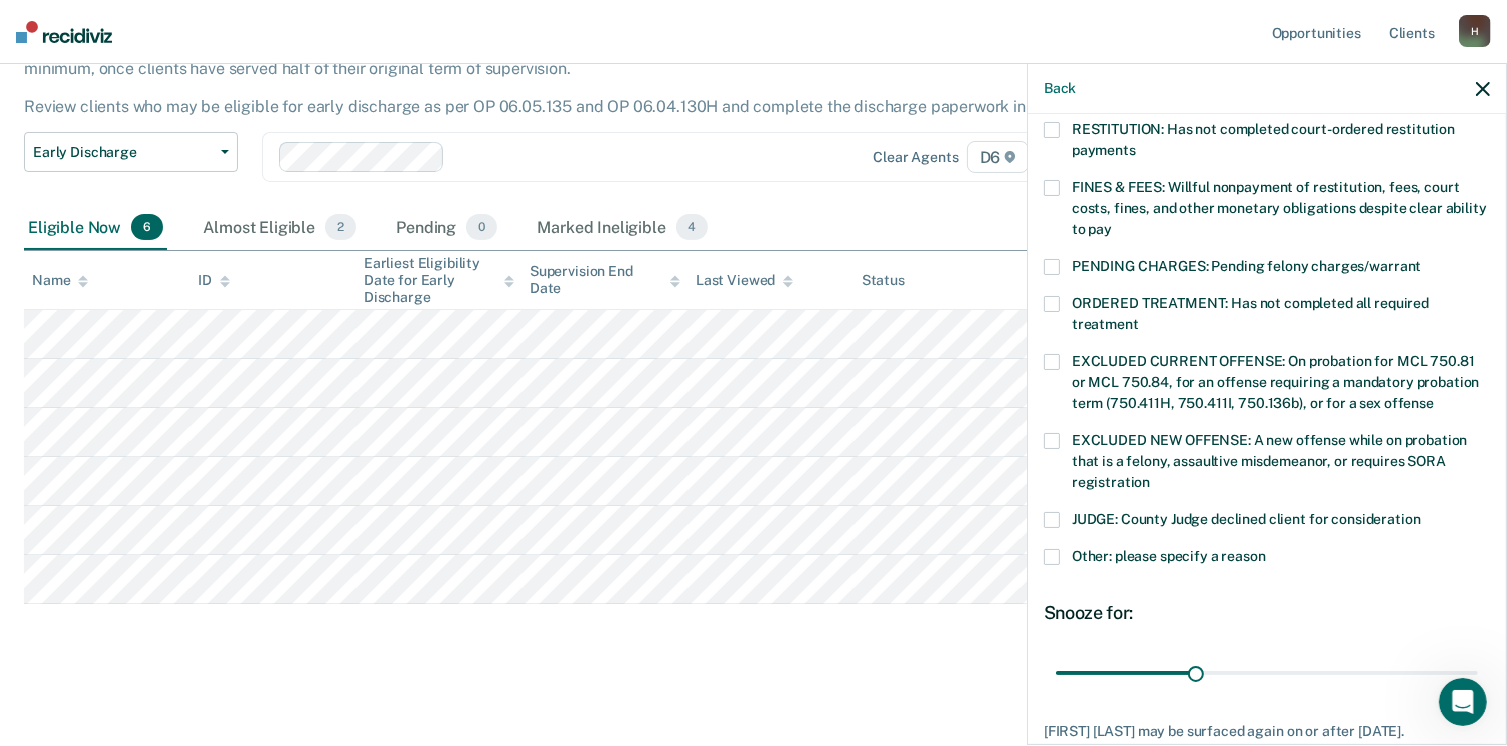 click at bounding box center (1052, 557) 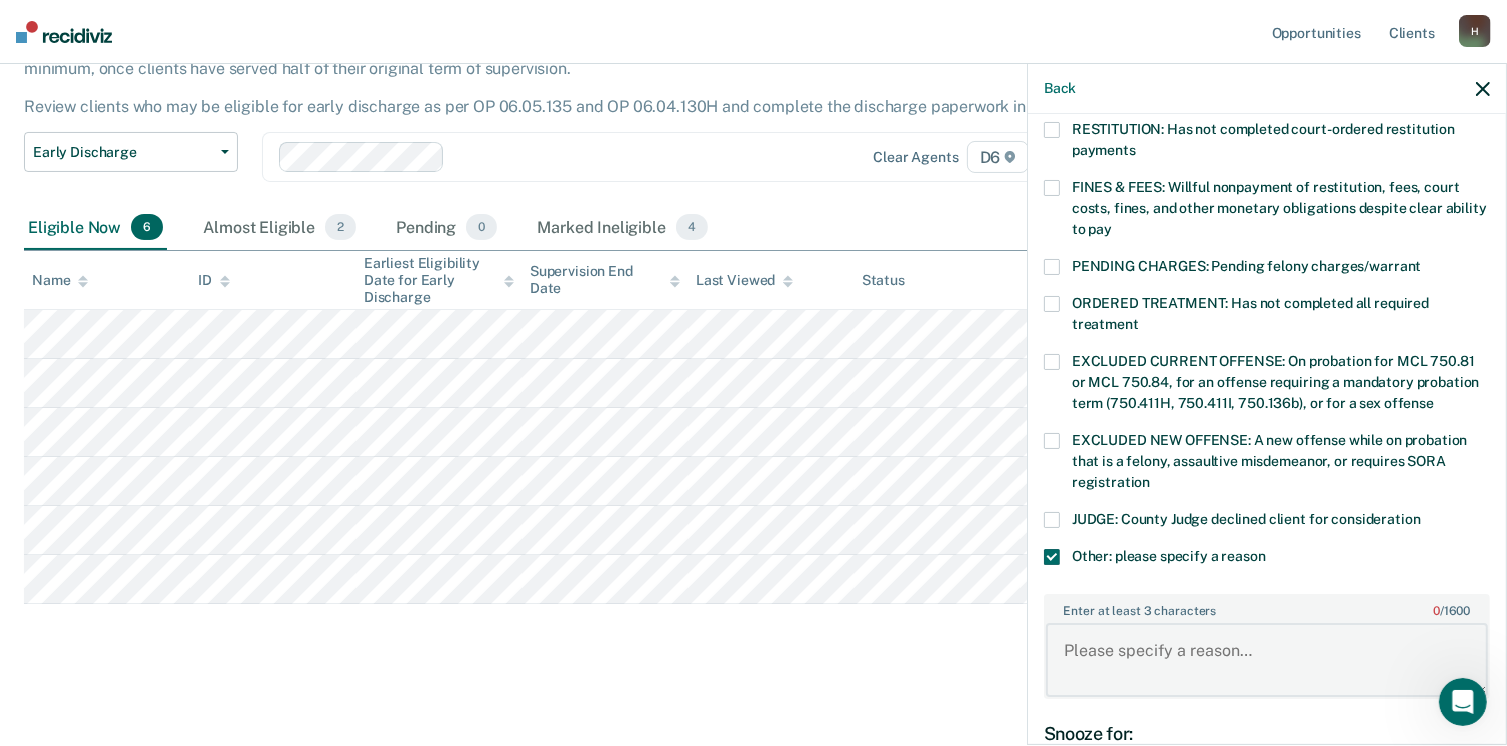 click on "Enter at least 3 characters 0  /  1600" at bounding box center (1267, 660) 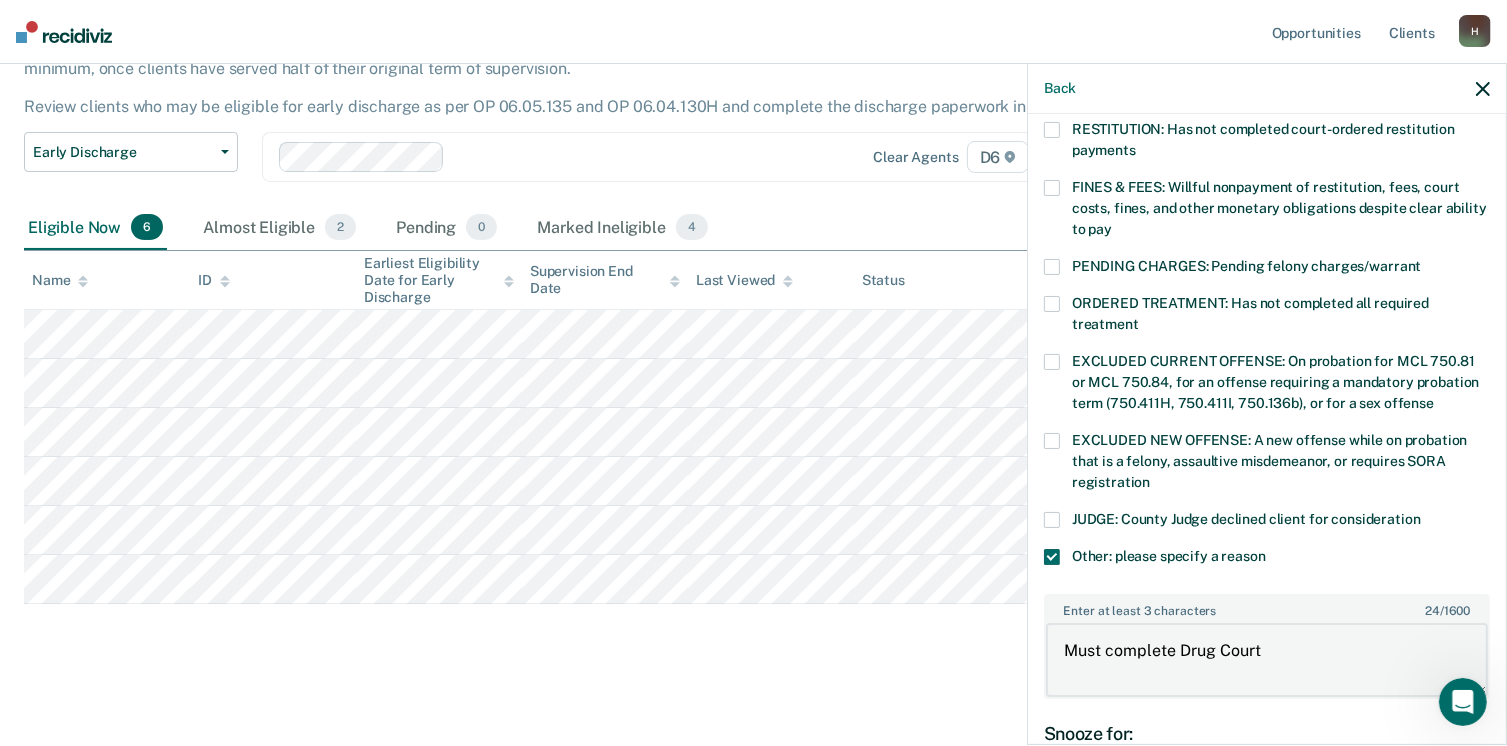 type on "Must complete Drug Court" 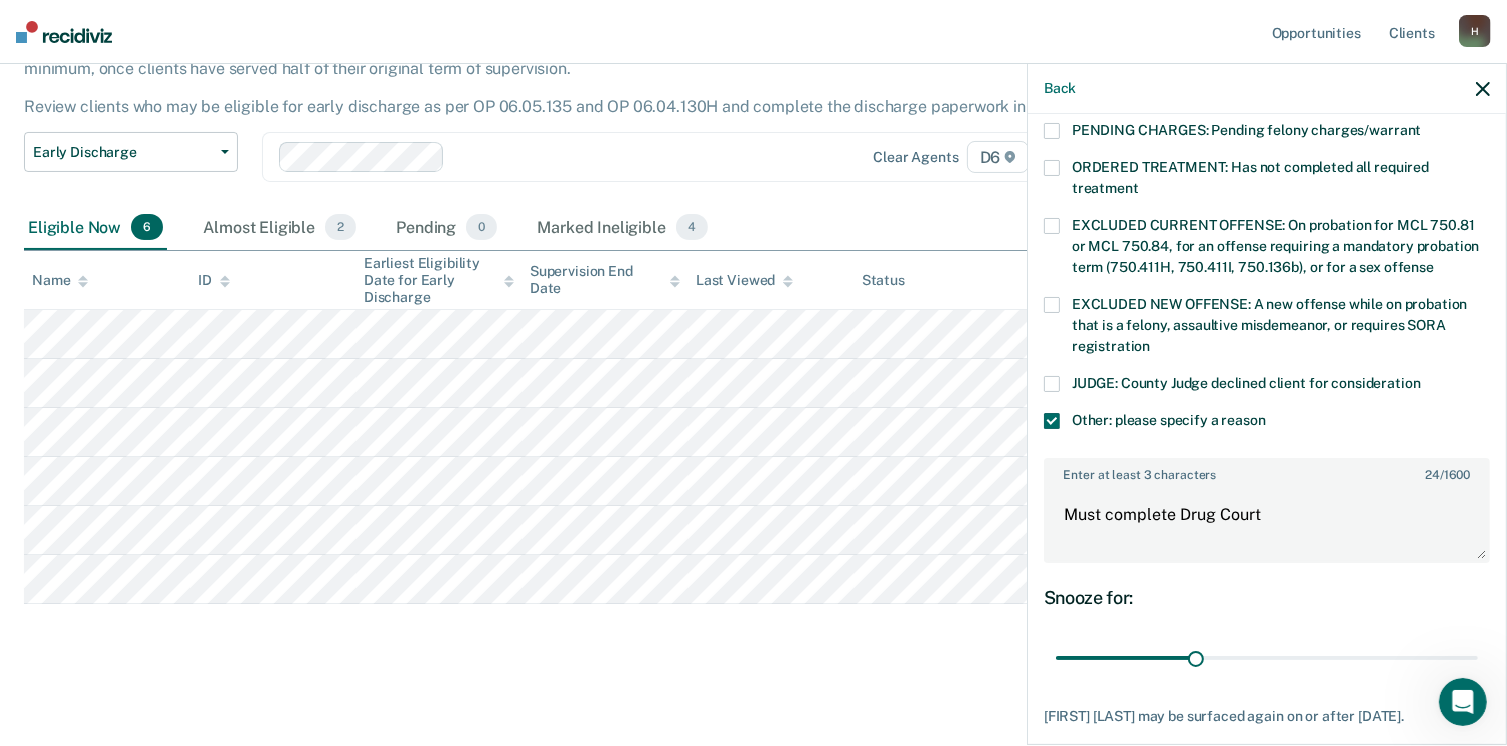 scroll, scrollTop: 664, scrollLeft: 0, axis: vertical 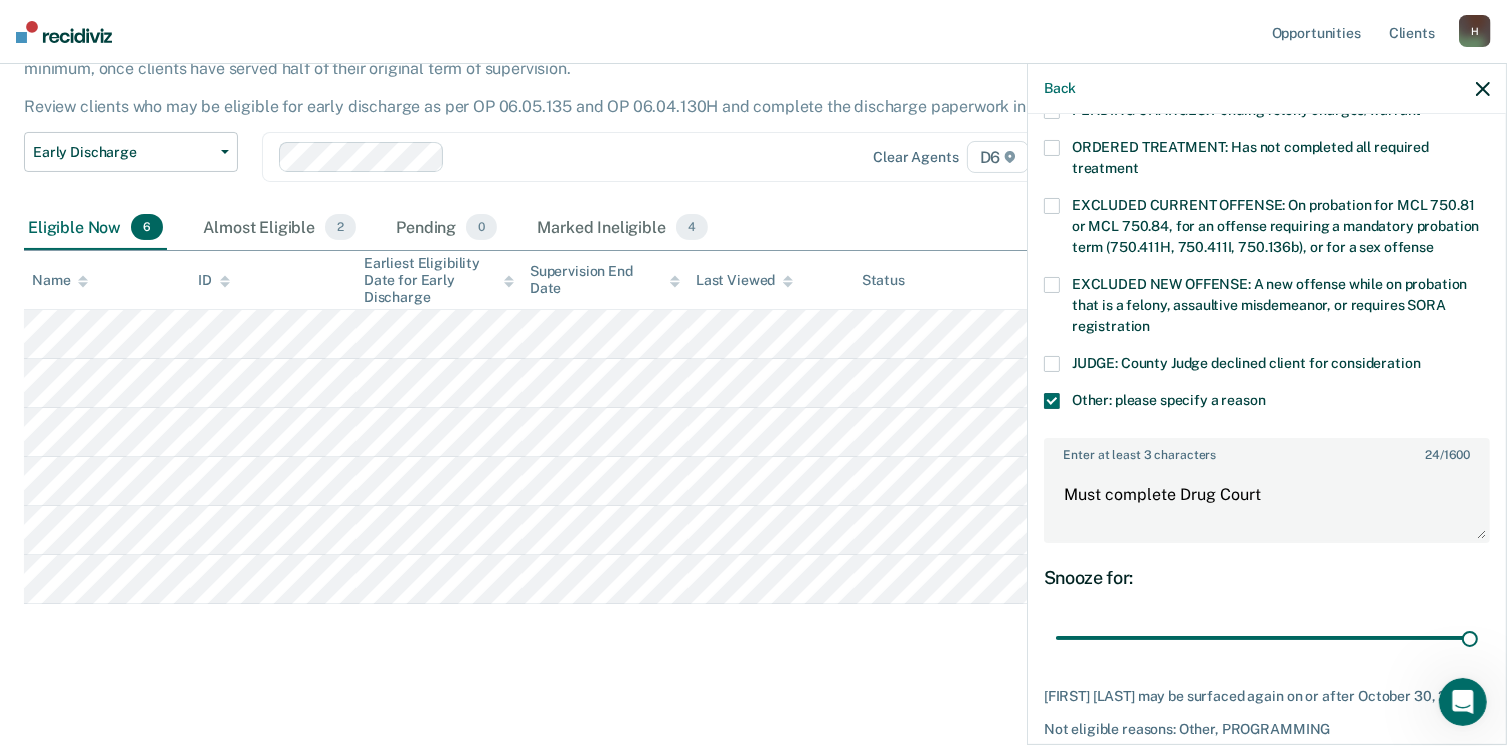 drag, startPoint x: 1183, startPoint y: 638, endPoint x: 1475, endPoint y: 625, distance: 292.28925 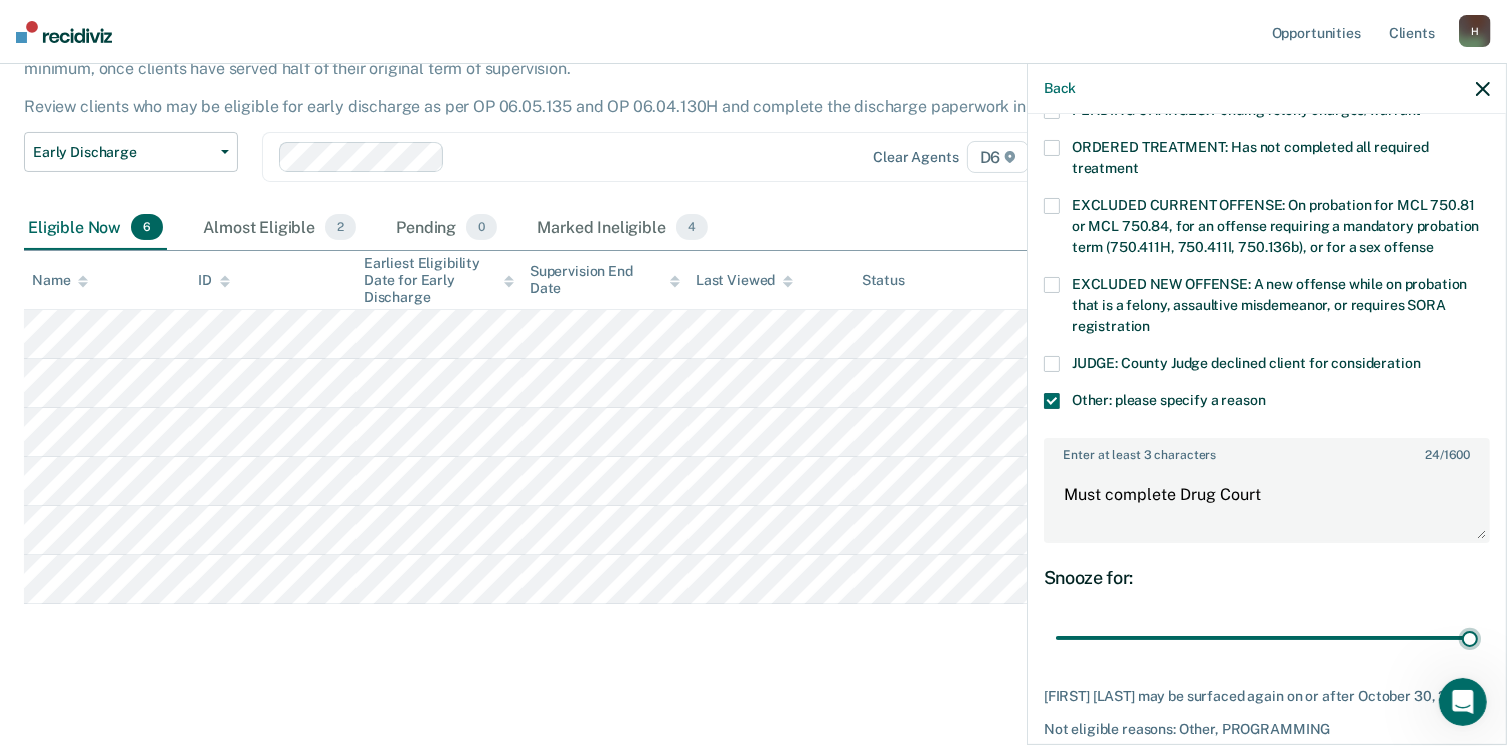 type on "90" 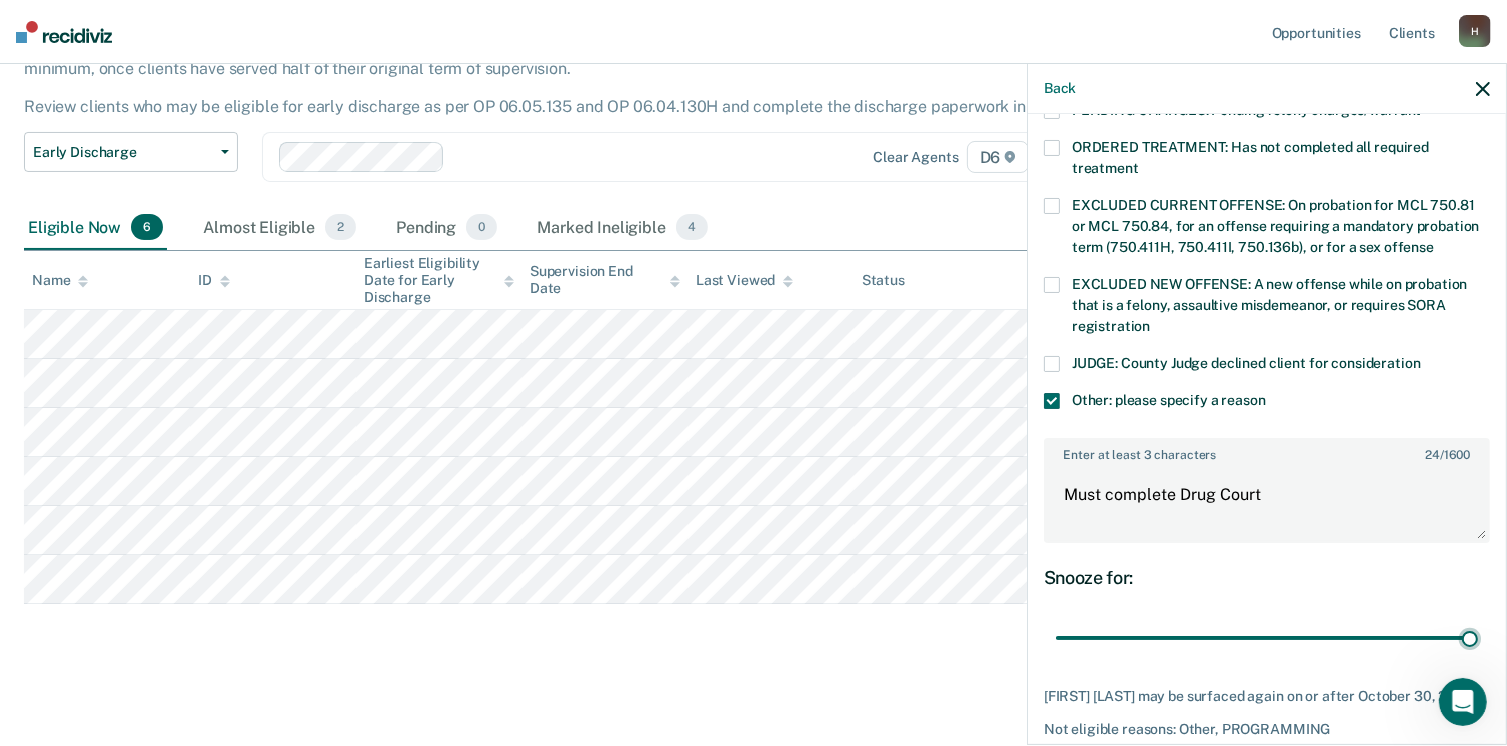 click at bounding box center [1267, 638] 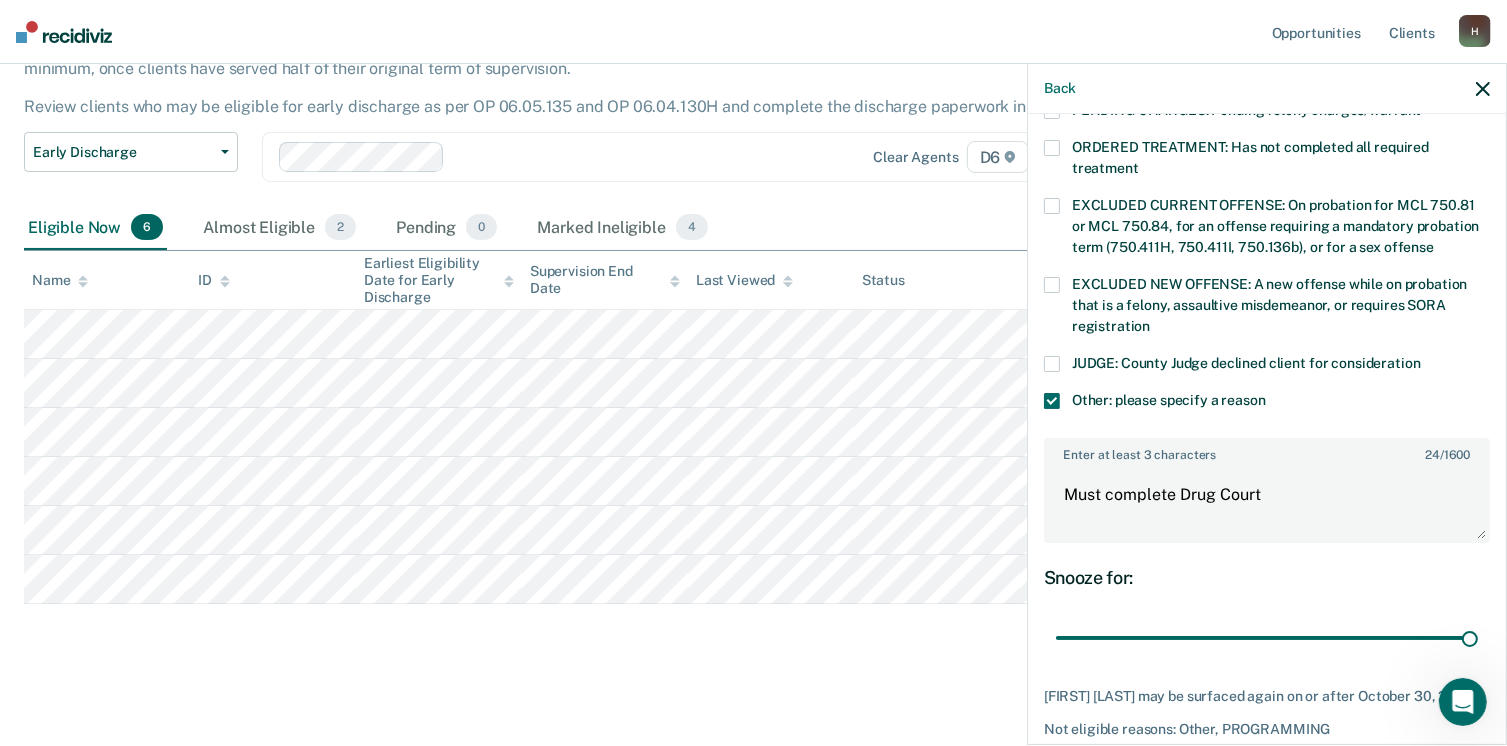 scroll, scrollTop: 749, scrollLeft: 0, axis: vertical 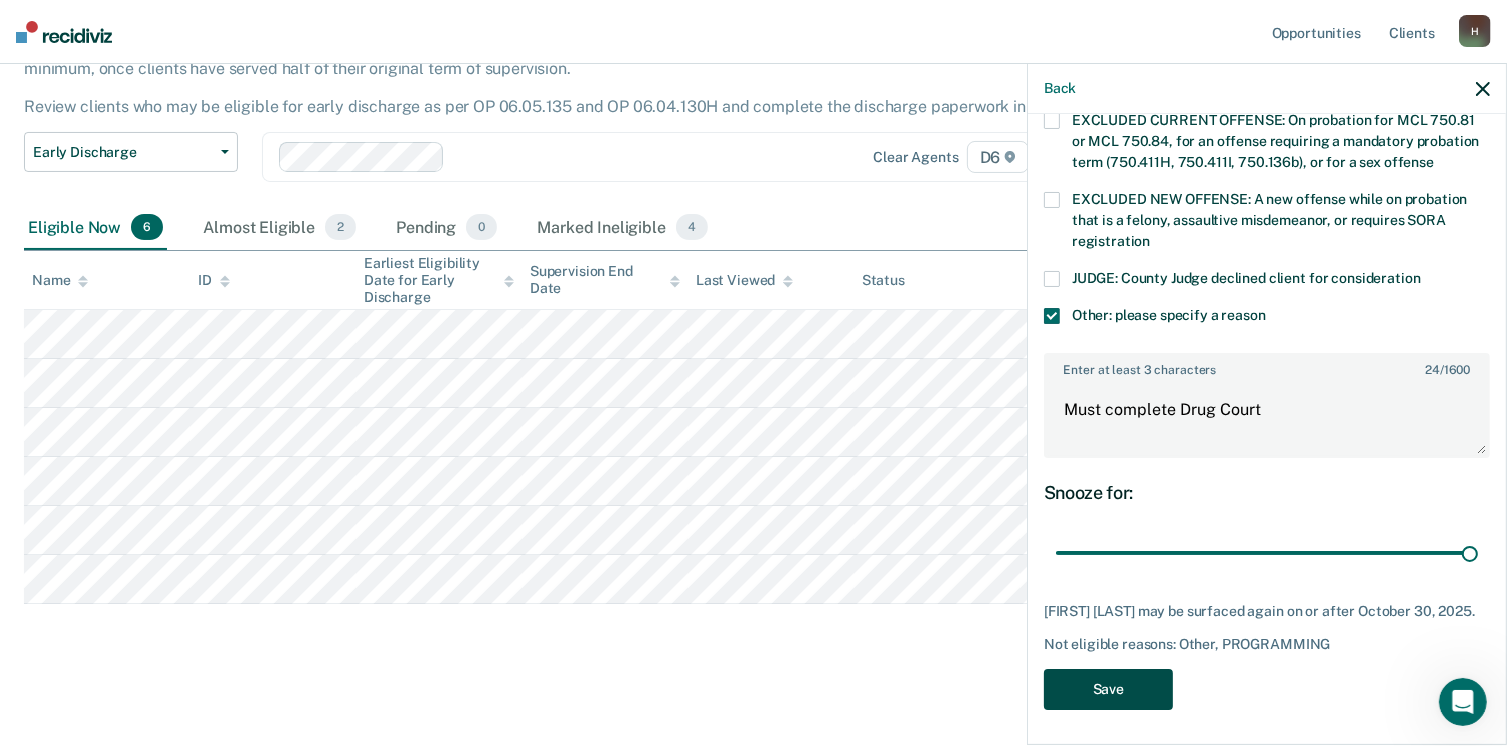 click on "Save" at bounding box center (1108, 689) 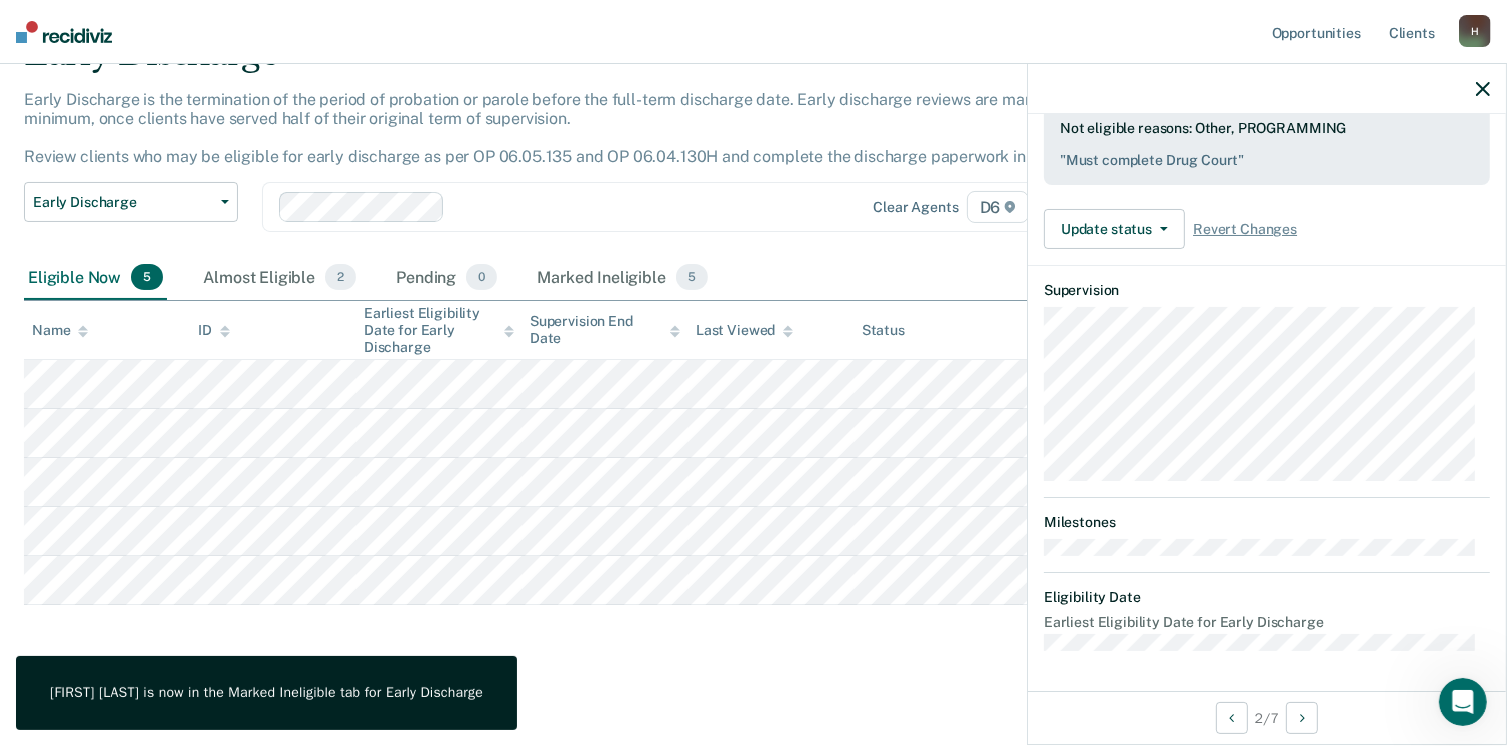 scroll, scrollTop: 371, scrollLeft: 0, axis: vertical 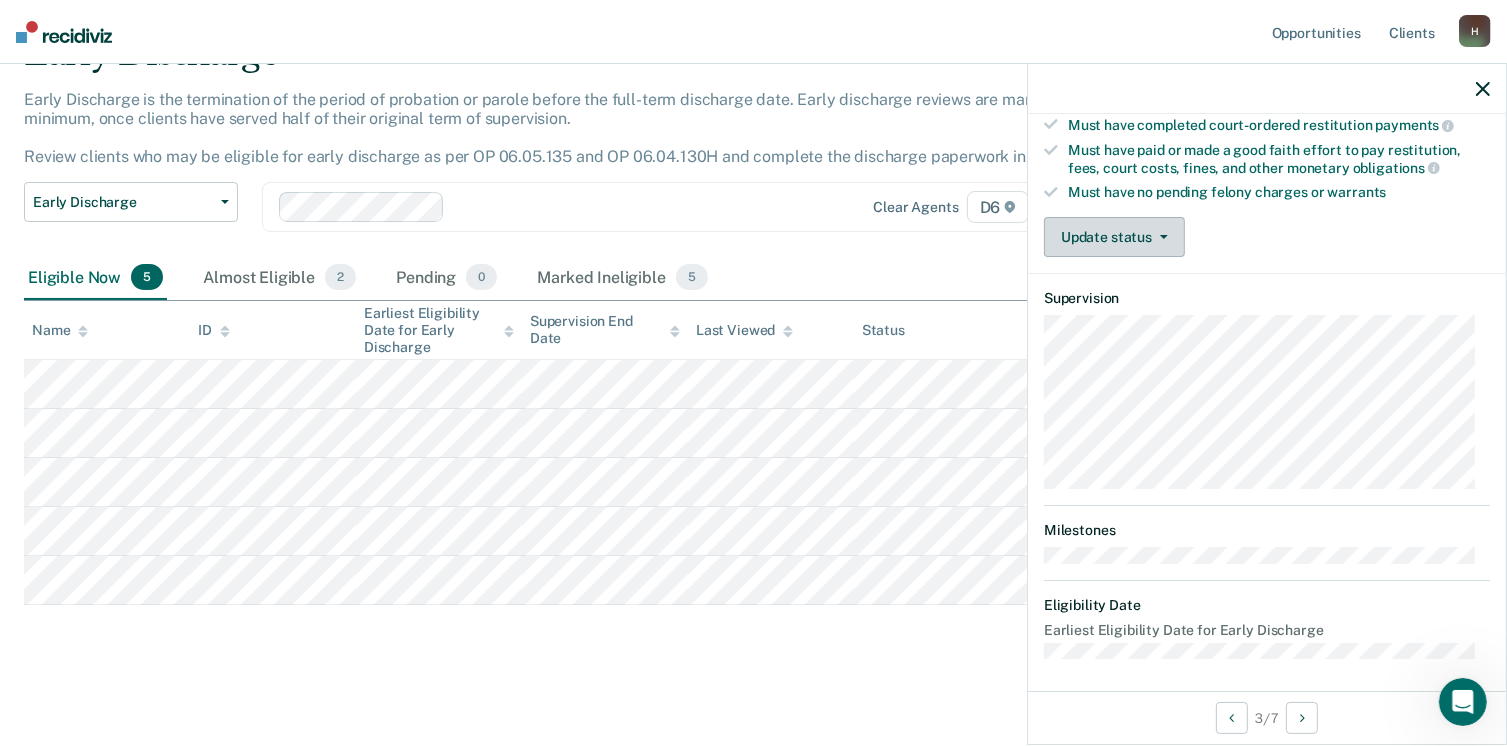 click on "Update status" at bounding box center [1114, 237] 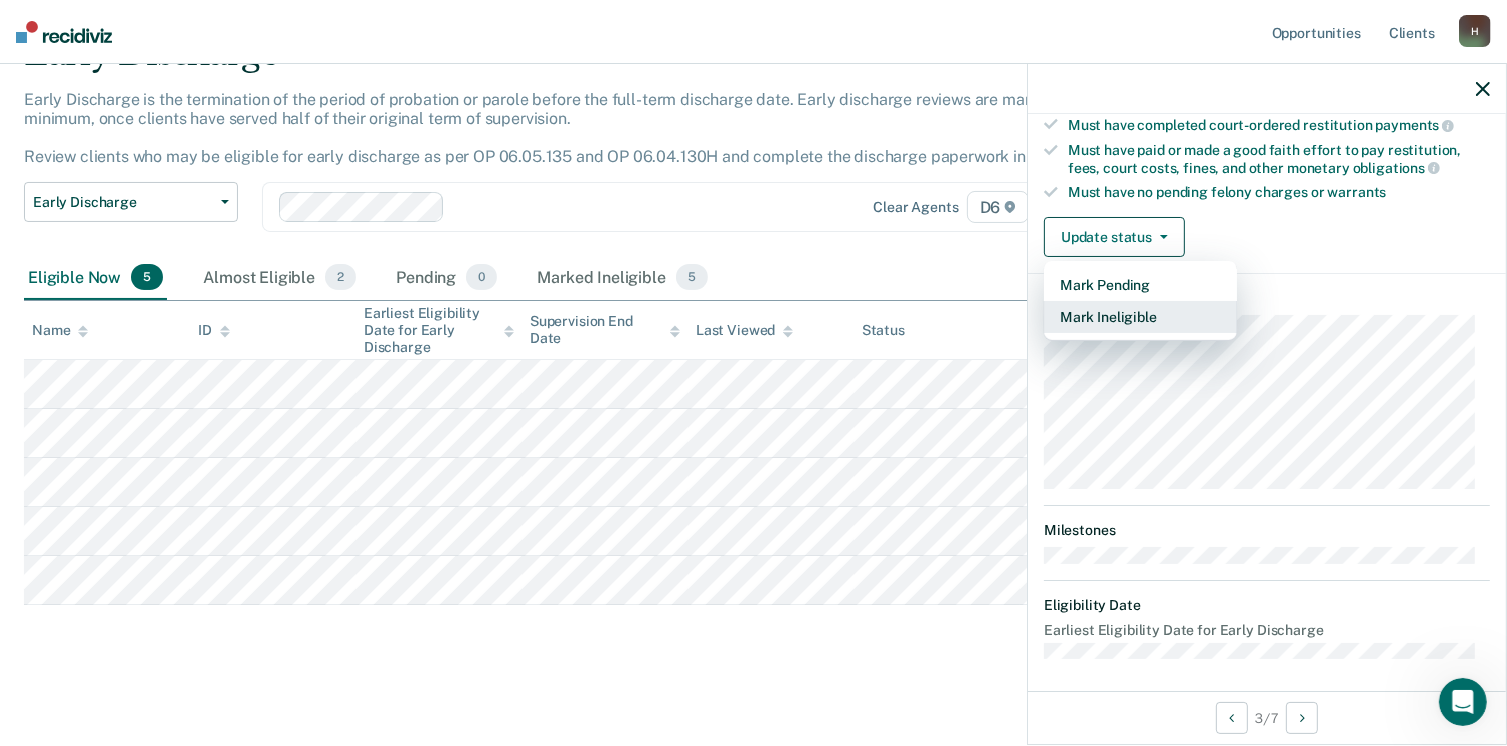 click on "Mark Ineligible" at bounding box center [1140, 317] 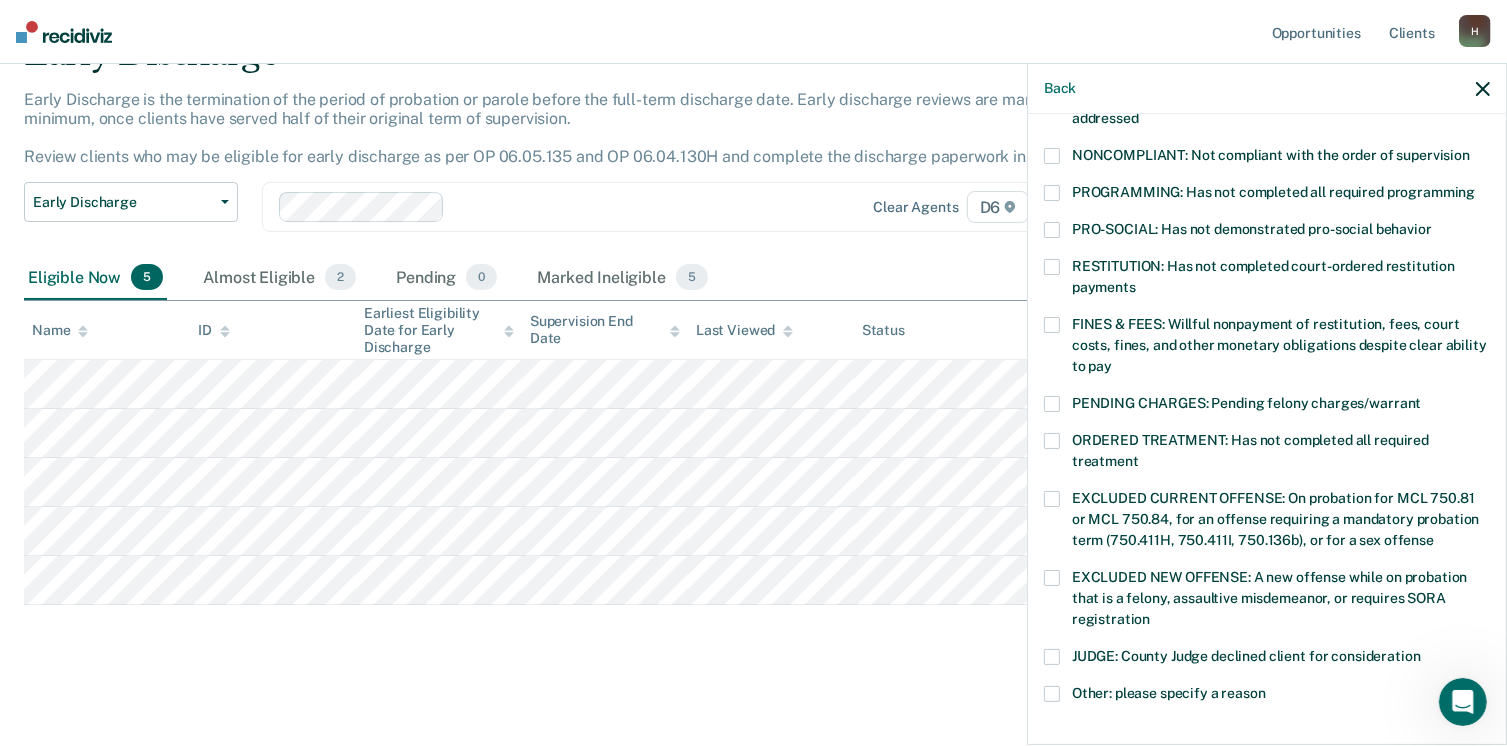 click at bounding box center (1052, 694) 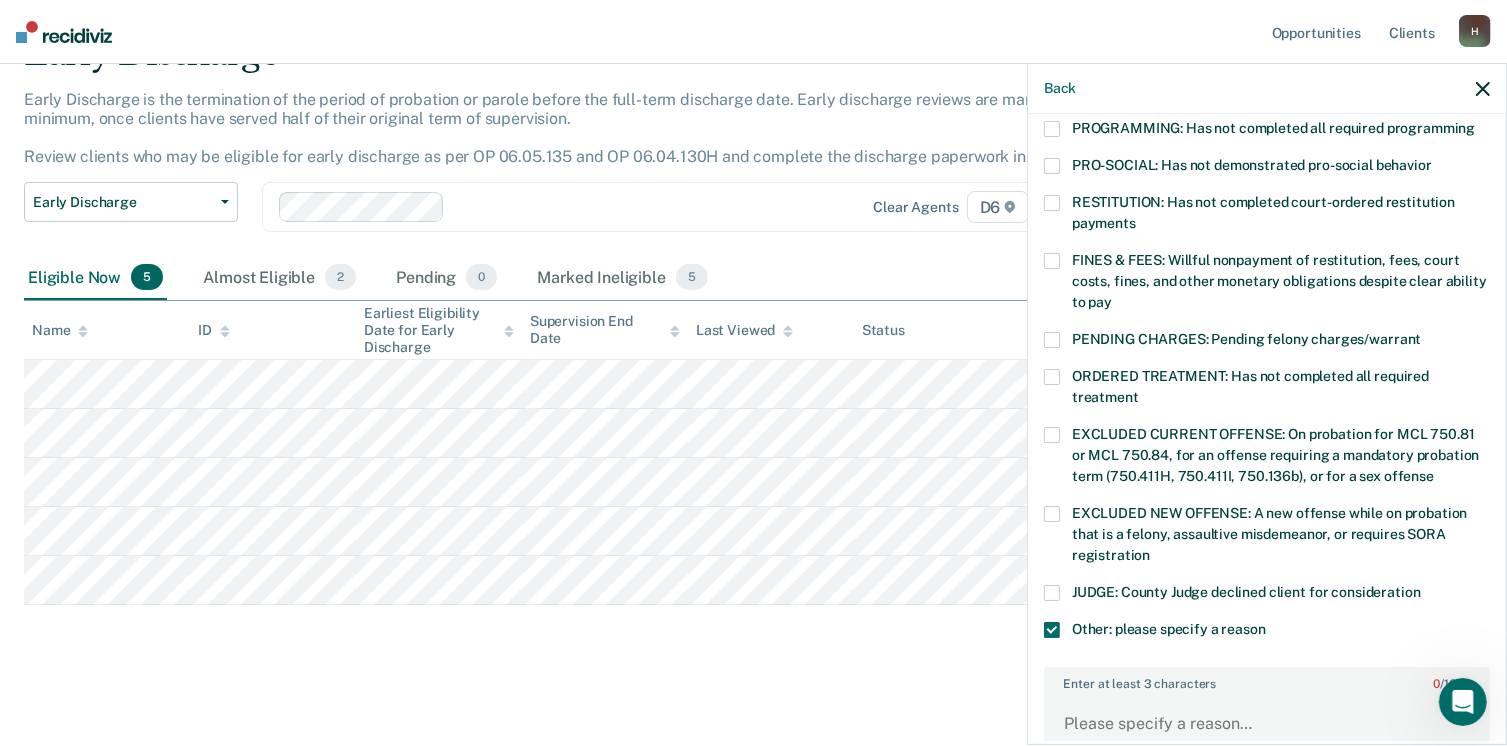 scroll, scrollTop: 639, scrollLeft: 0, axis: vertical 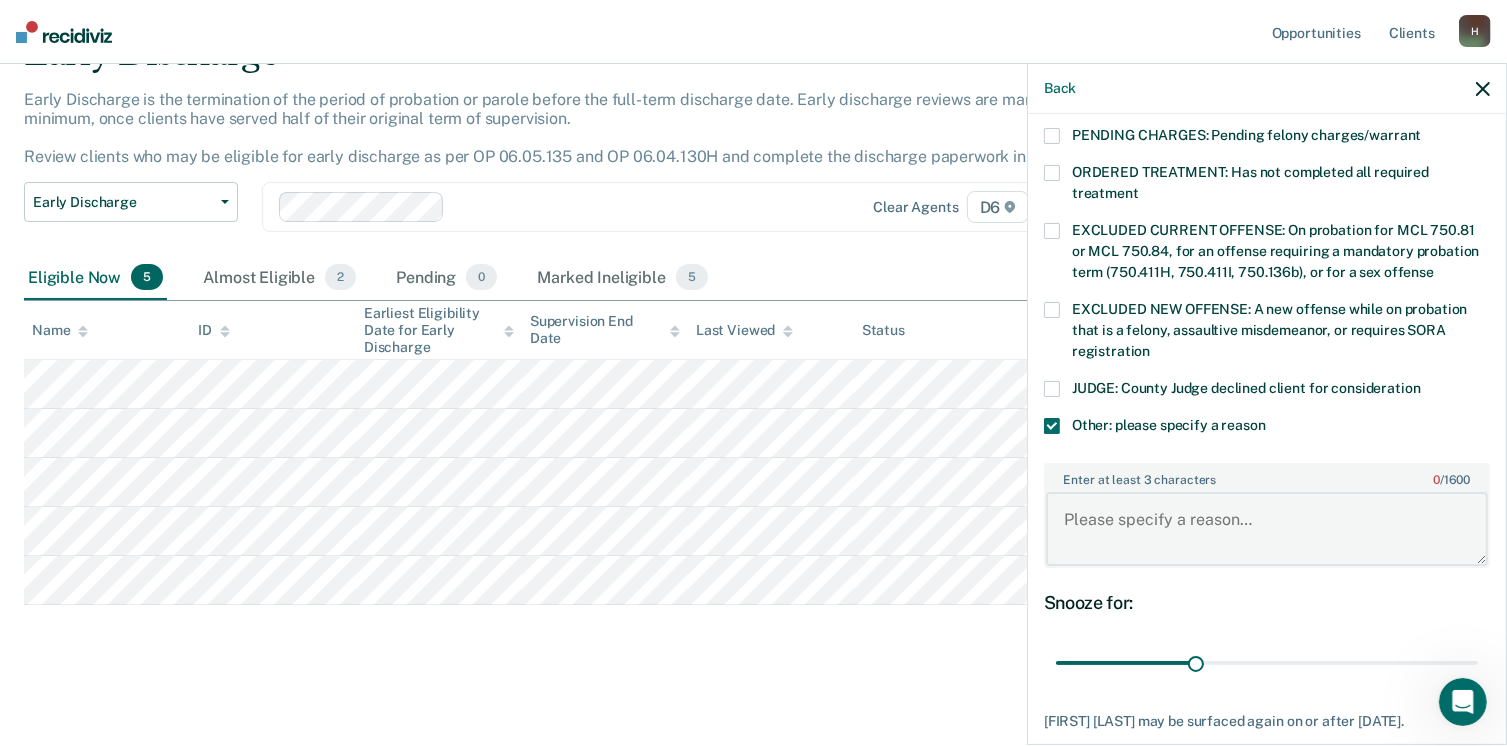 click on "Enter at least 3 characters 0  /  1600" at bounding box center (1267, 529) 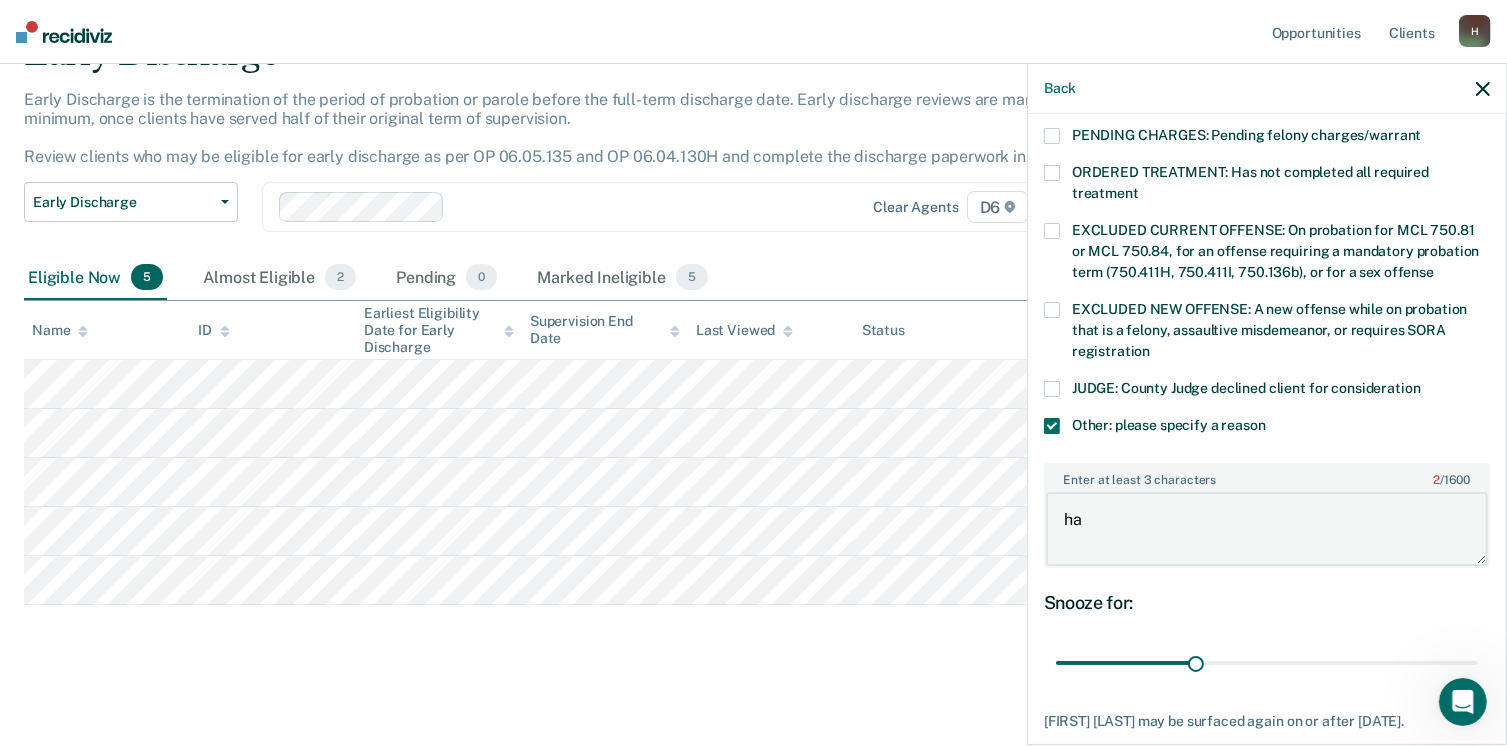 type on "h" 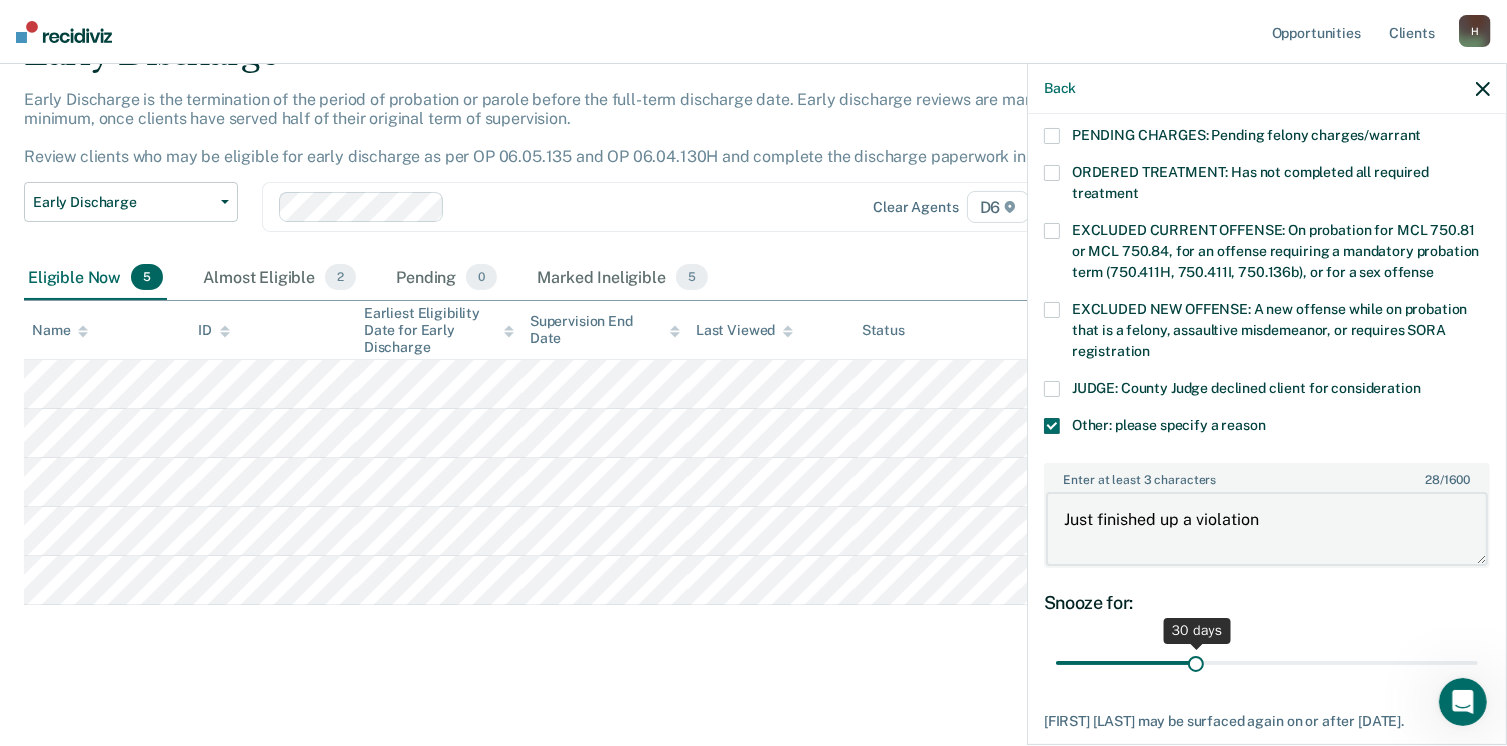 type on "Just finished up a violation" 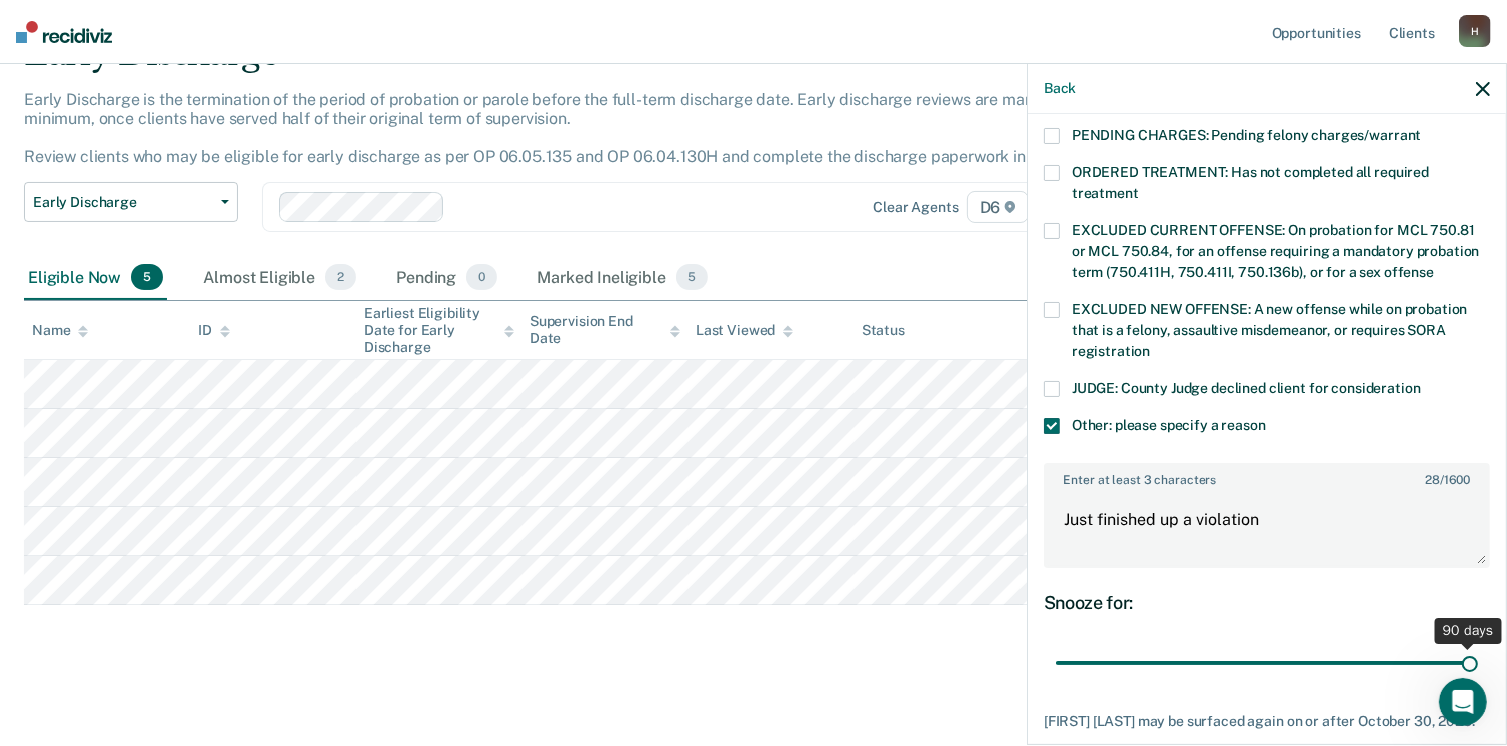 drag, startPoint x: 1188, startPoint y: 657, endPoint x: 1477, endPoint y: 665, distance: 289.11072 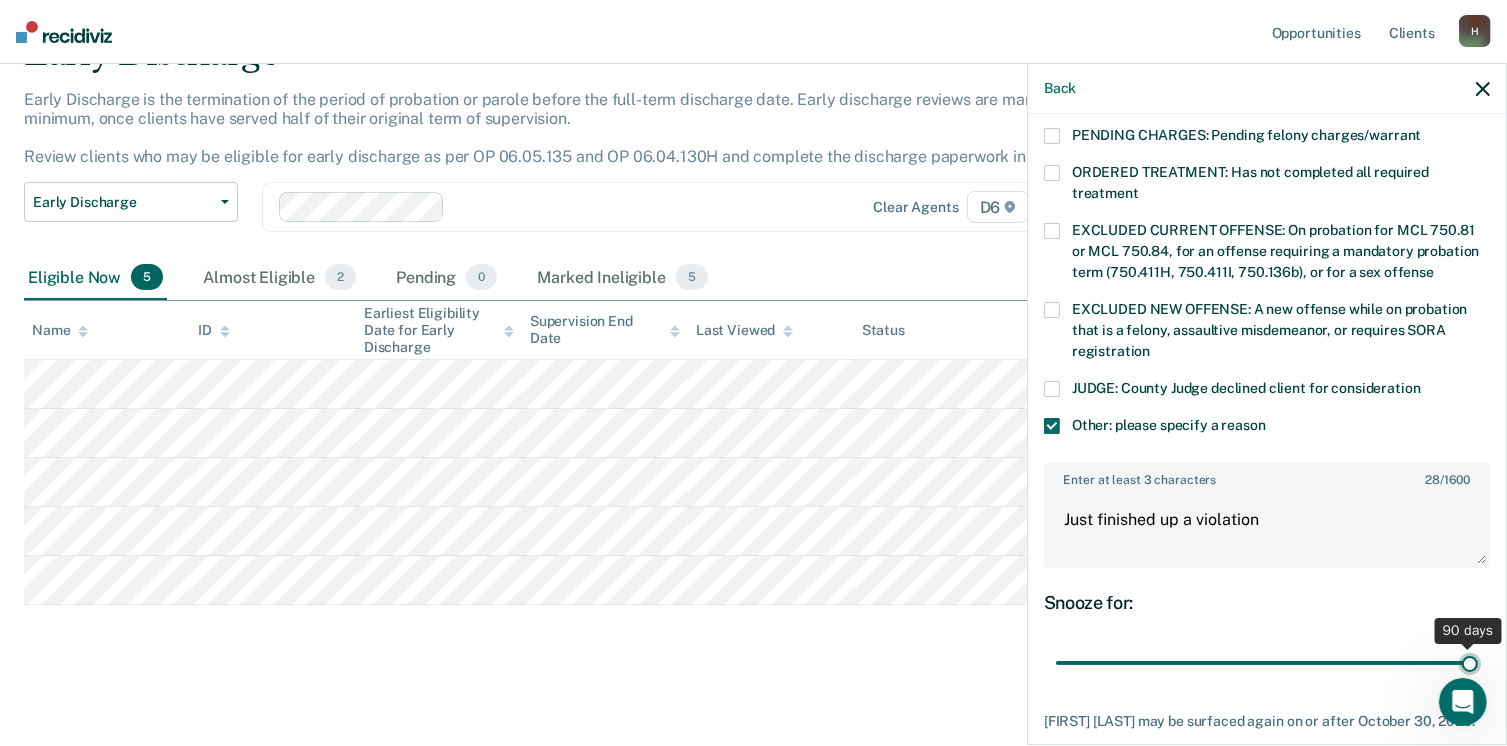 type on "90" 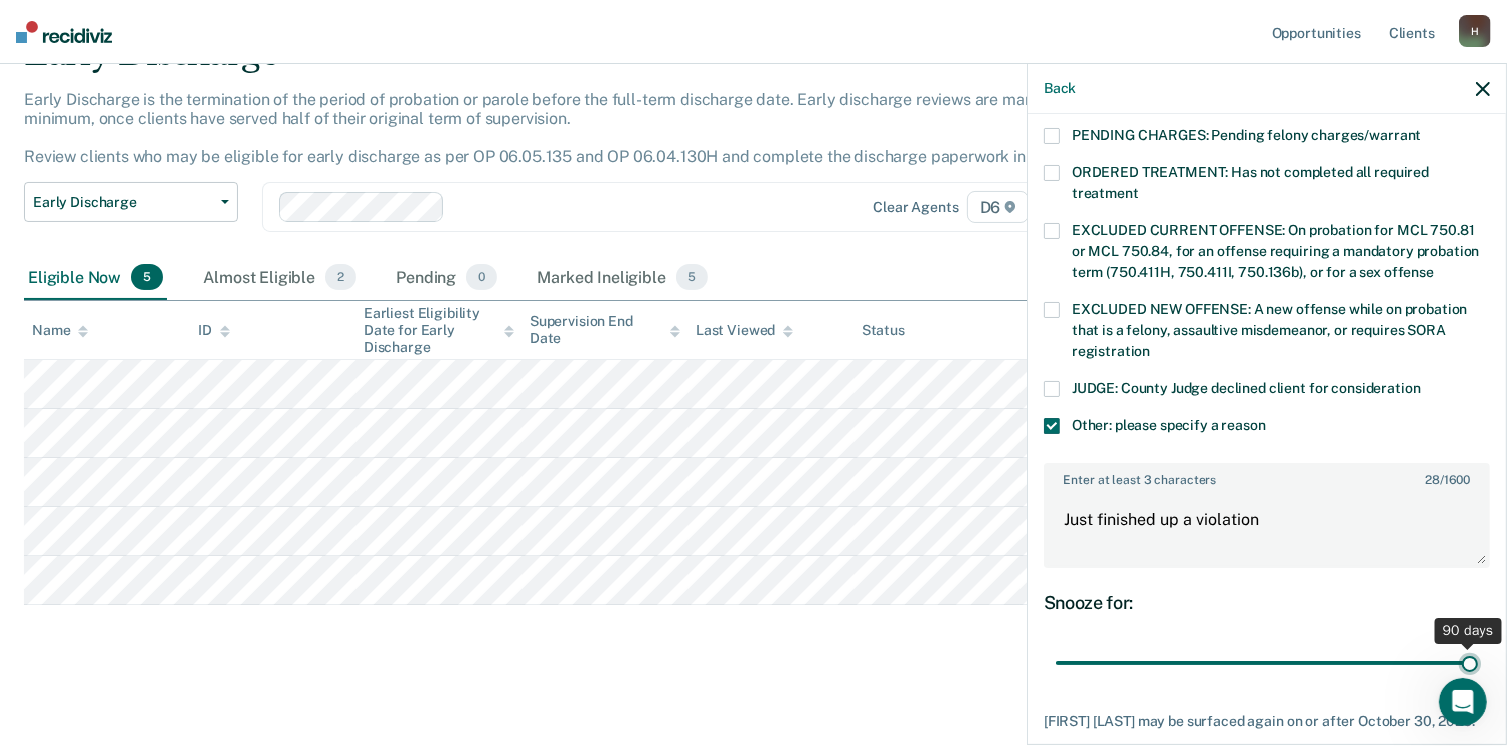 click at bounding box center (1267, 663) 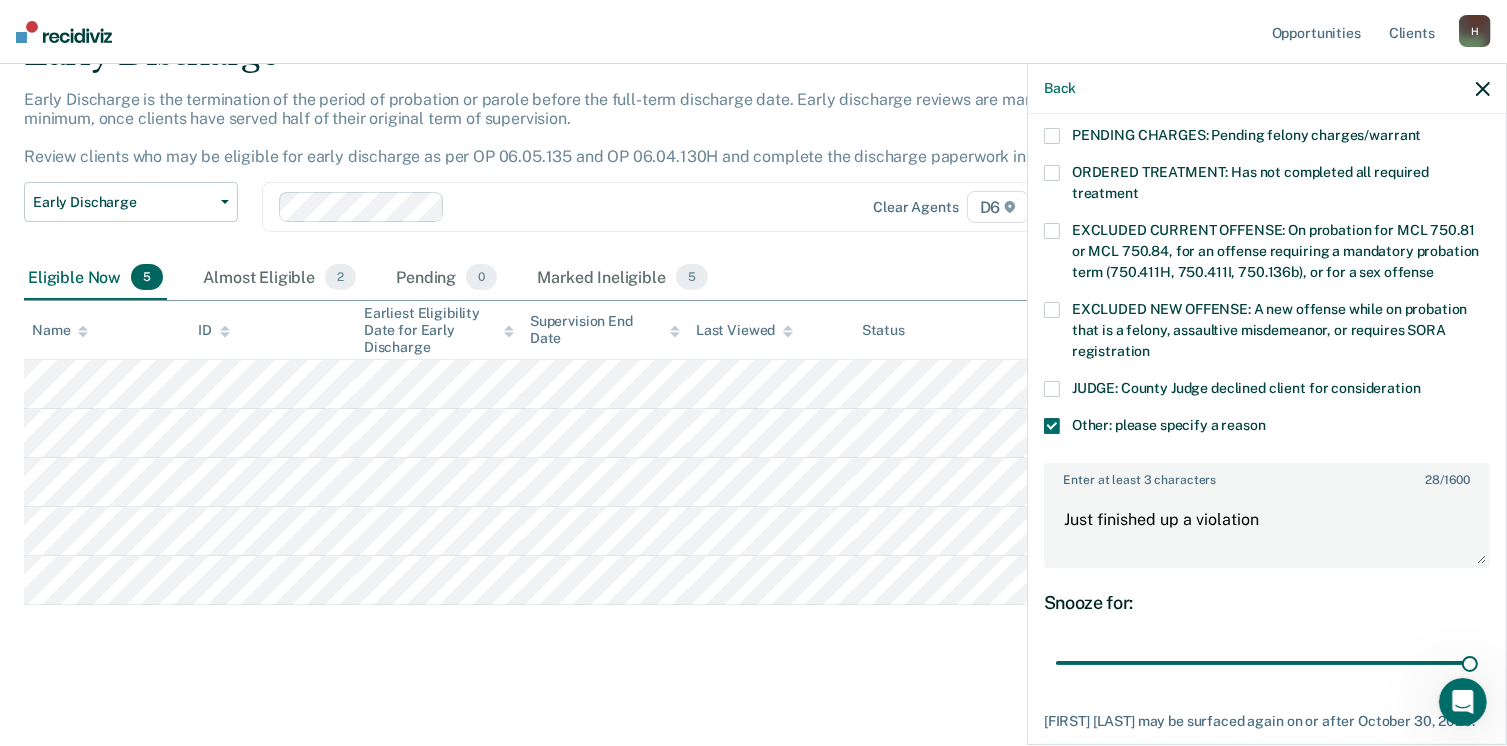 scroll, scrollTop: 749, scrollLeft: 0, axis: vertical 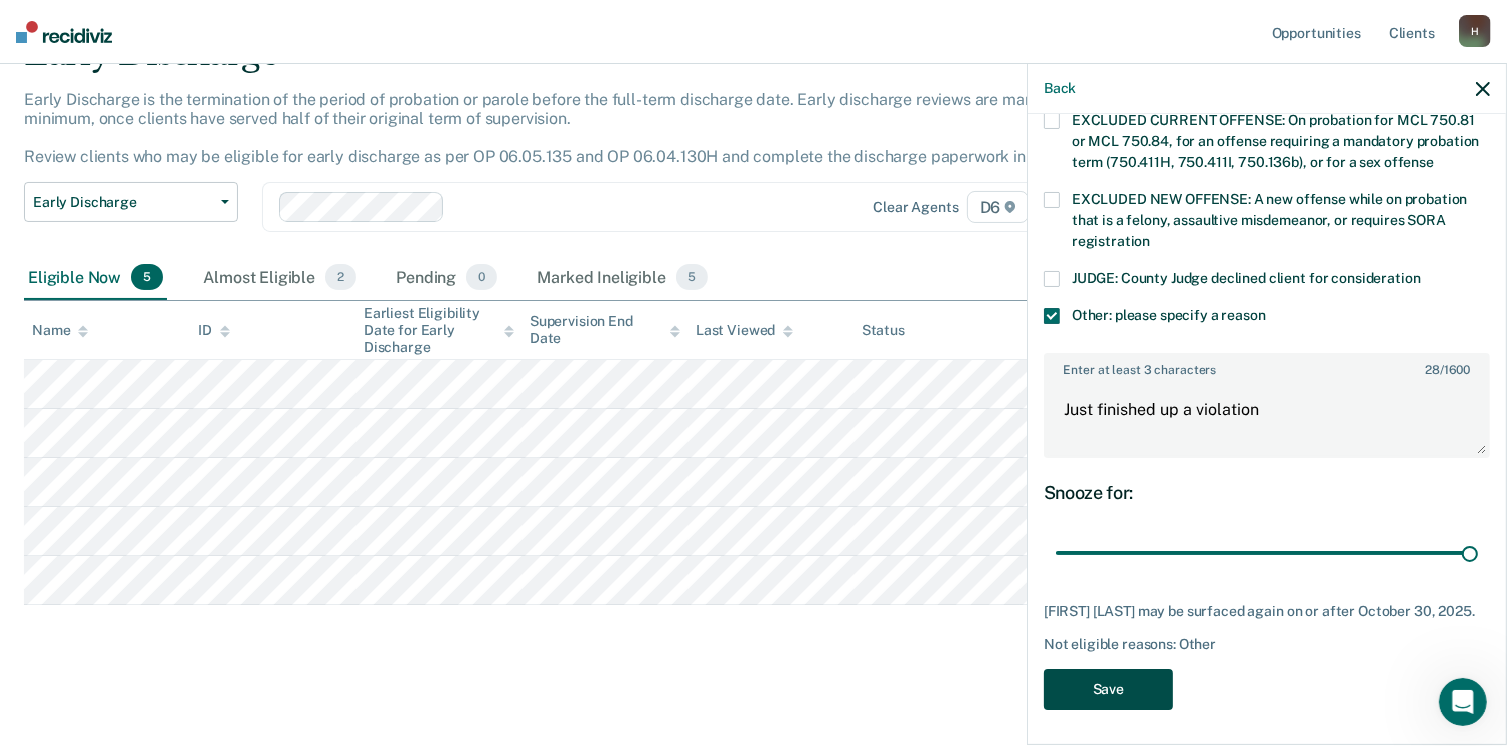 click on "Save" at bounding box center (1108, 689) 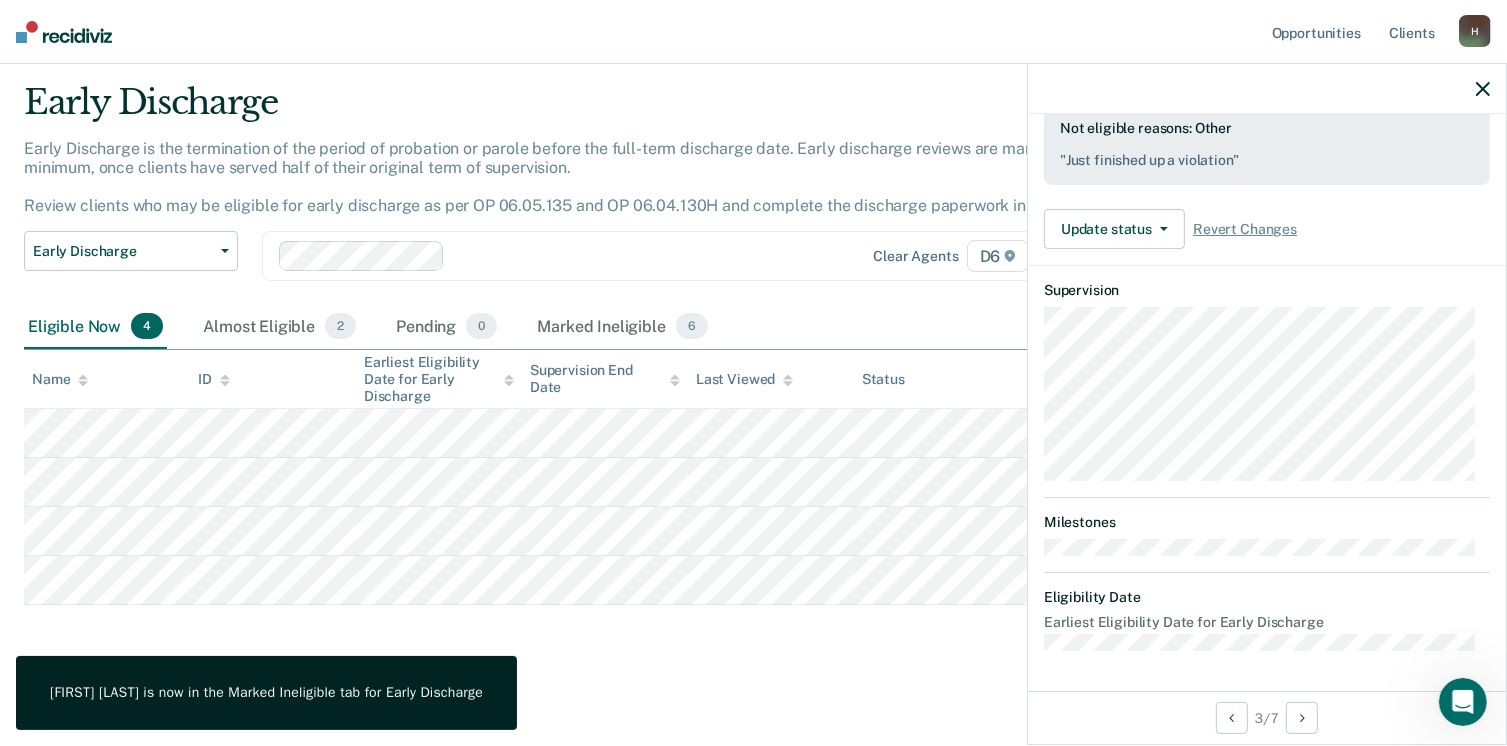scroll, scrollTop: 371, scrollLeft: 0, axis: vertical 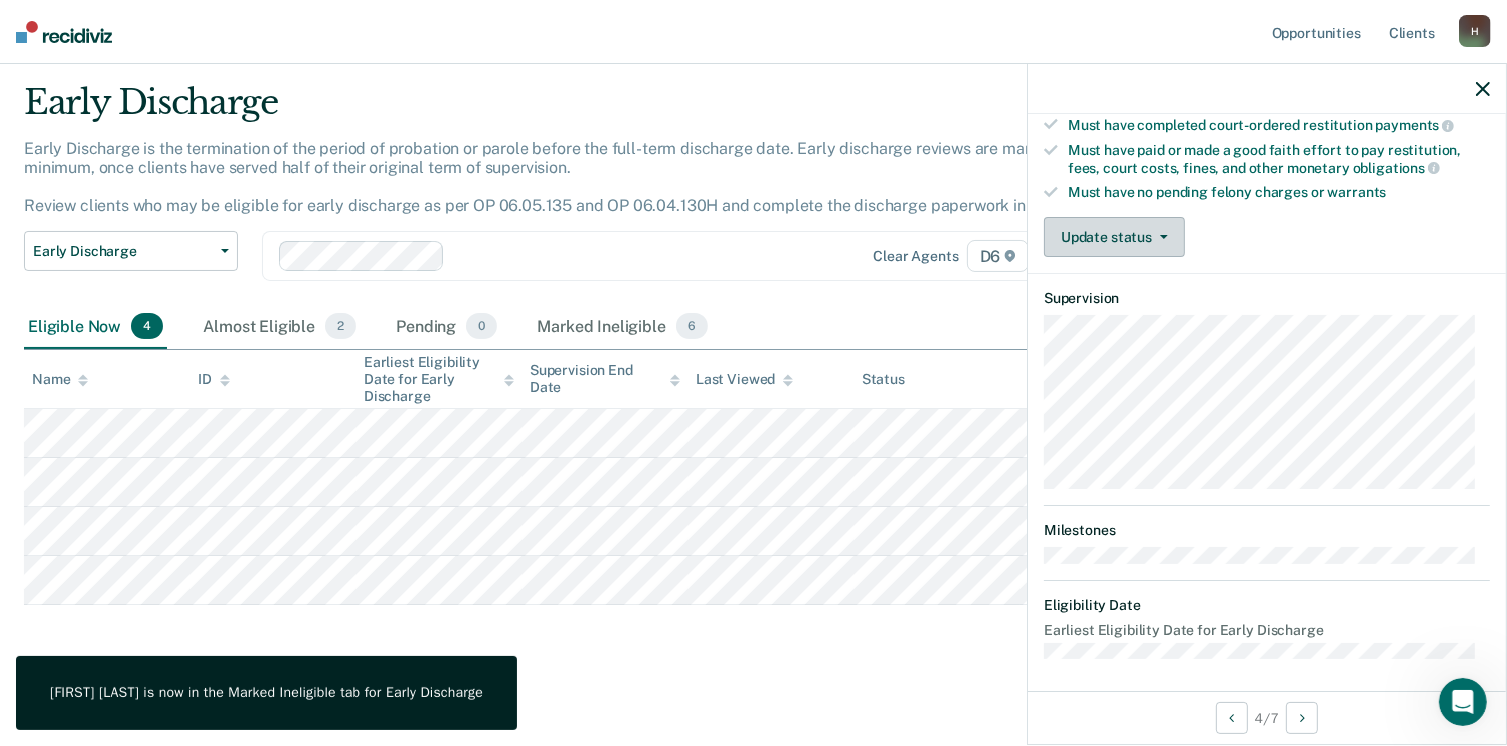 click on "Update status" at bounding box center (1114, 237) 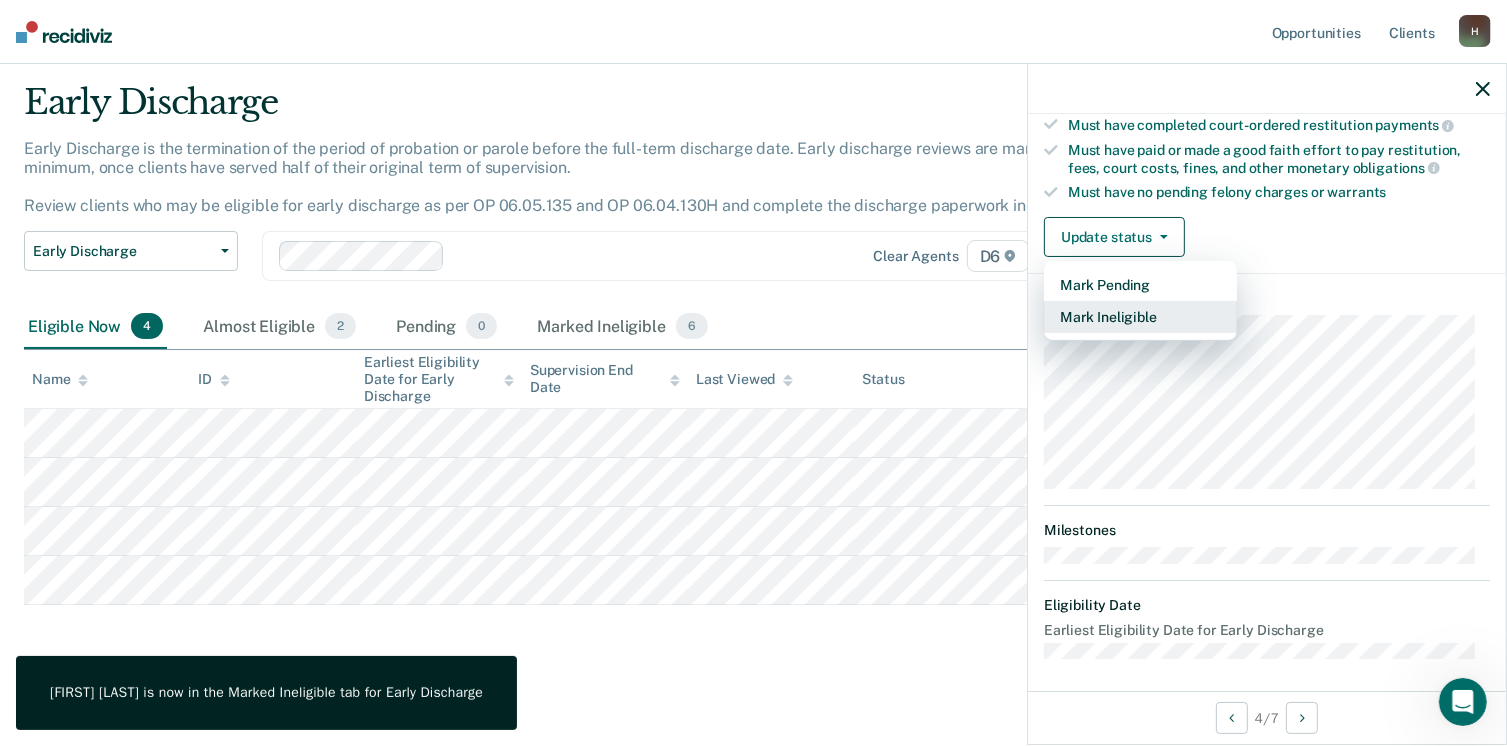 click on "Mark Ineligible" at bounding box center [1140, 317] 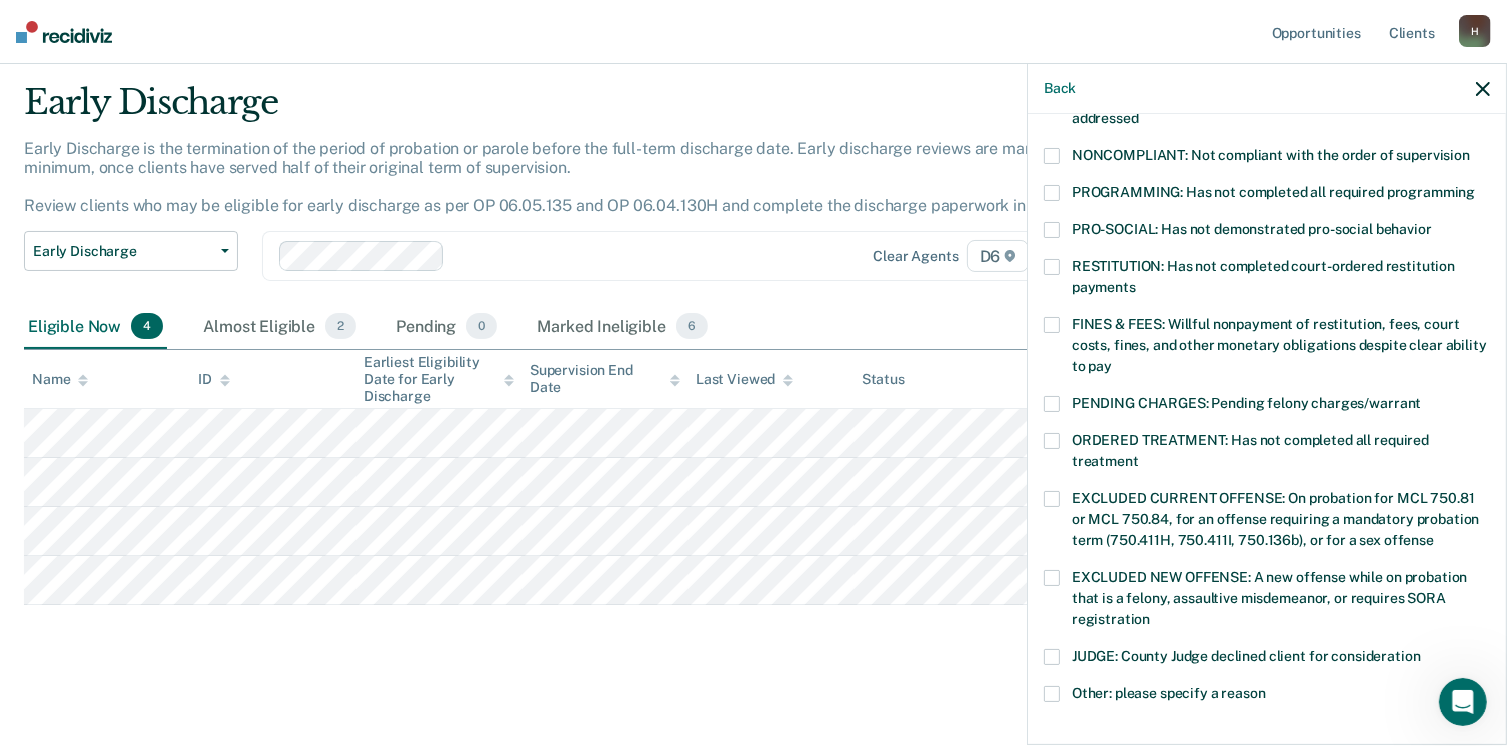 click at bounding box center (1052, 193) 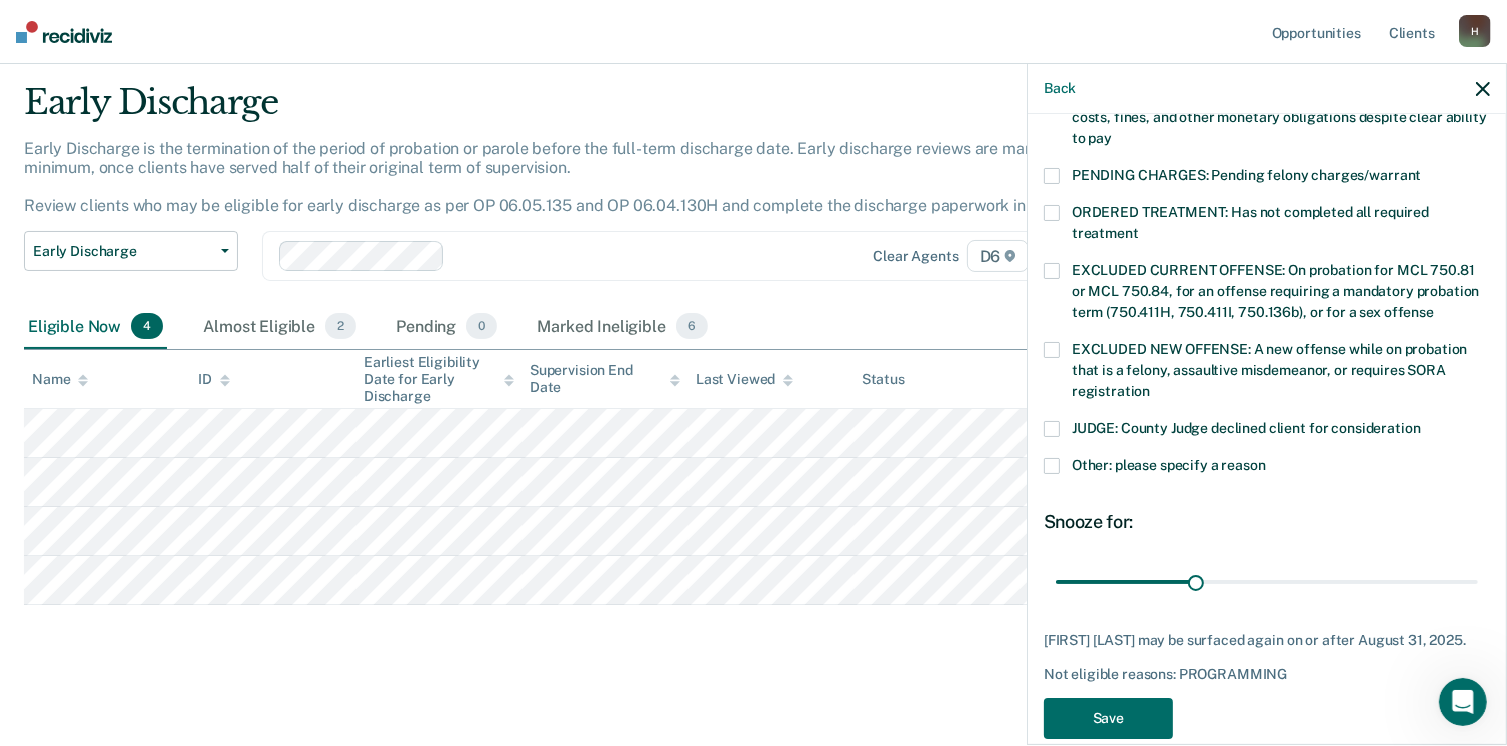 scroll, scrollTop: 600, scrollLeft: 0, axis: vertical 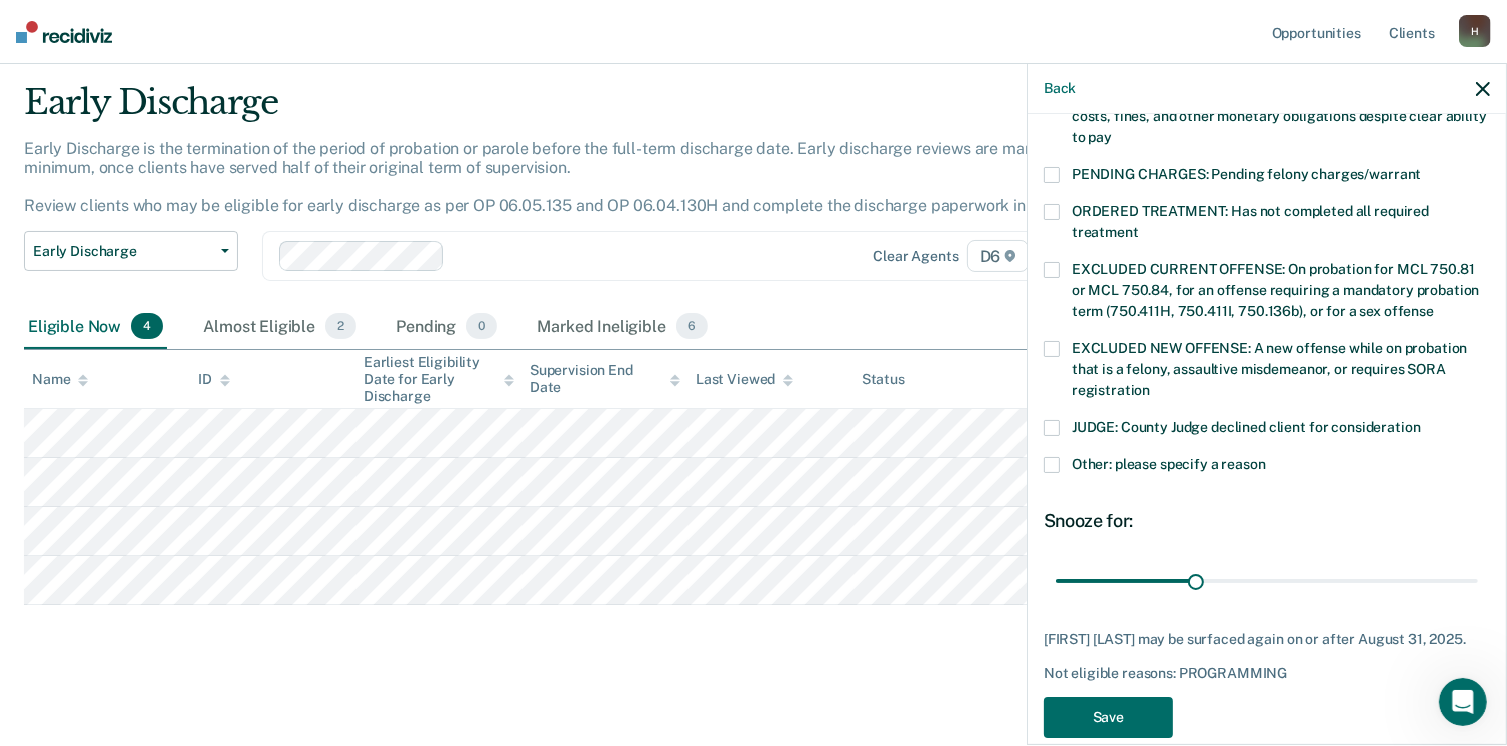 click at bounding box center [1052, 465] 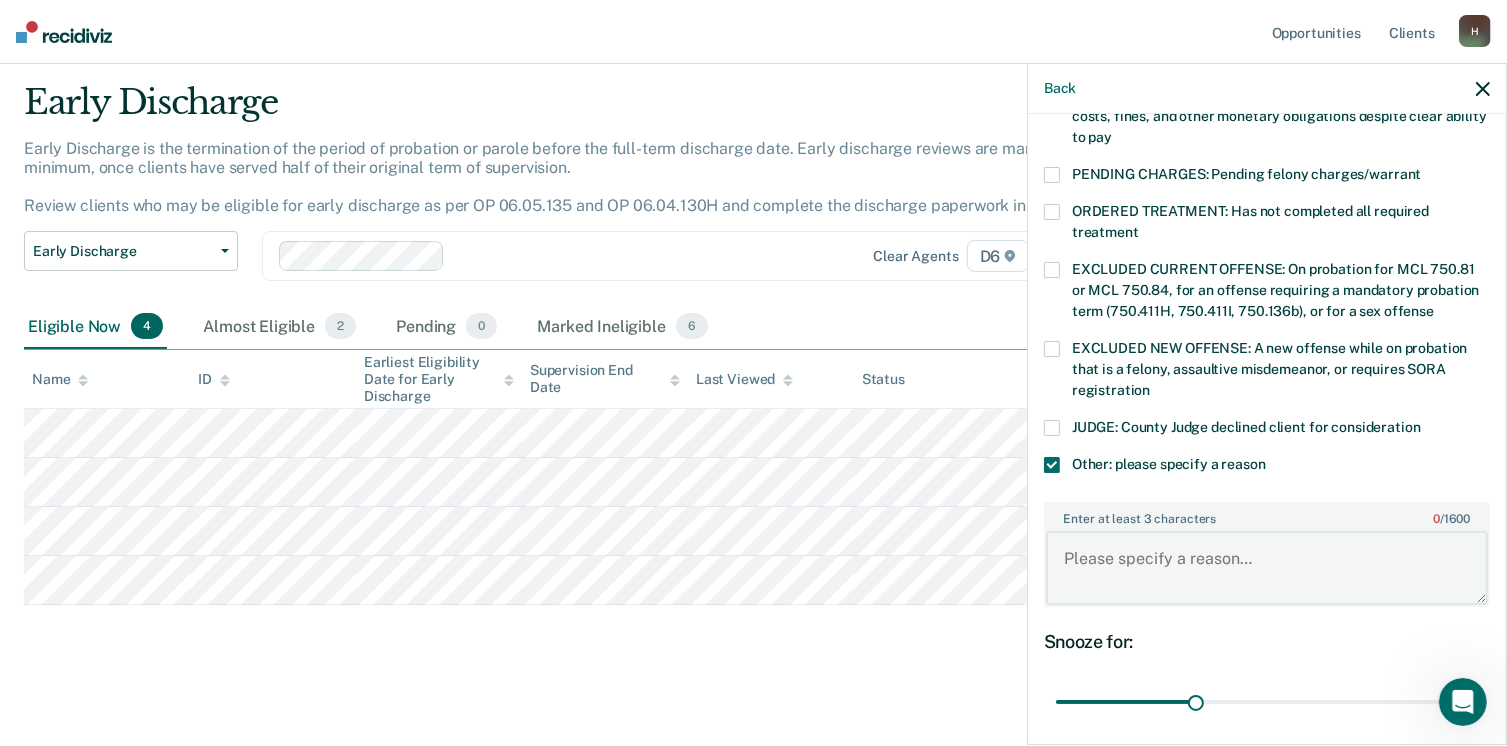 click on "Enter at least 3 characters 0  /  1600" at bounding box center [1267, 568] 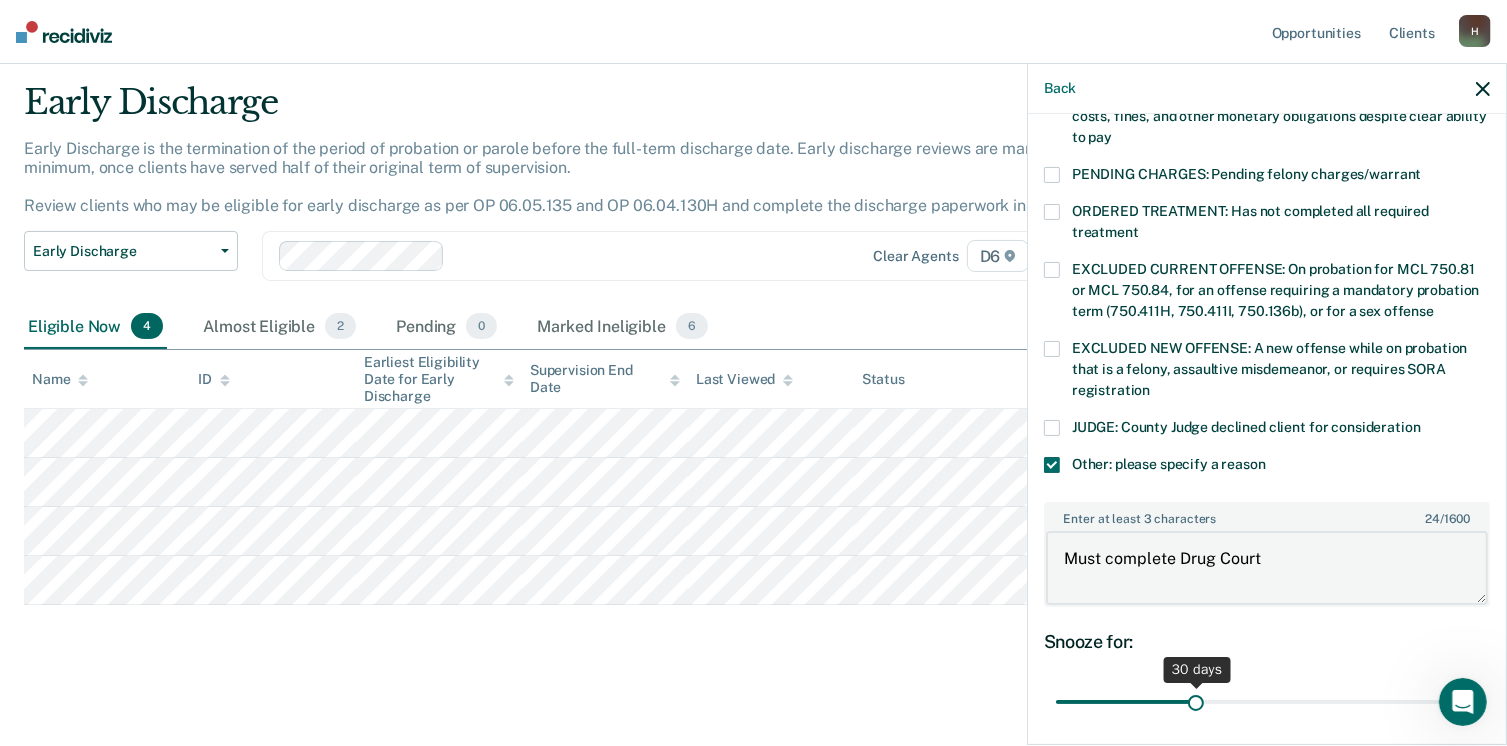 type on "Must complete Drug Court" 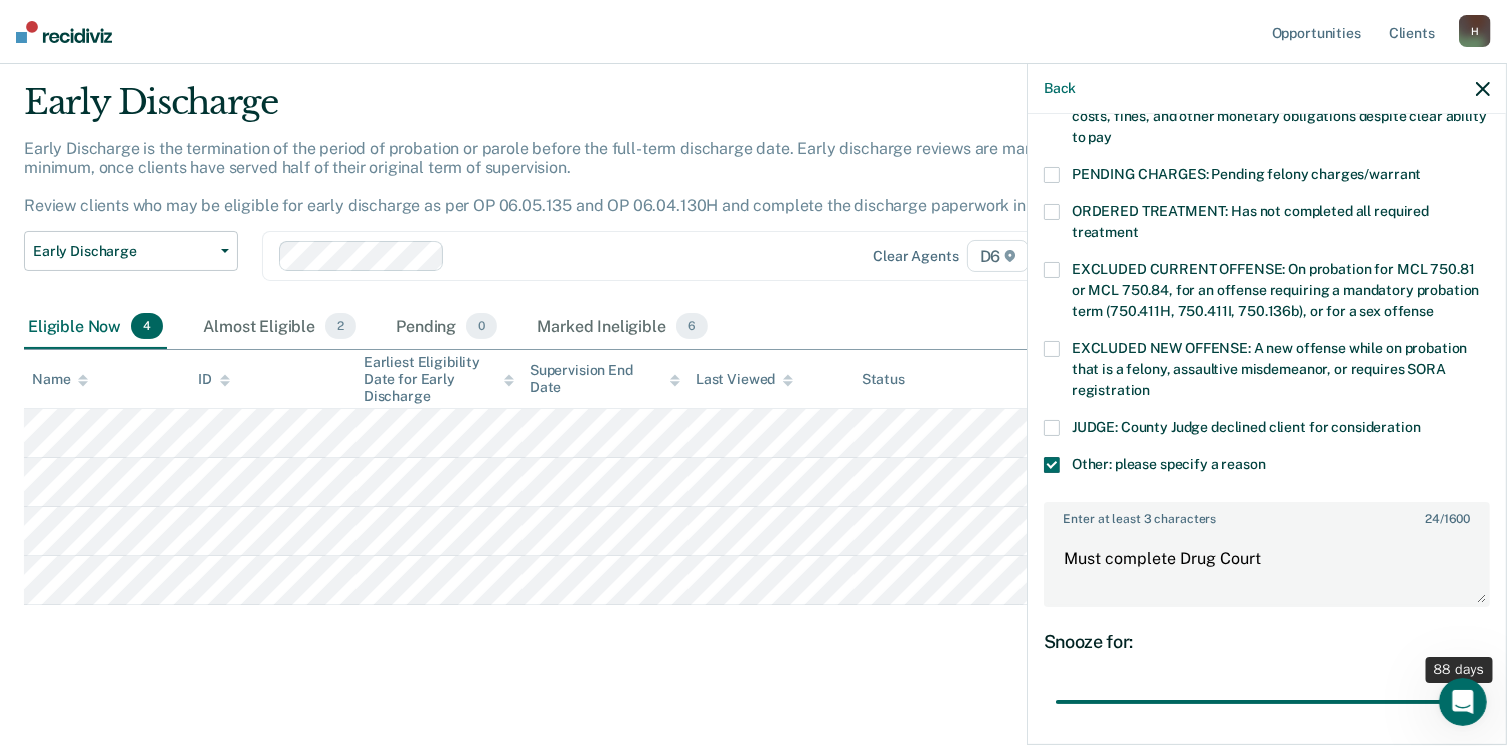 drag, startPoint x: 1189, startPoint y: 693, endPoint x: 8, endPoint y: 21, distance: 1358.8027 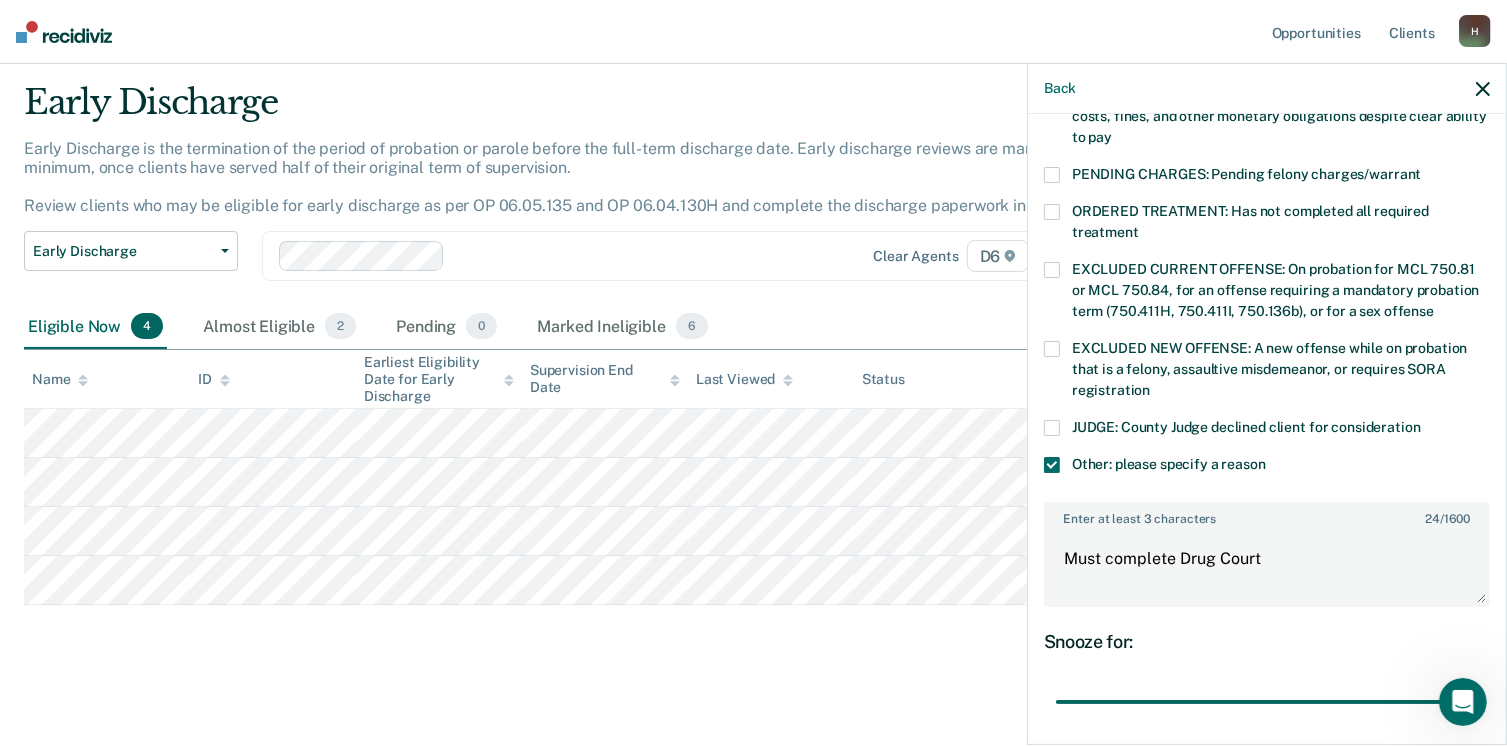 scroll, scrollTop: 749, scrollLeft: 0, axis: vertical 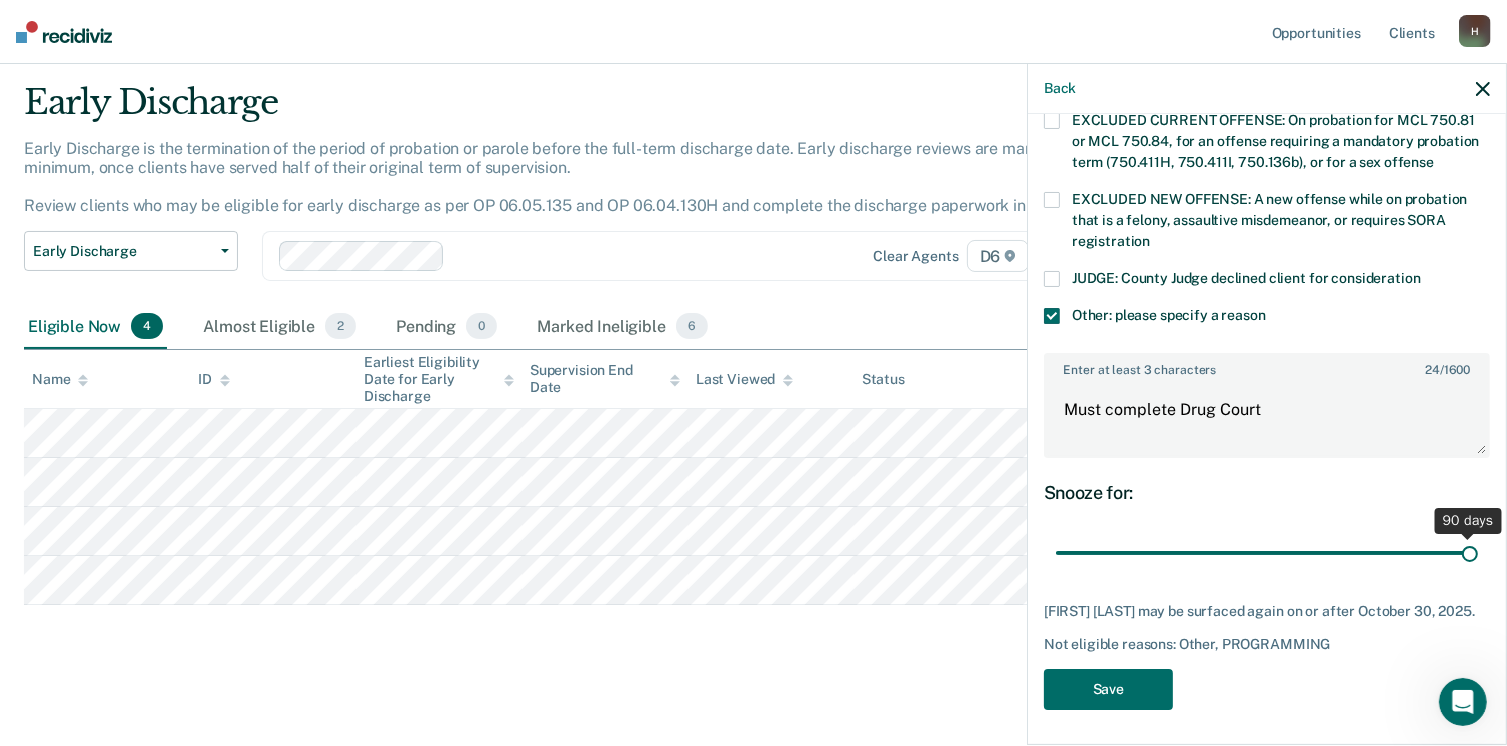 drag, startPoint x: 1437, startPoint y: 550, endPoint x: 1464, endPoint y: 554, distance: 27.294687 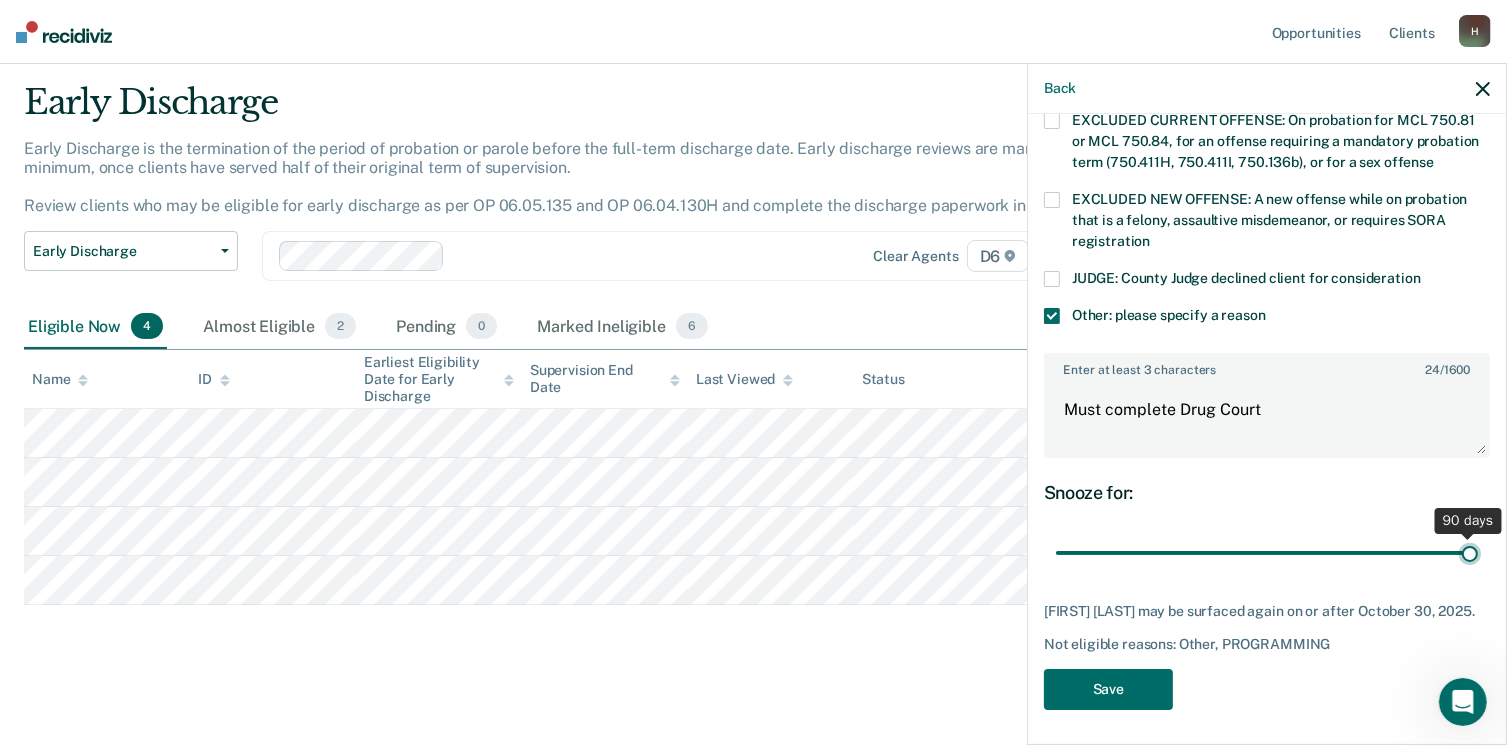 type on "90" 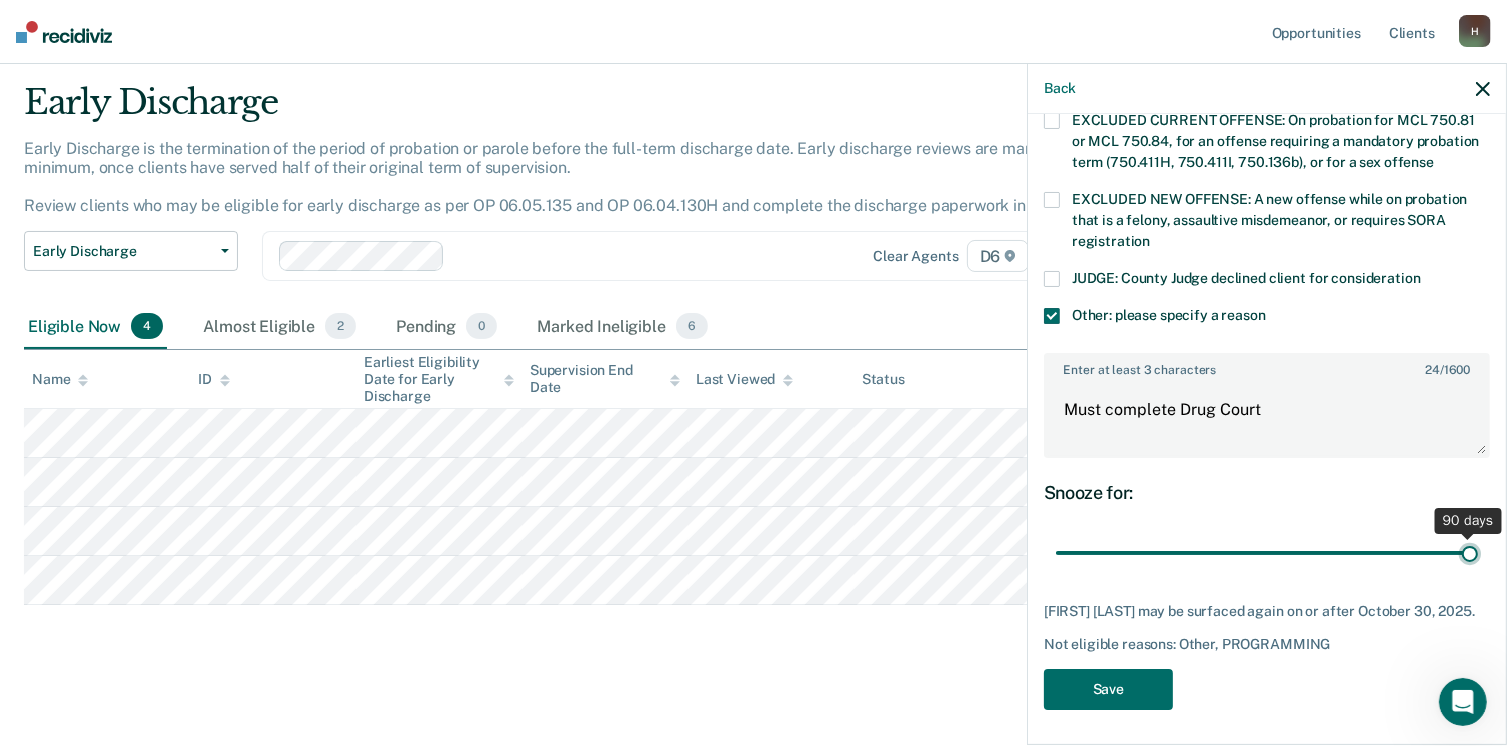 click at bounding box center [1267, 553] 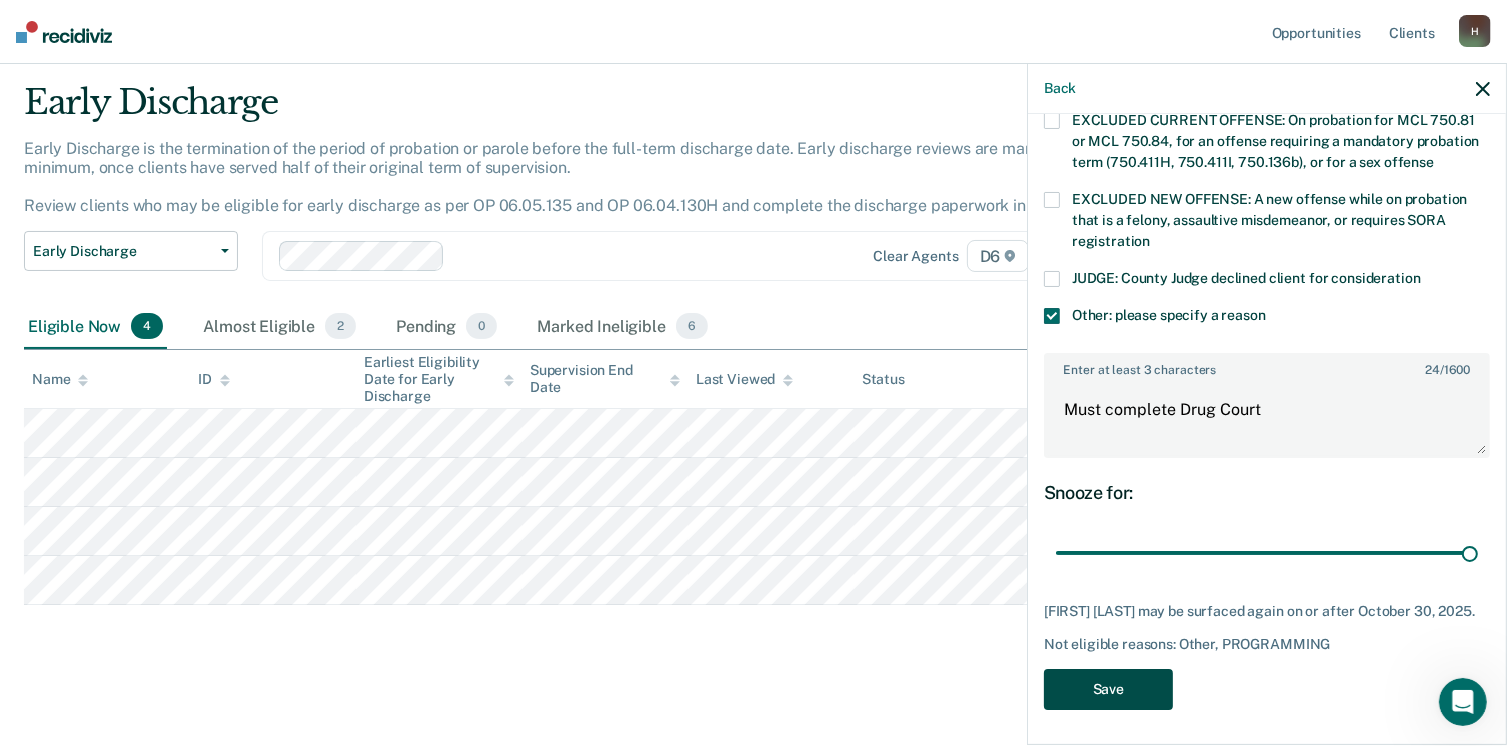 click on "Save" at bounding box center [1108, 689] 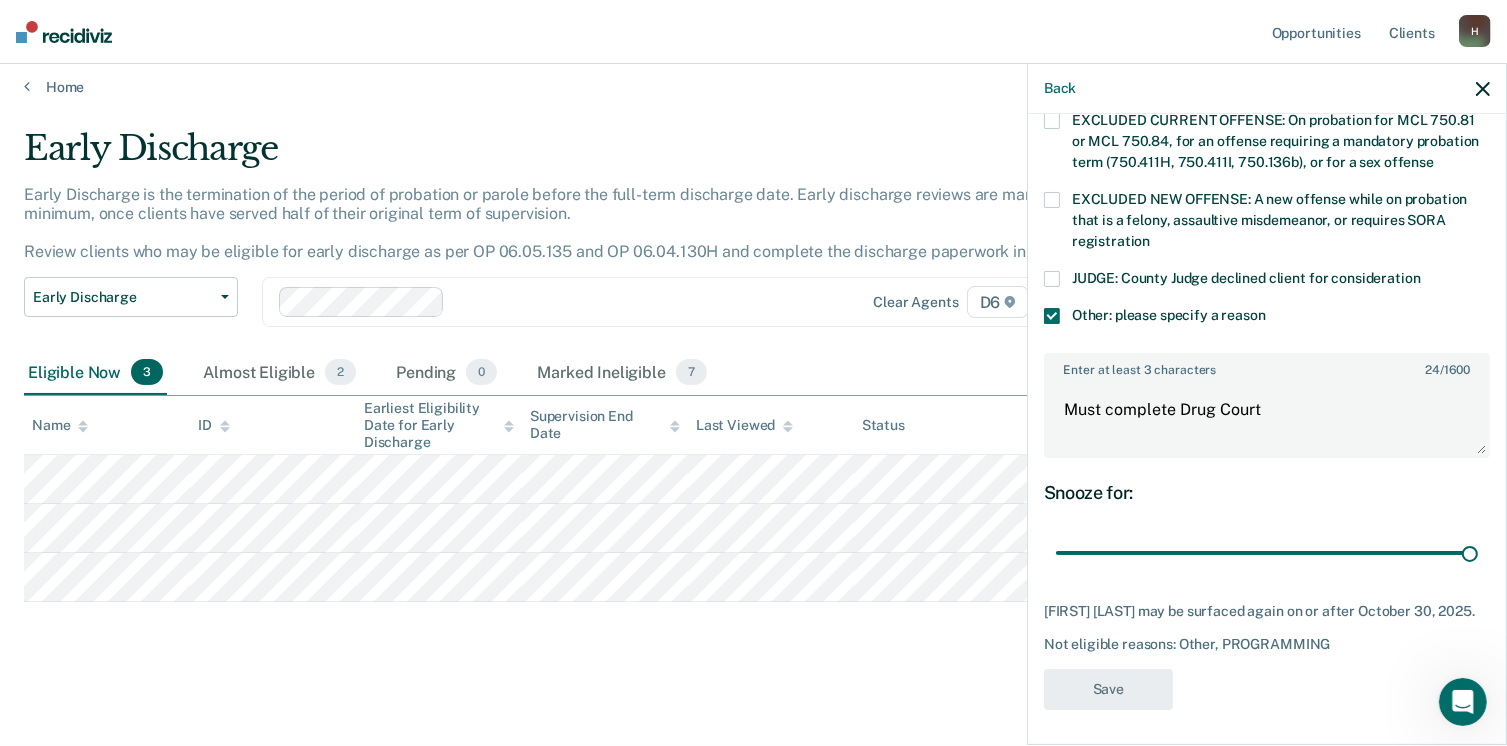 scroll, scrollTop: 8, scrollLeft: 0, axis: vertical 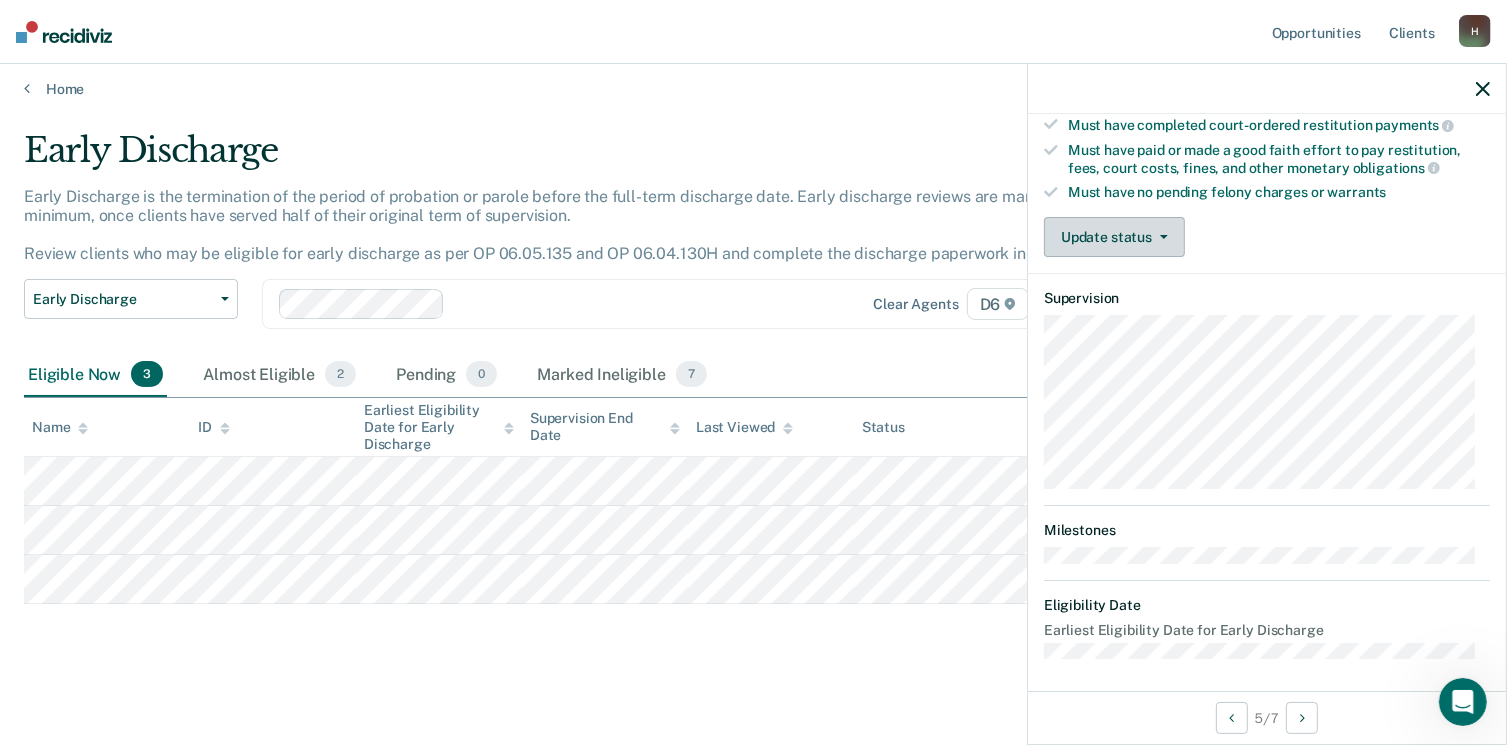 click on "Update status" at bounding box center [1114, 237] 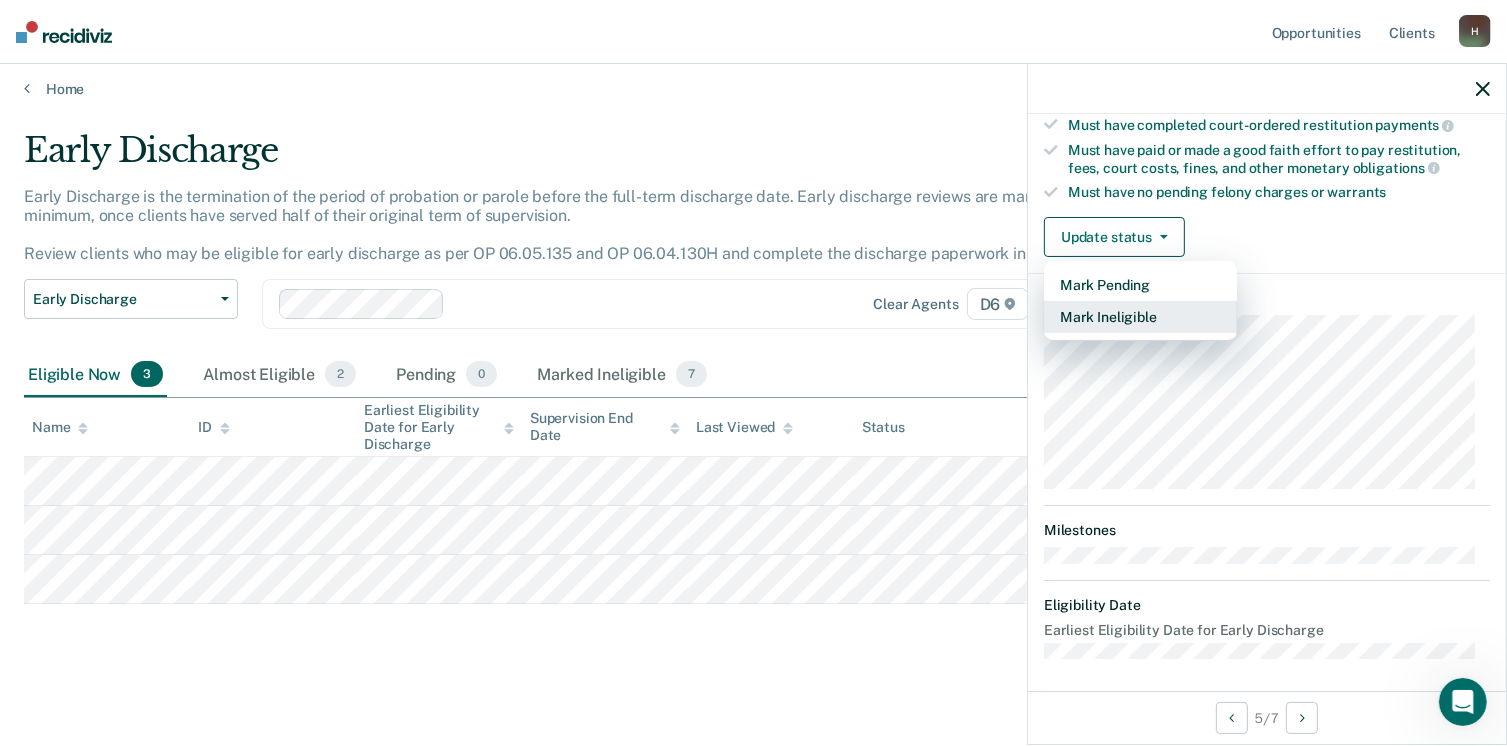 click on "Mark Ineligible" at bounding box center (1140, 317) 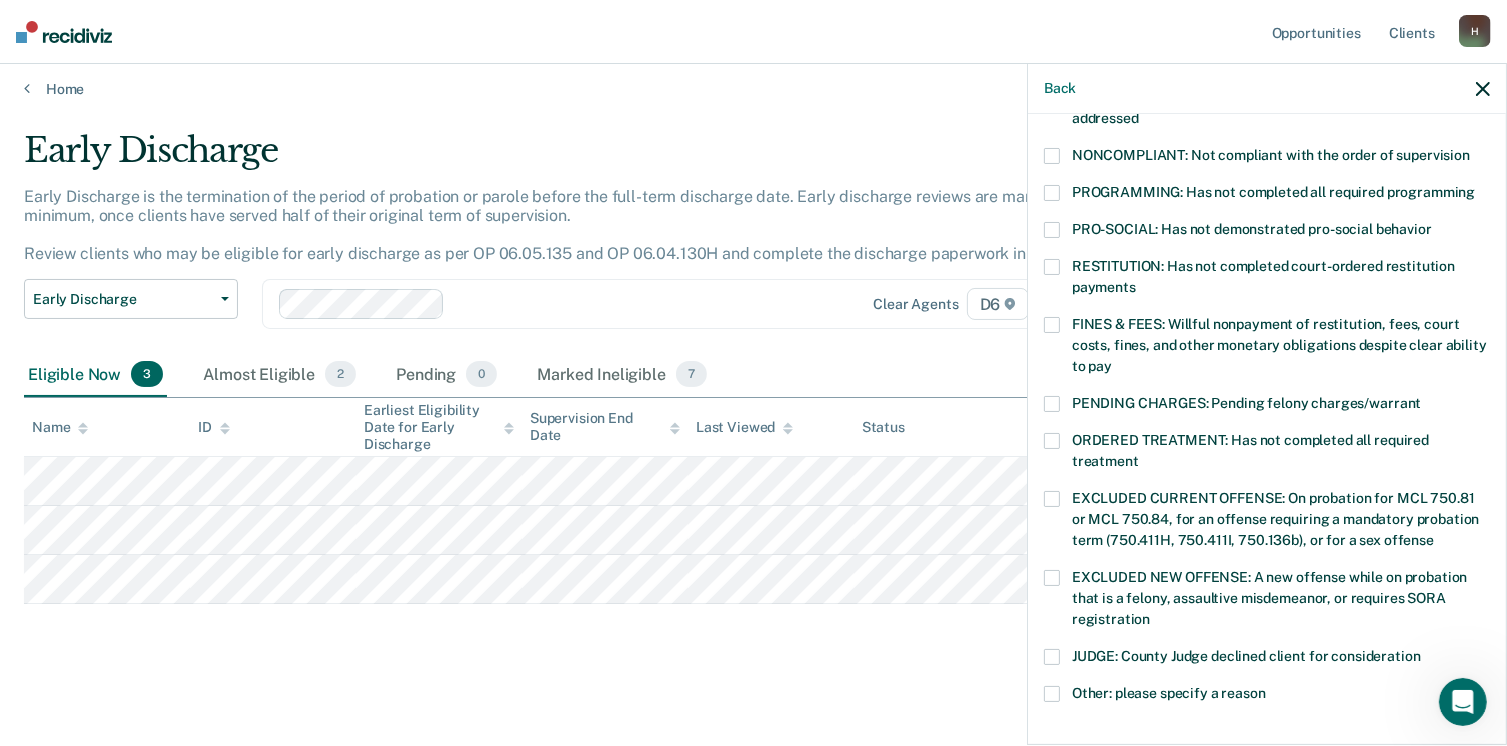click at bounding box center [1052, 193] 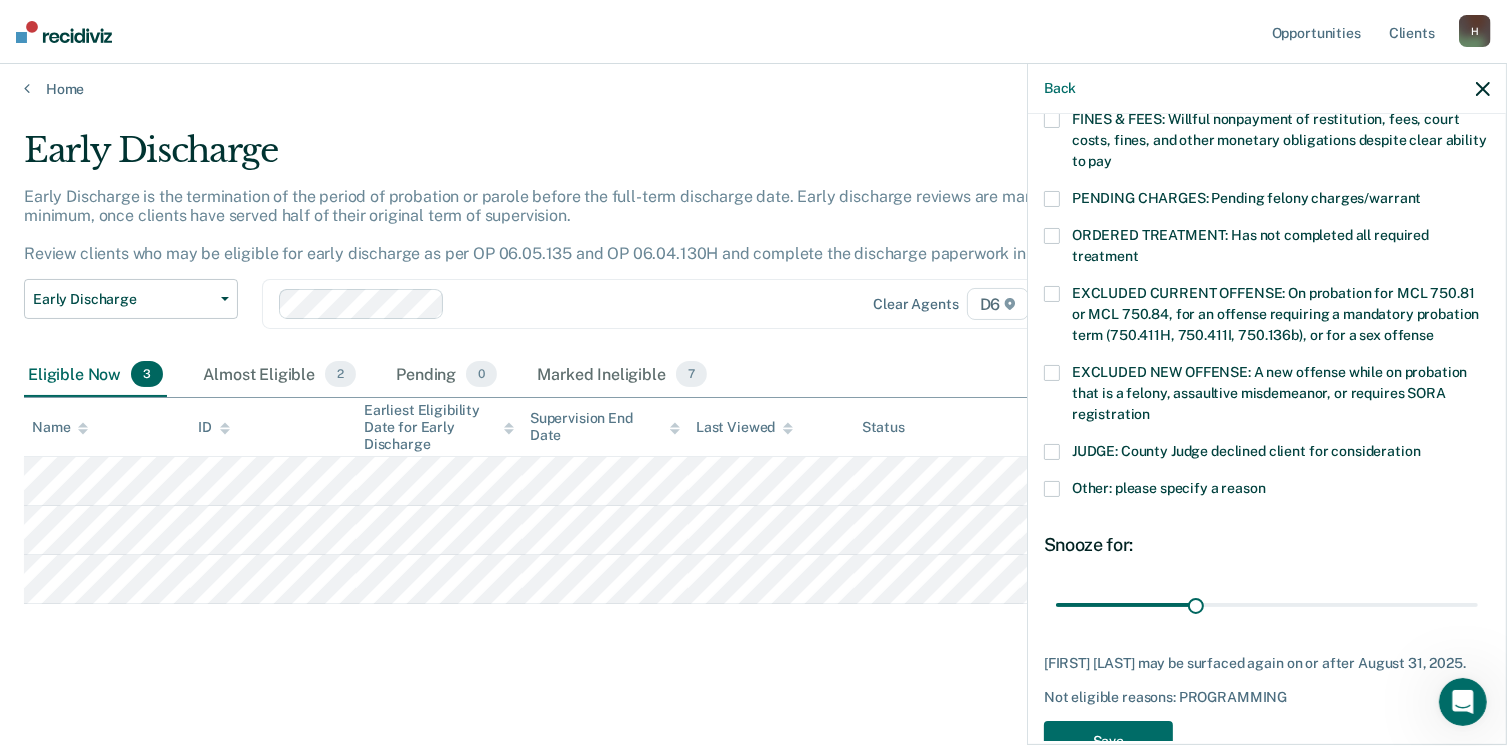 scroll, scrollTop: 584, scrollLeft: 0, axis: vertical 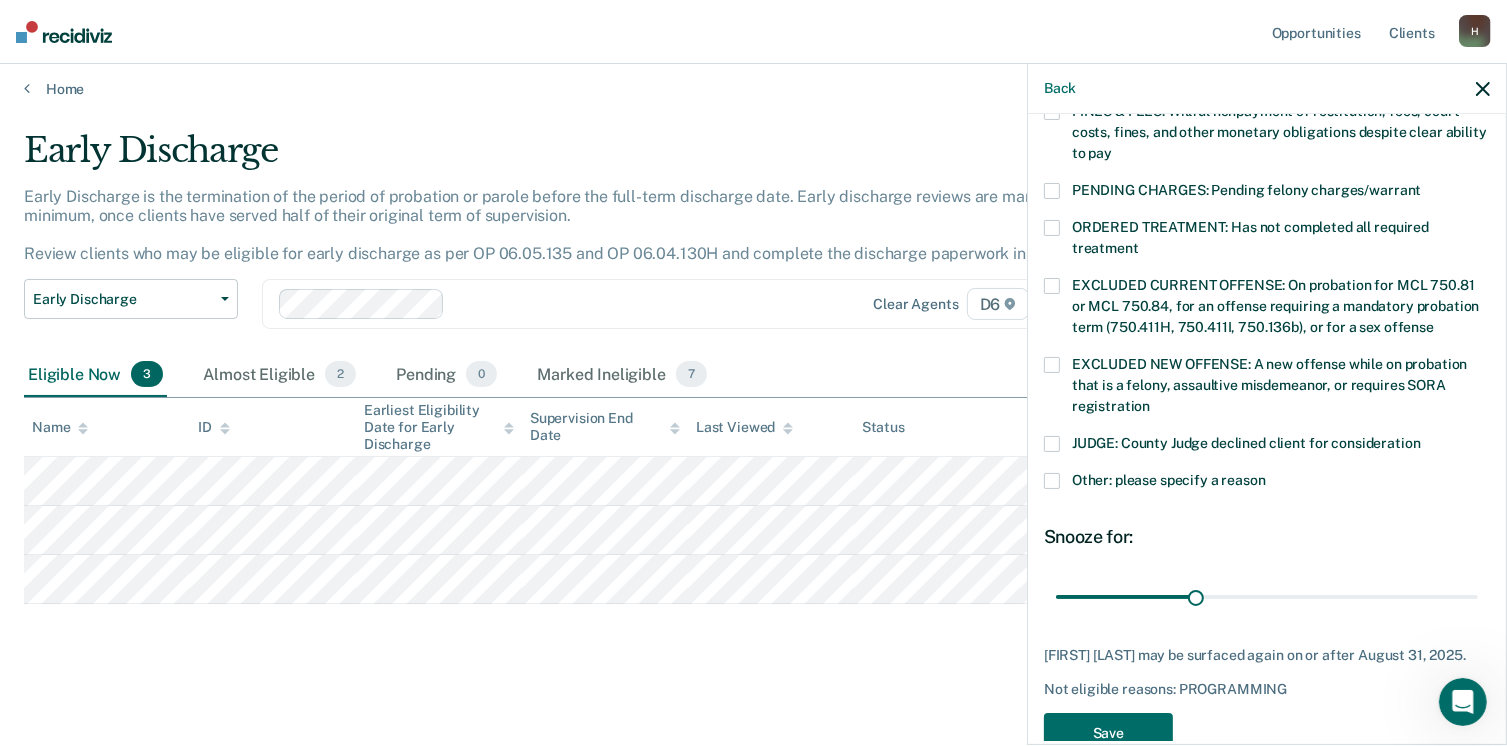 click at bounding box center (1052, 481) 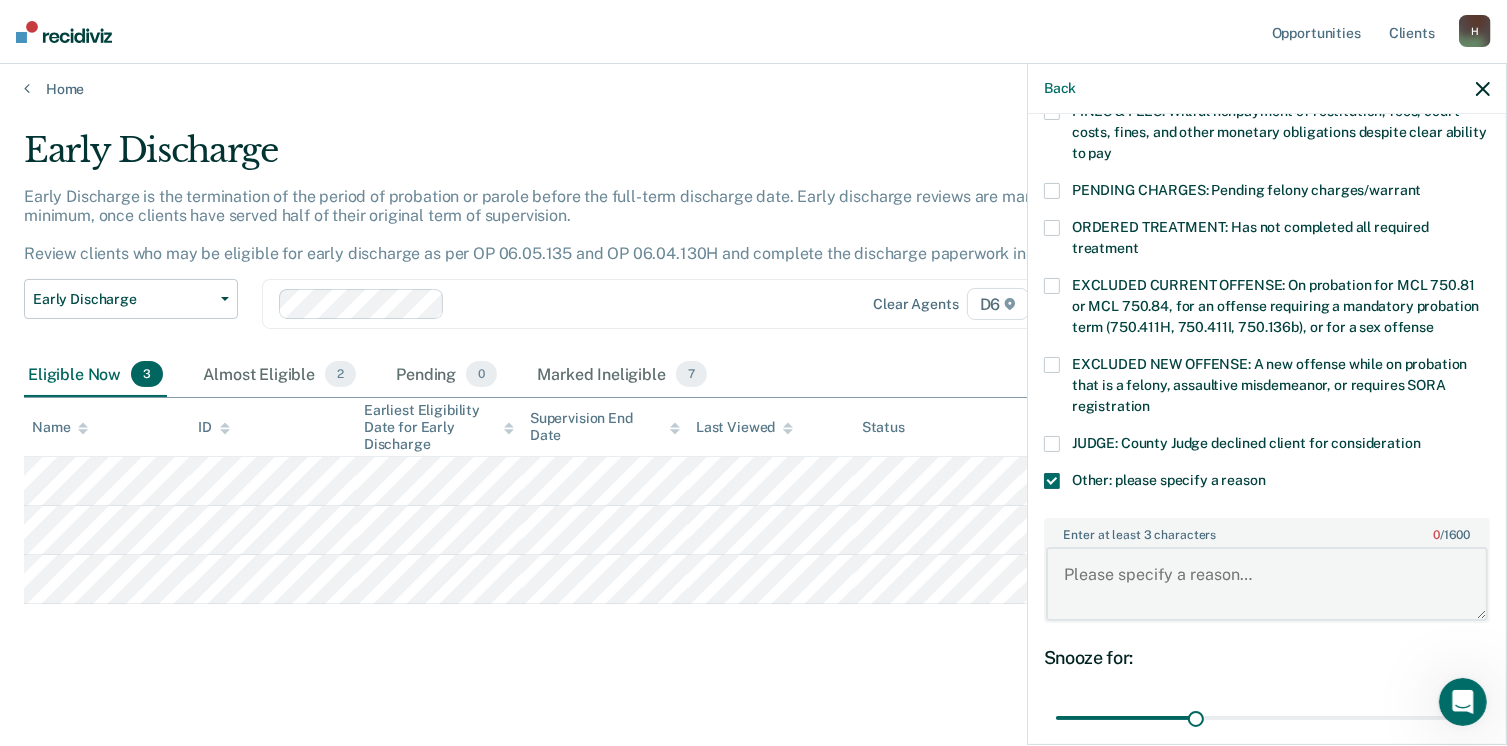 click on "Enter at least 3 characters 0  /  1600" at bounding box center [1267, 584] 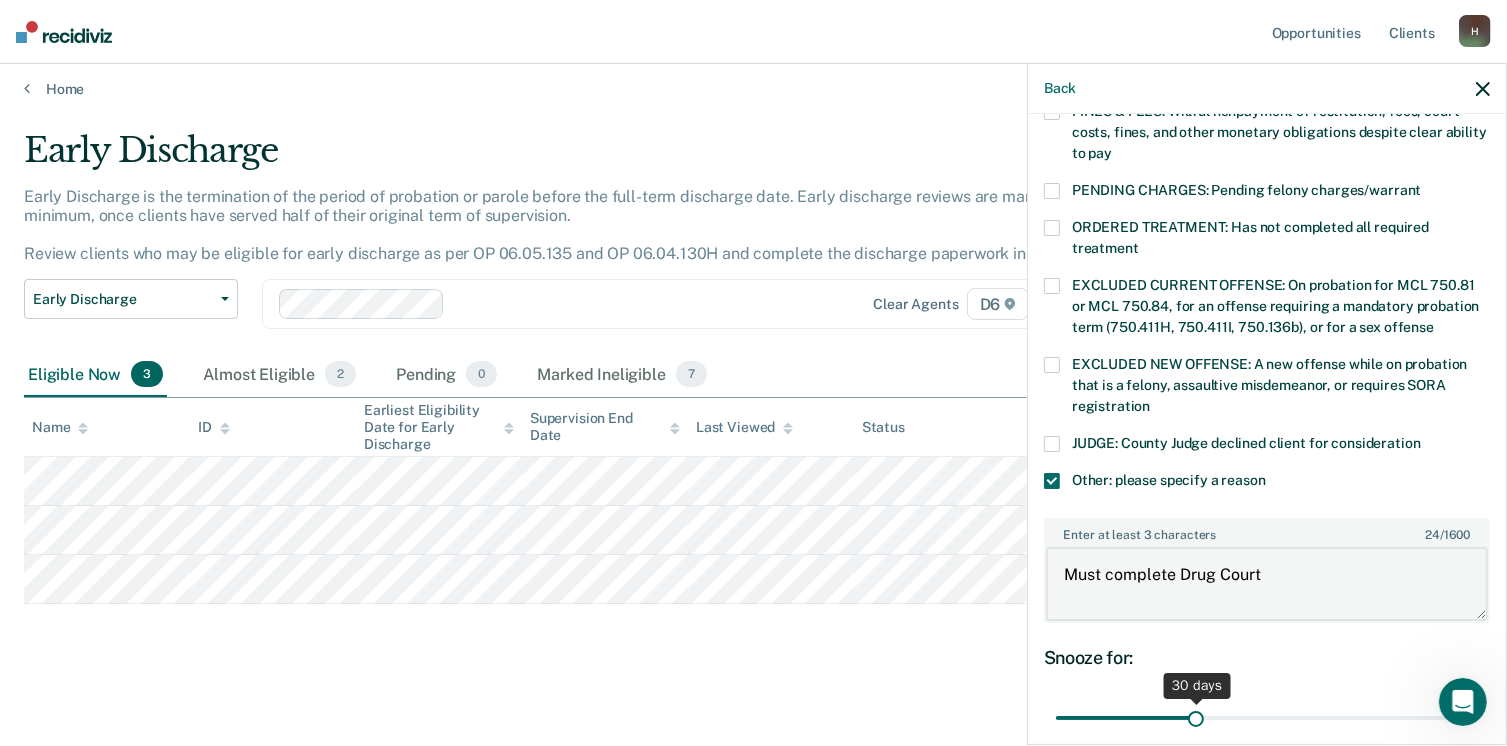 type on "Must complete Drug Court" 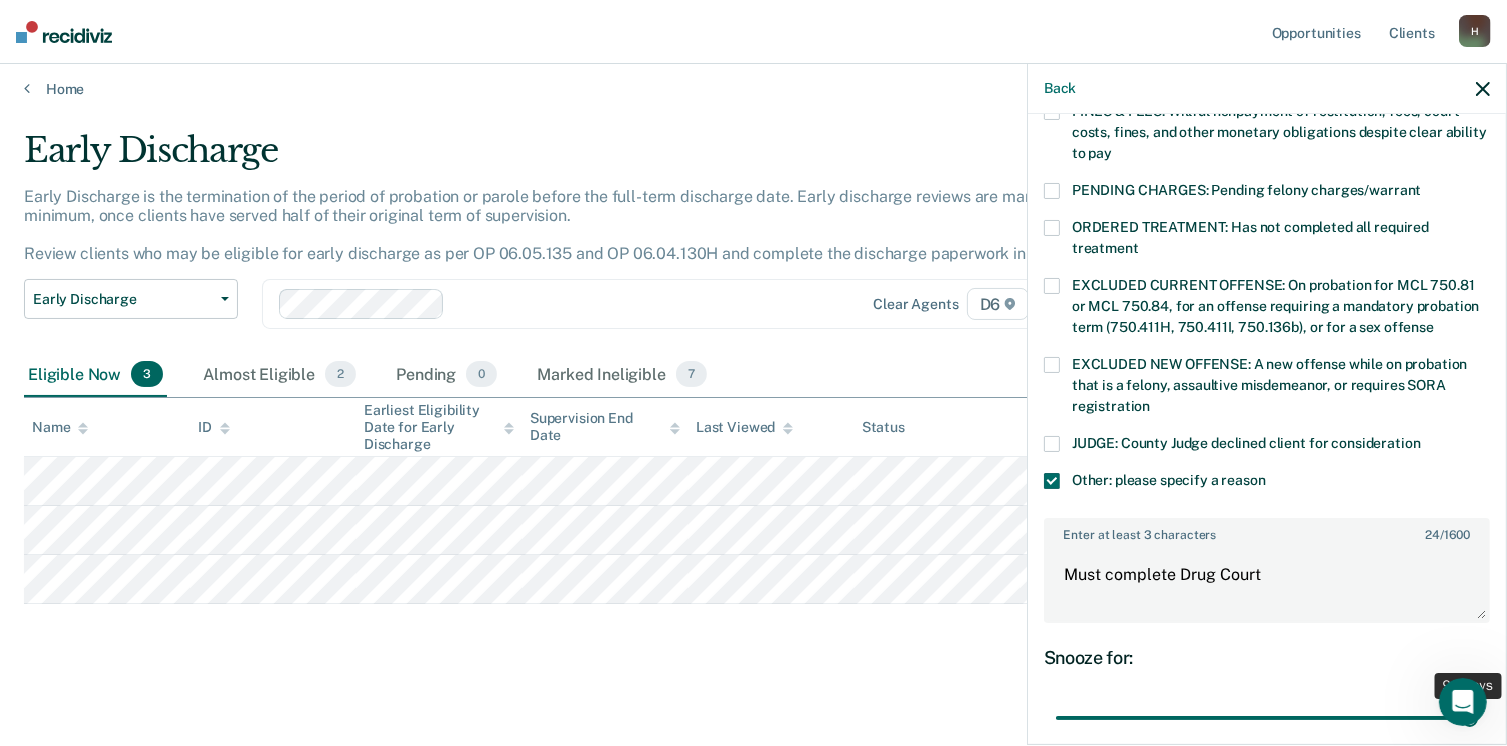 drag, startPoint x: 1191, startPoint y: 721, endPoint x: 1518, endPoint y: 703, distance: 327.49503 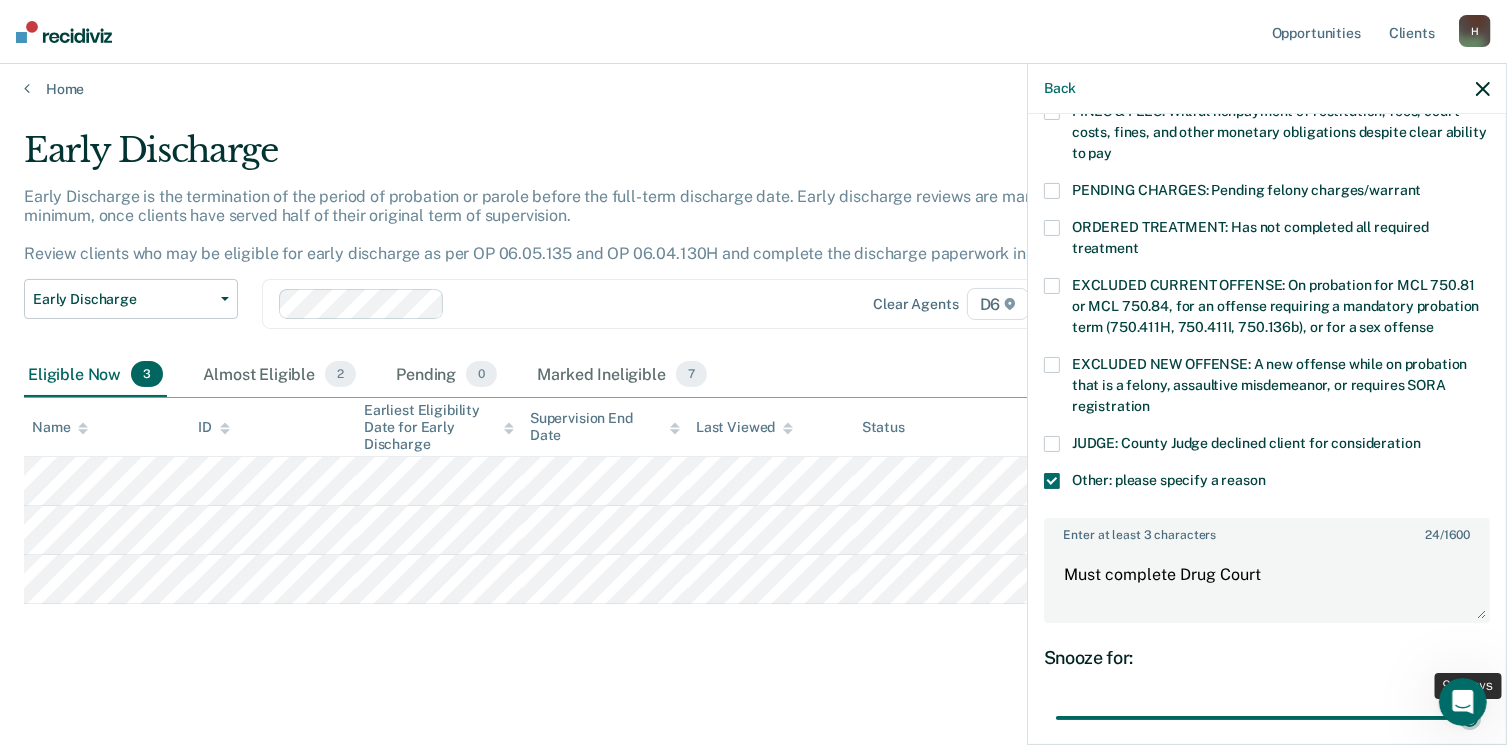 type on "90" 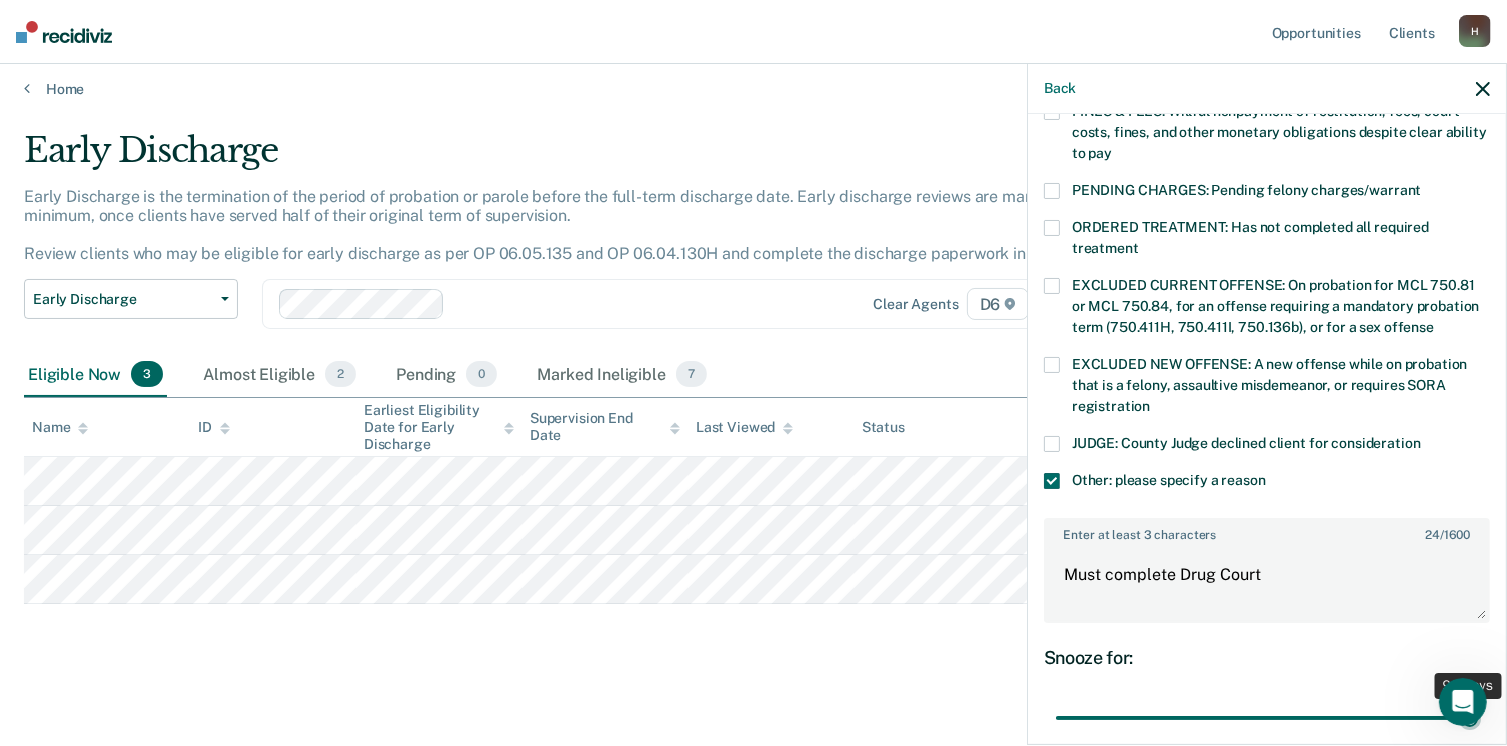 click at bounding box center [1267, 718] 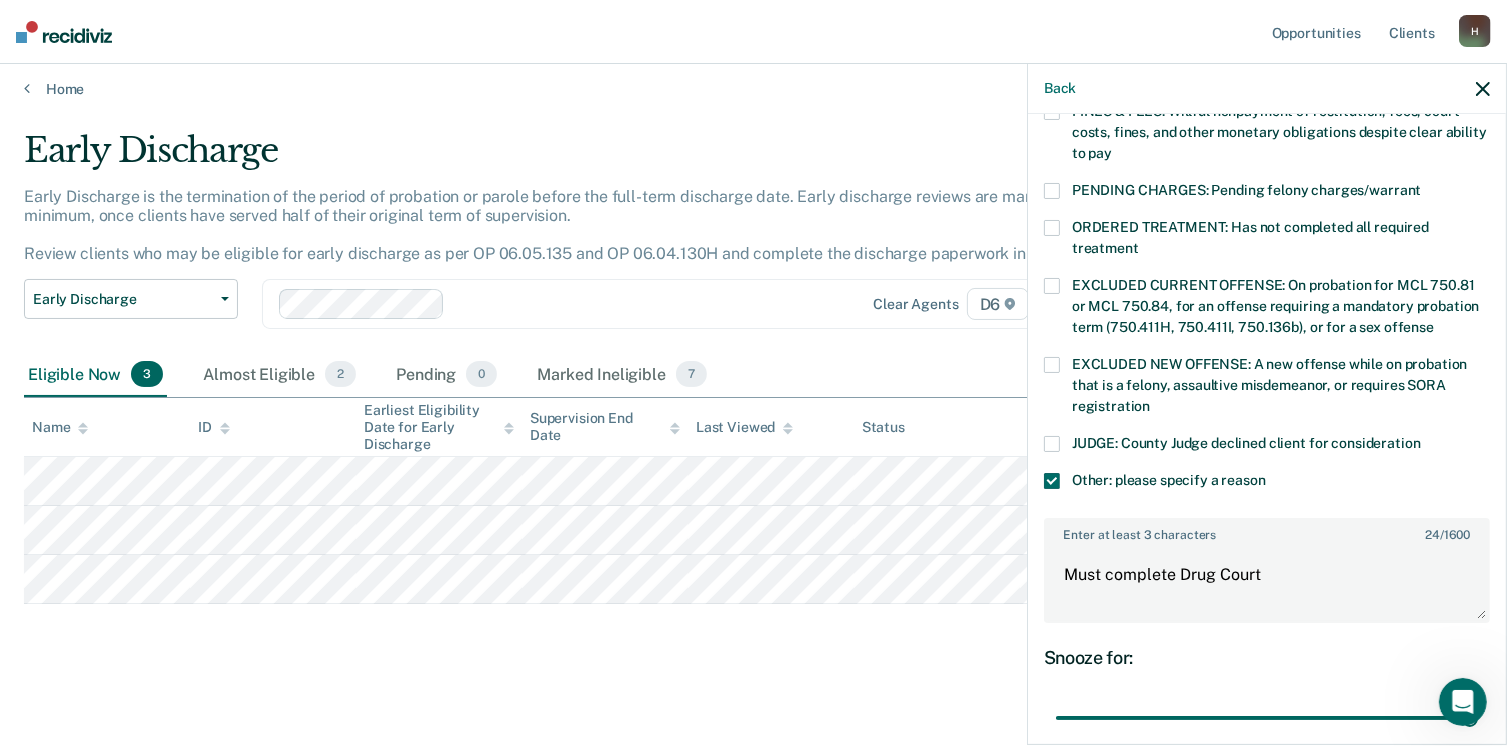 scroll, scrollTop: 749, scrollLeft: 0, axis: vertical 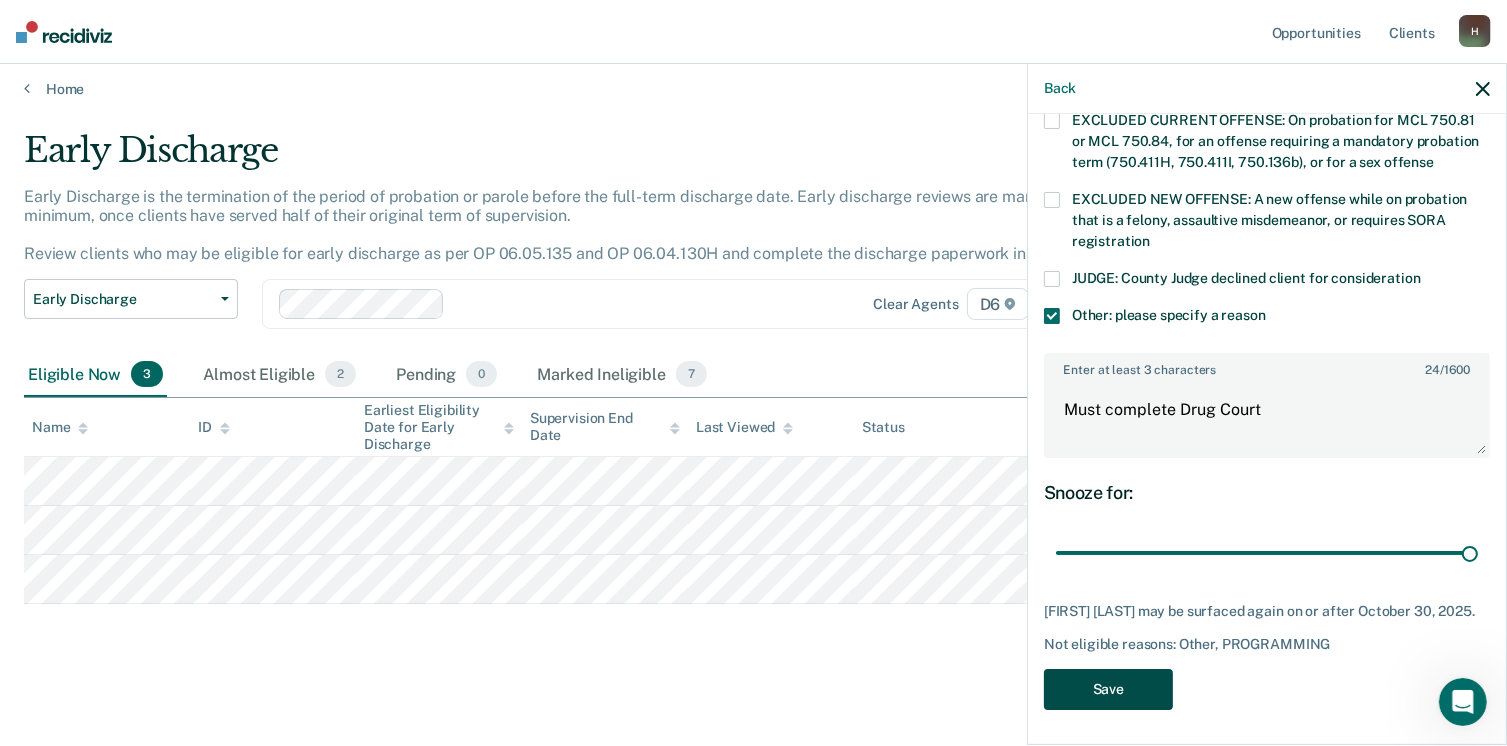 click on "Save" at bounding box center (1108, 689) 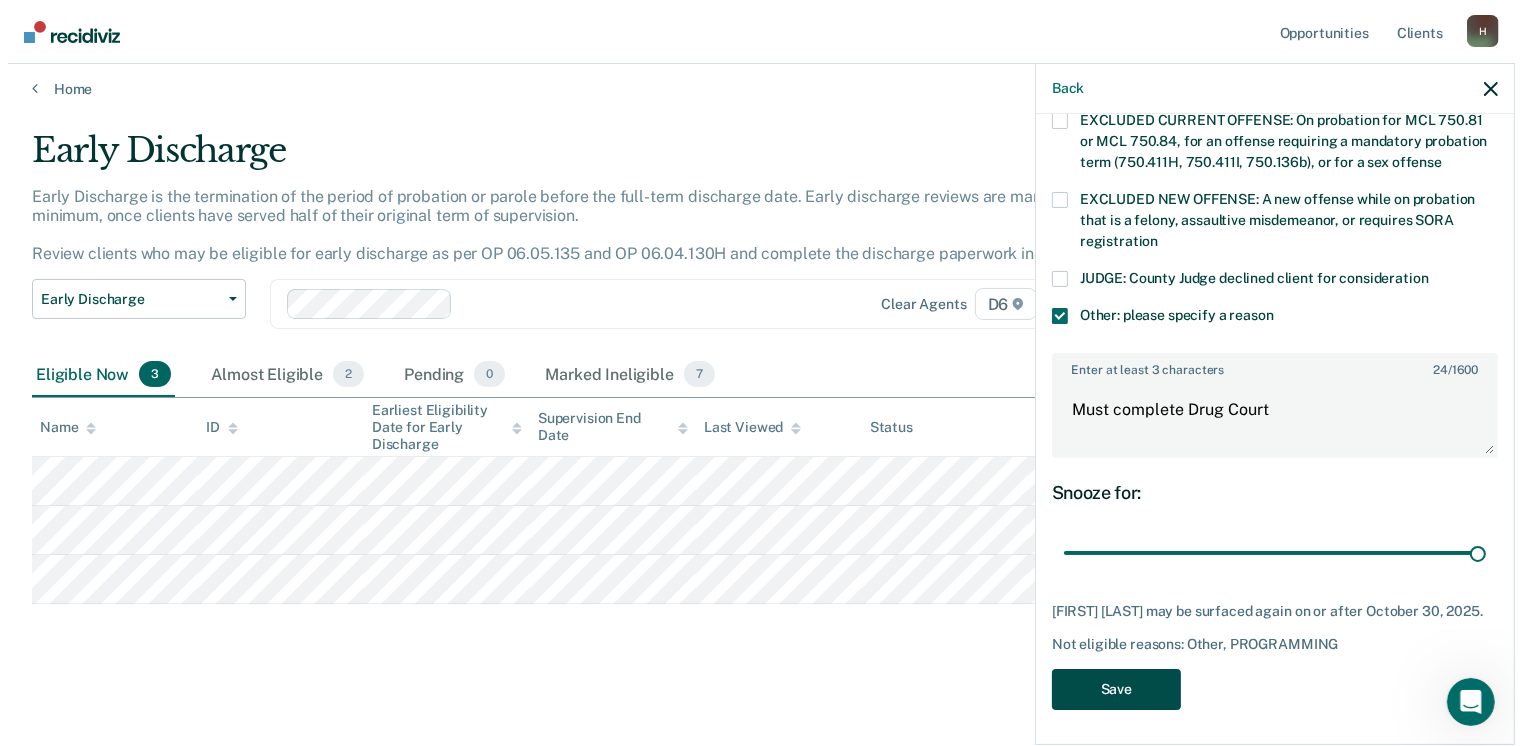 scroll, scrollTop: 0, scrollLeft: 0, axis: both 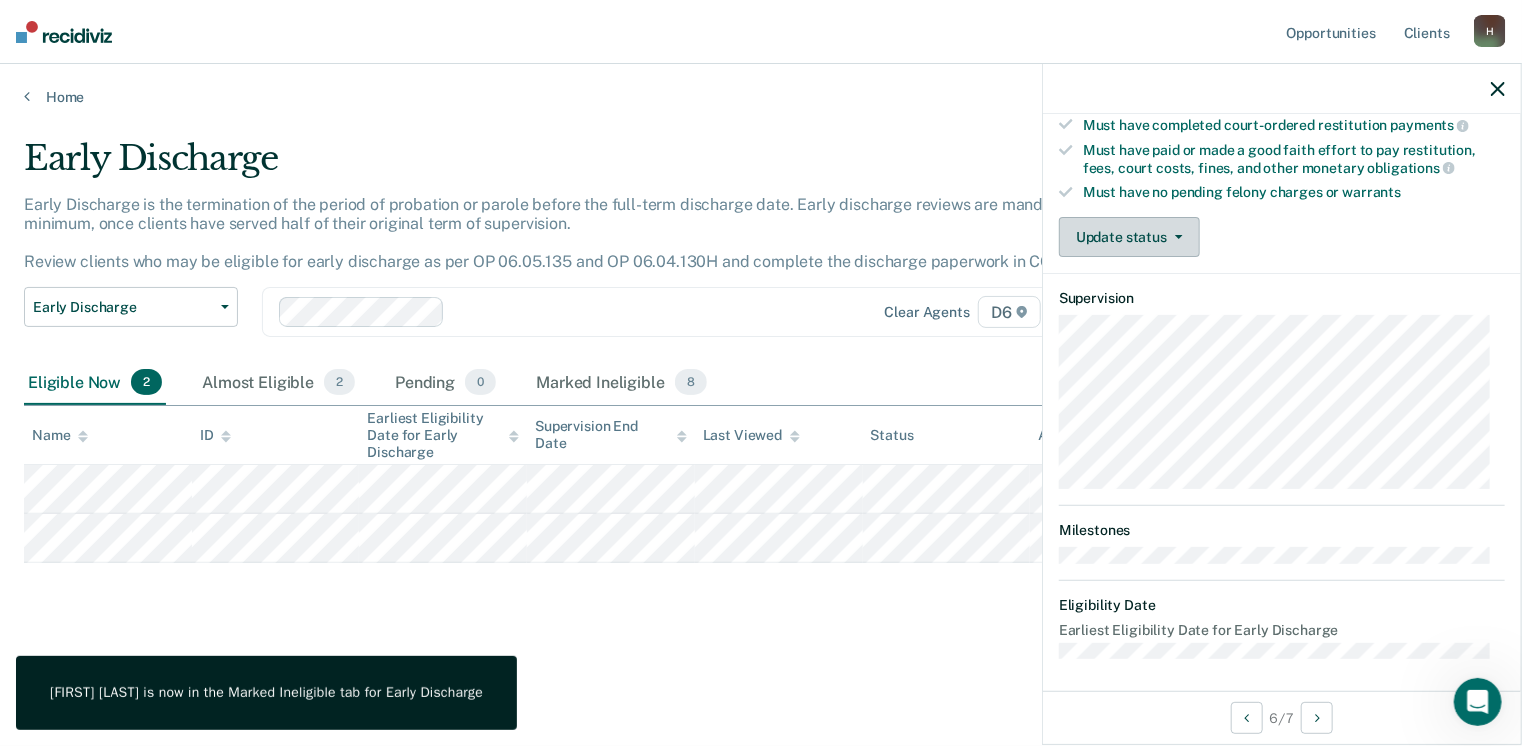 click on "Update status" at bounding box center [1129, 237] 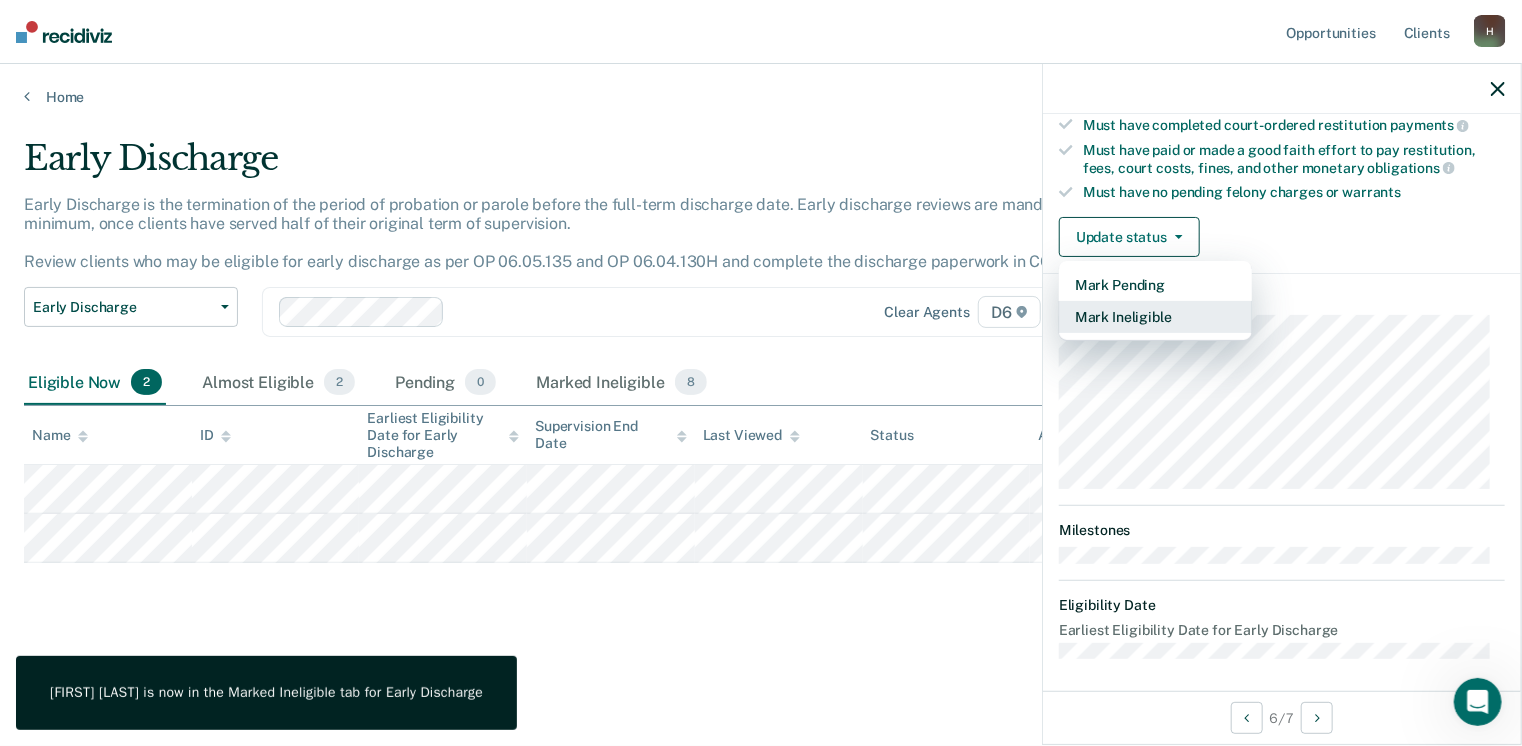 click on "Mark Ineligible" at bounding box center (1155, 317) 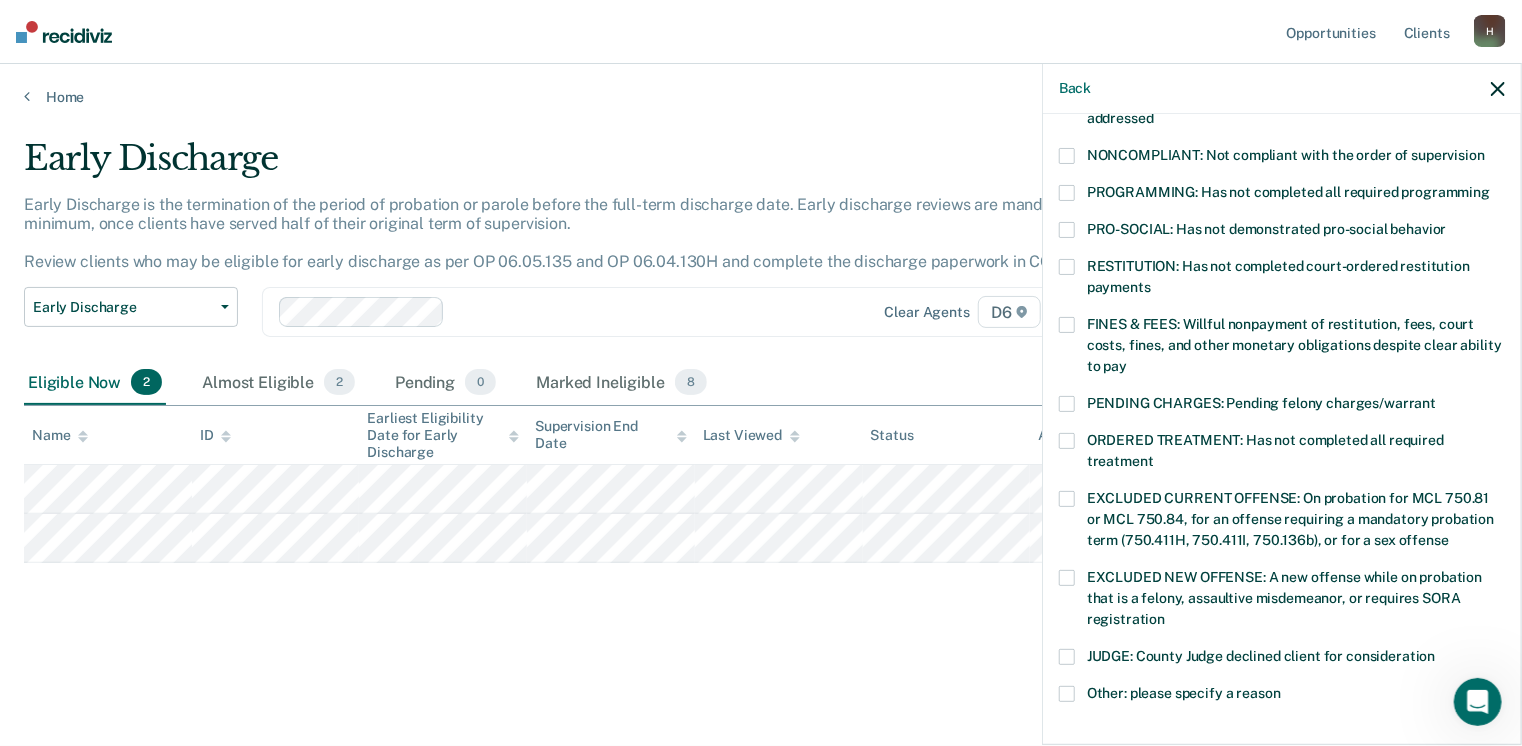 click at bounding box center (1067, 193) 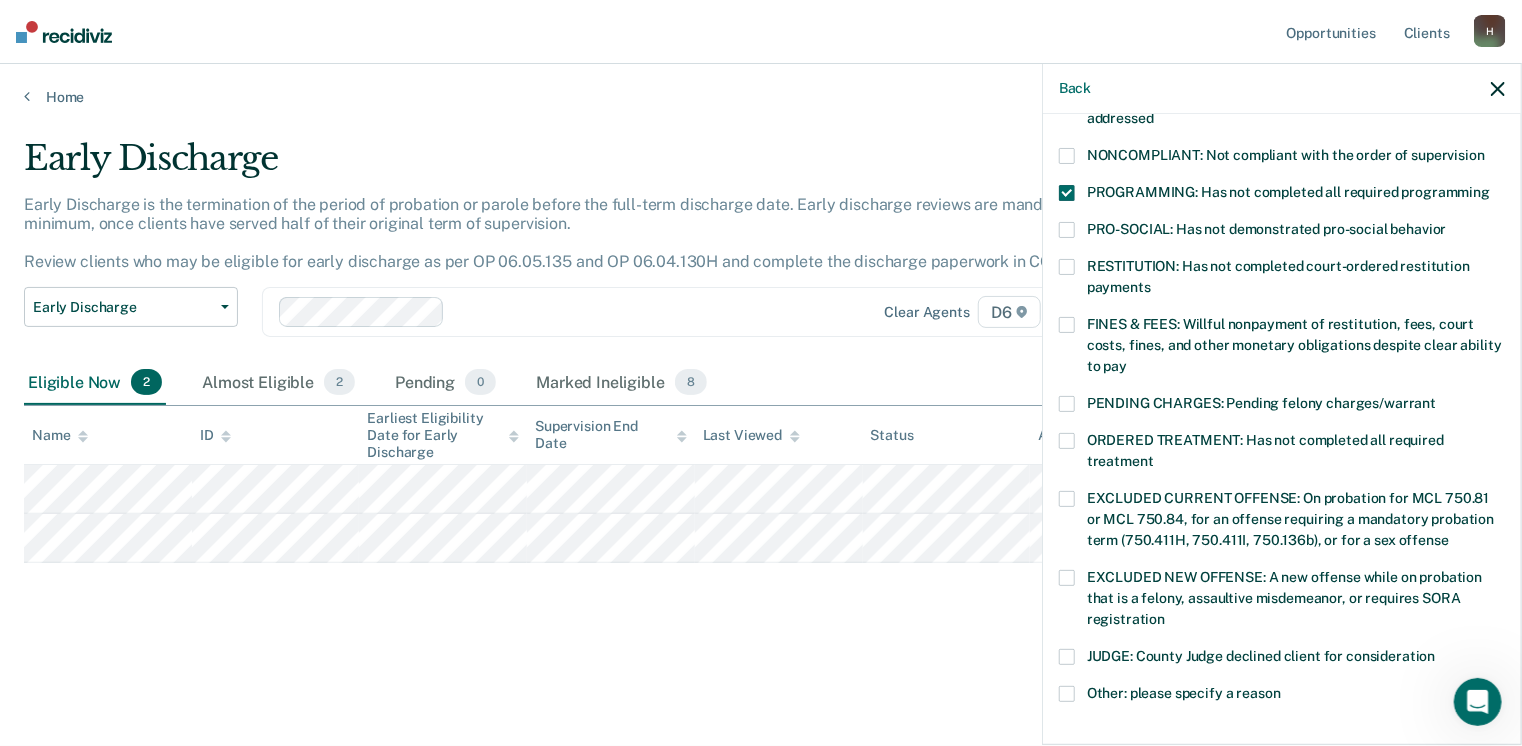 click at bounding box center [1067, 694] 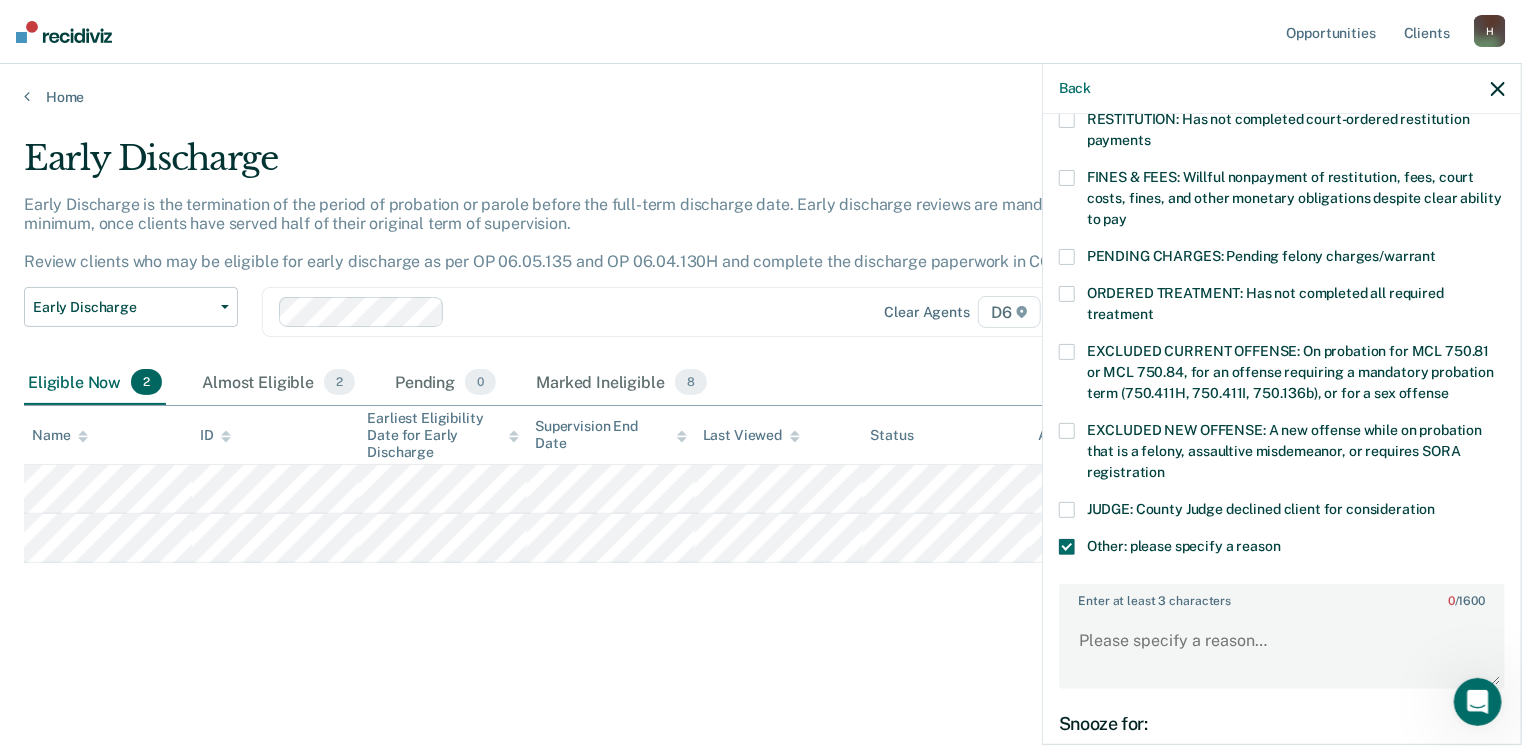scroll, scrollTop: 544, scrollLeft: 0, axis: vertical 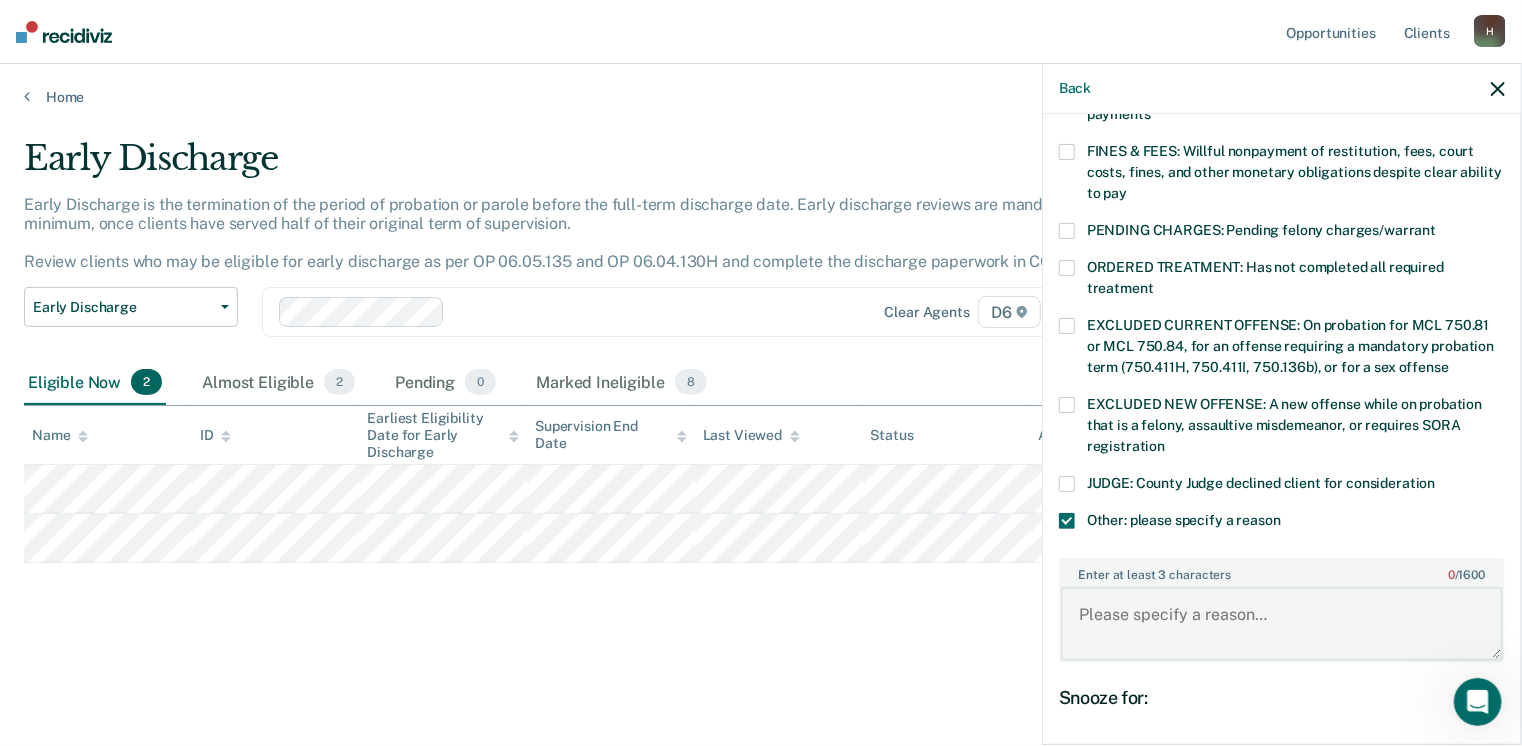 click on "Enter at least 3 characters 0  /  1600" at bounding box center (1282, 624) 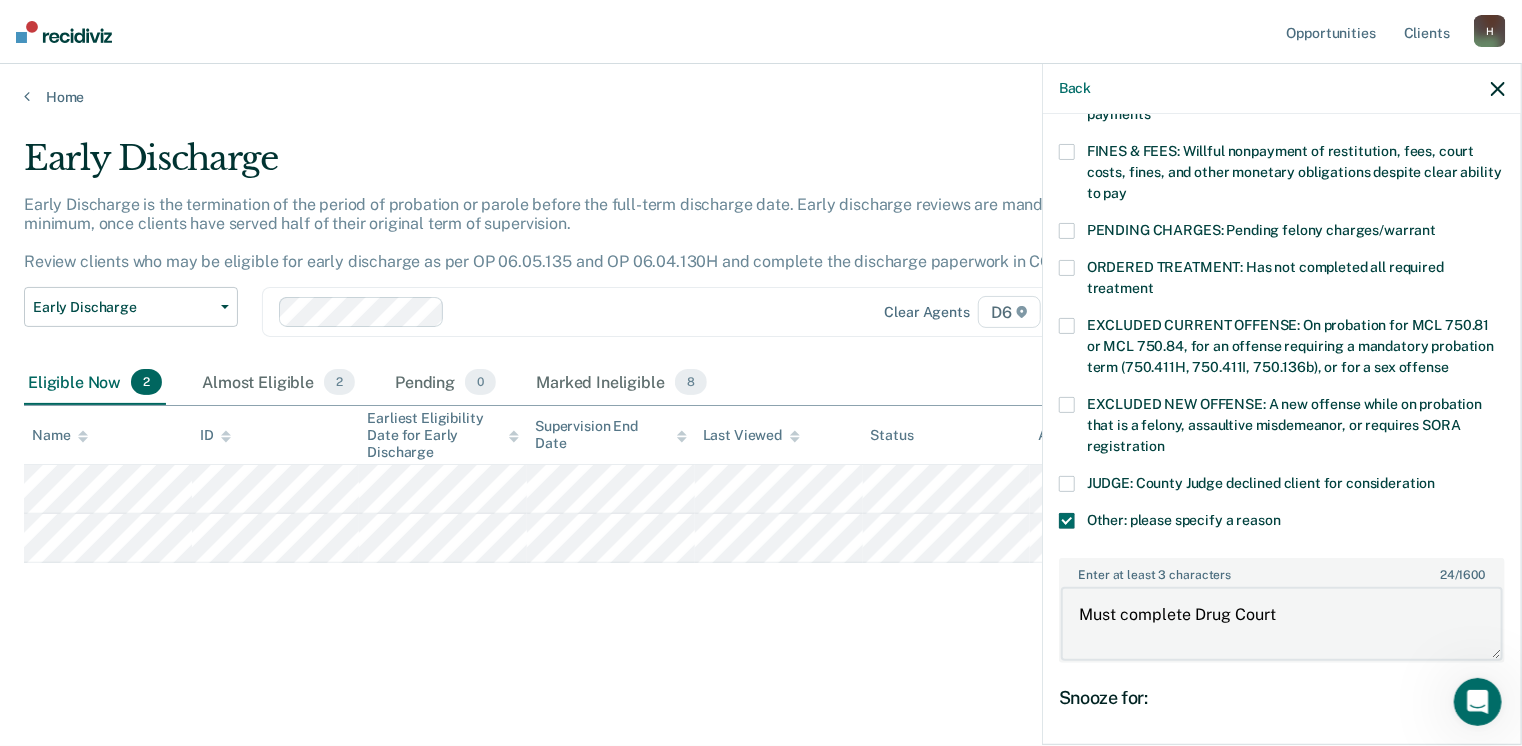 type on "Must complete Drug Court" 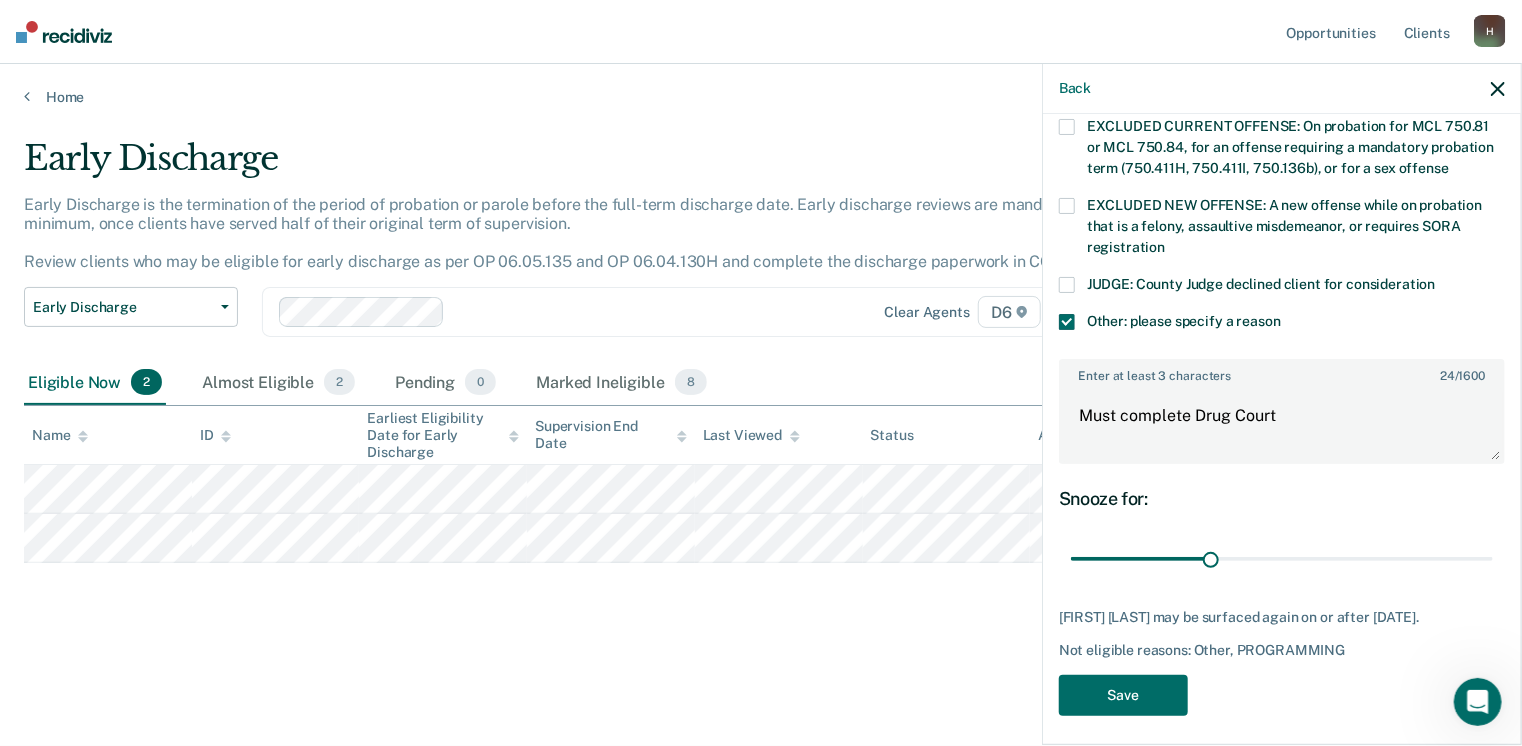 scroll, scrollTop: 749, scrollLeft: 0, axis: vertical 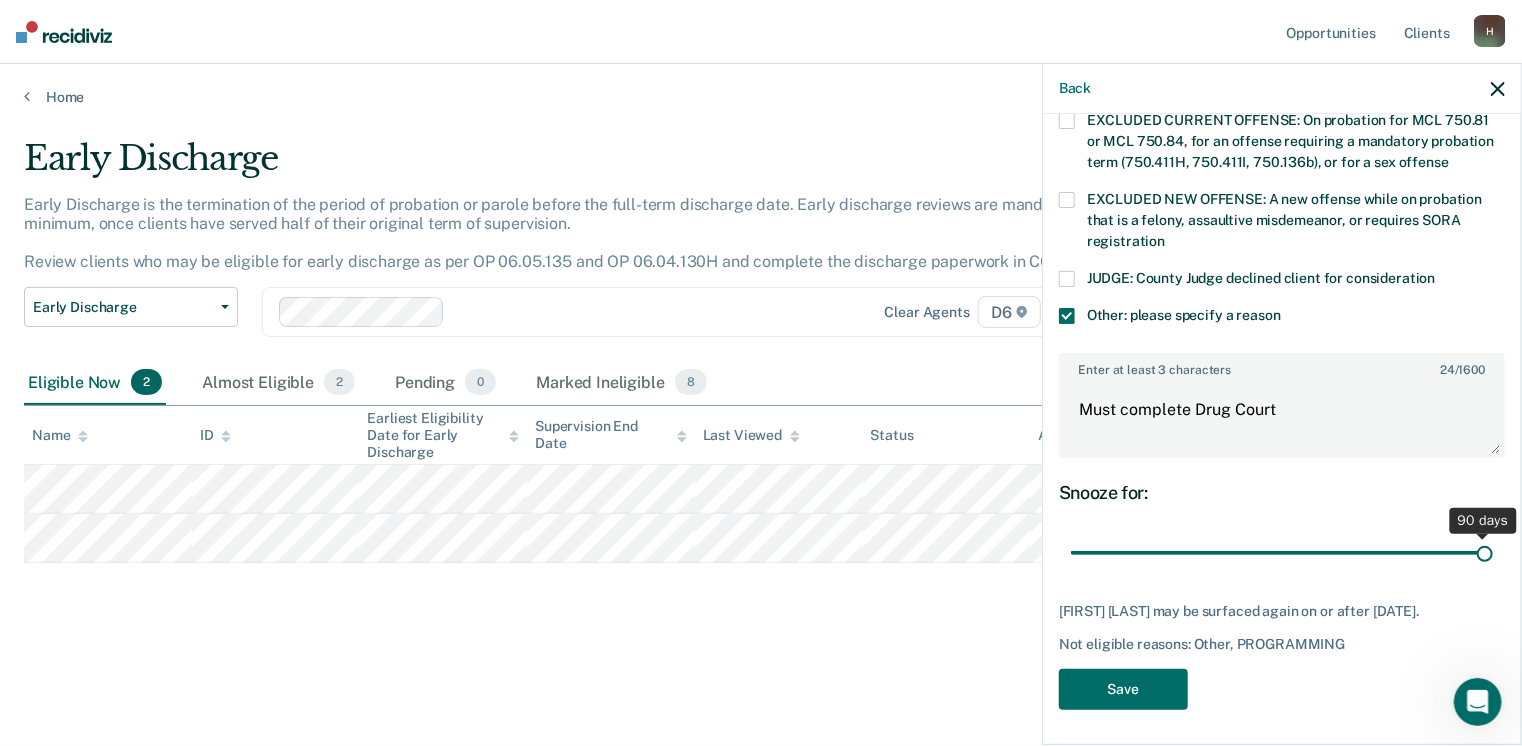 drag, startPoint x: 1201, startPoint y: 552, endPoint x: 1482, endPoint y: 554, distance: 281.0071 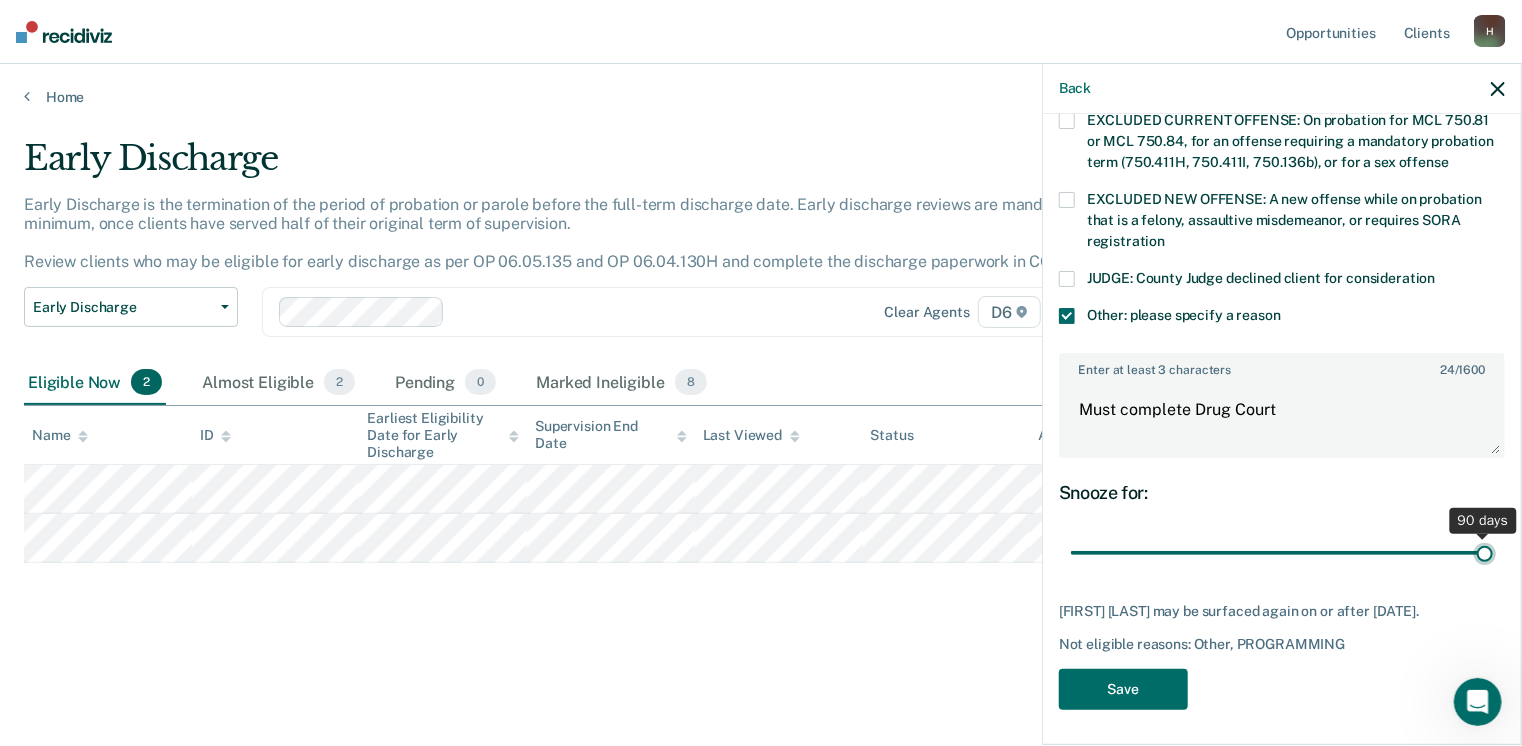 type on "90" 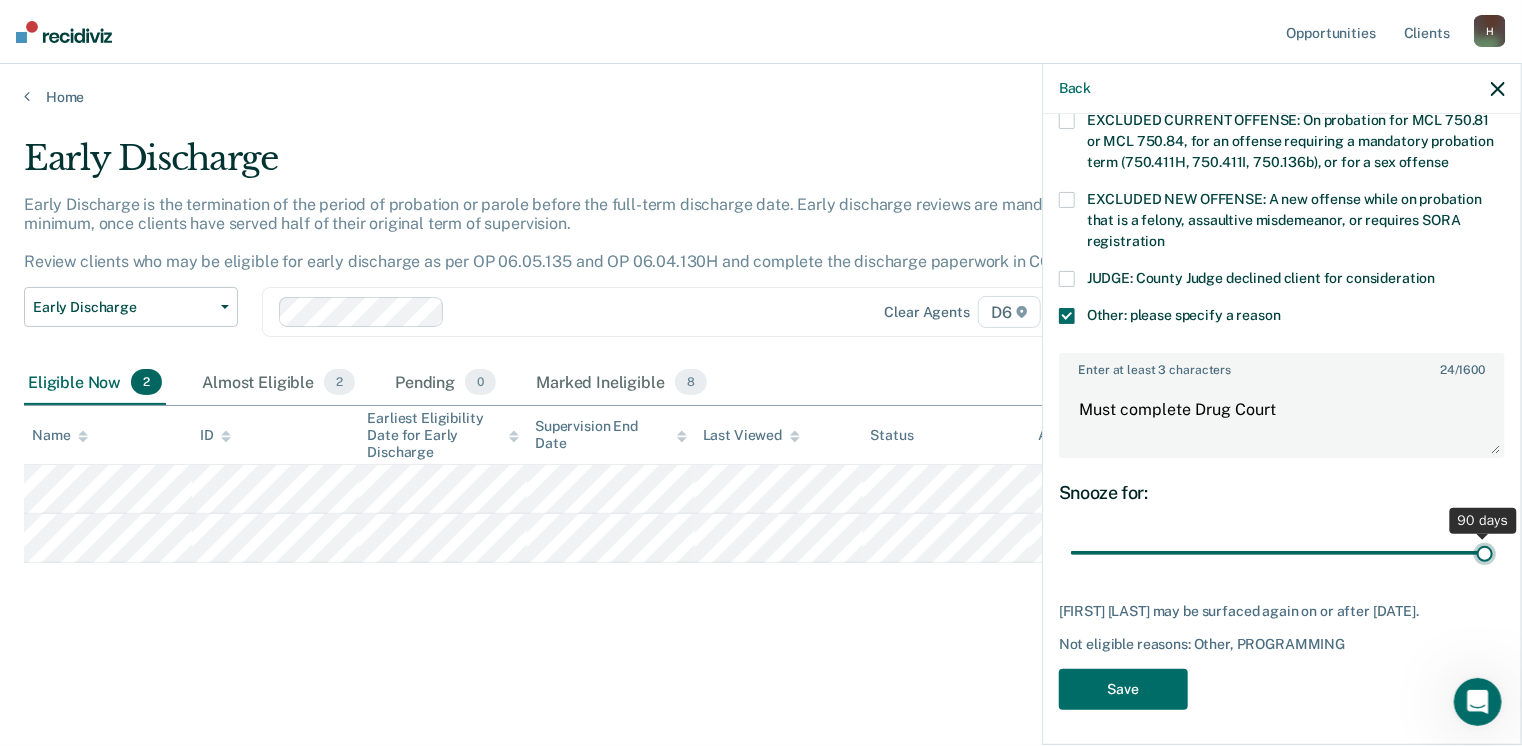 click at bounding box center (1282, 553) 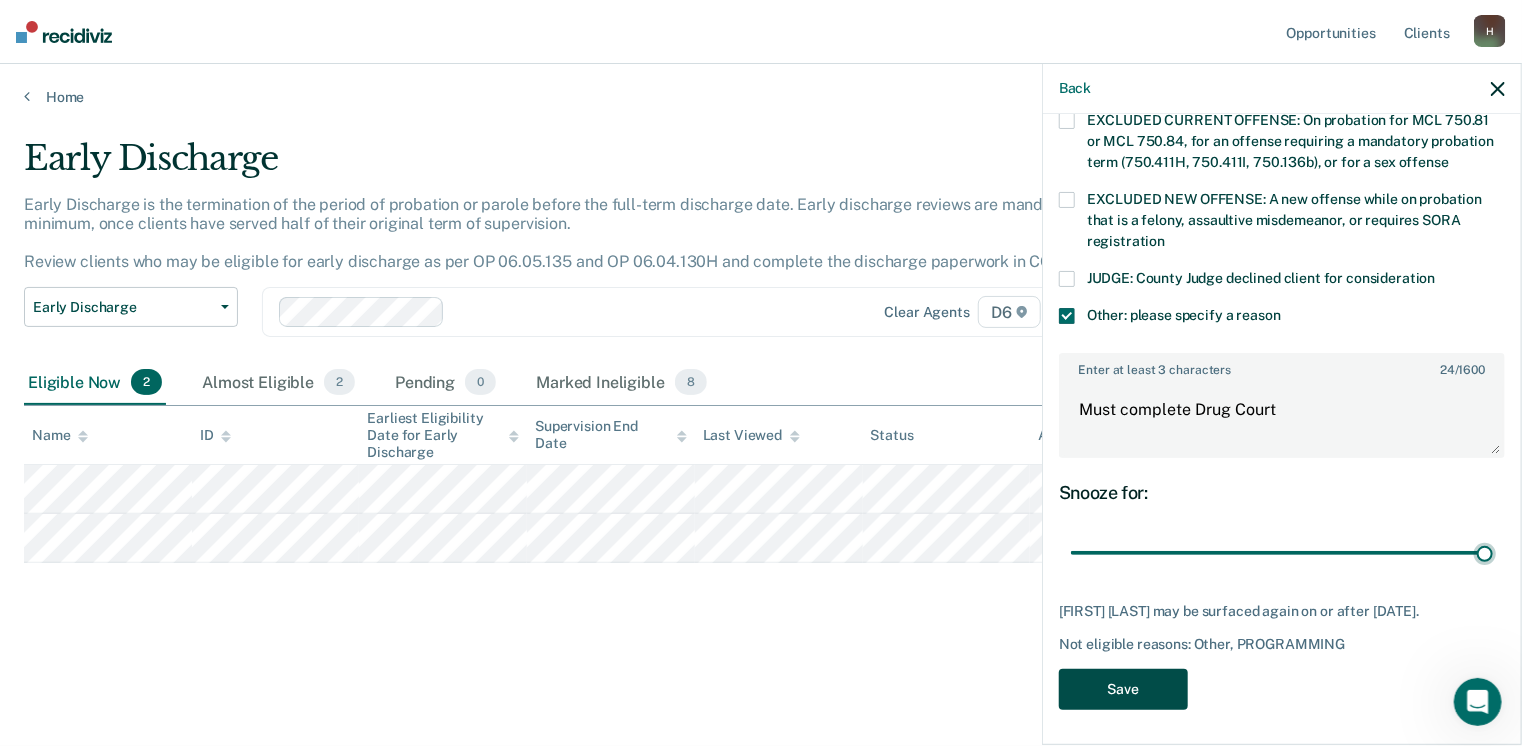 click on "Save" at bounding box center [1123, 689] 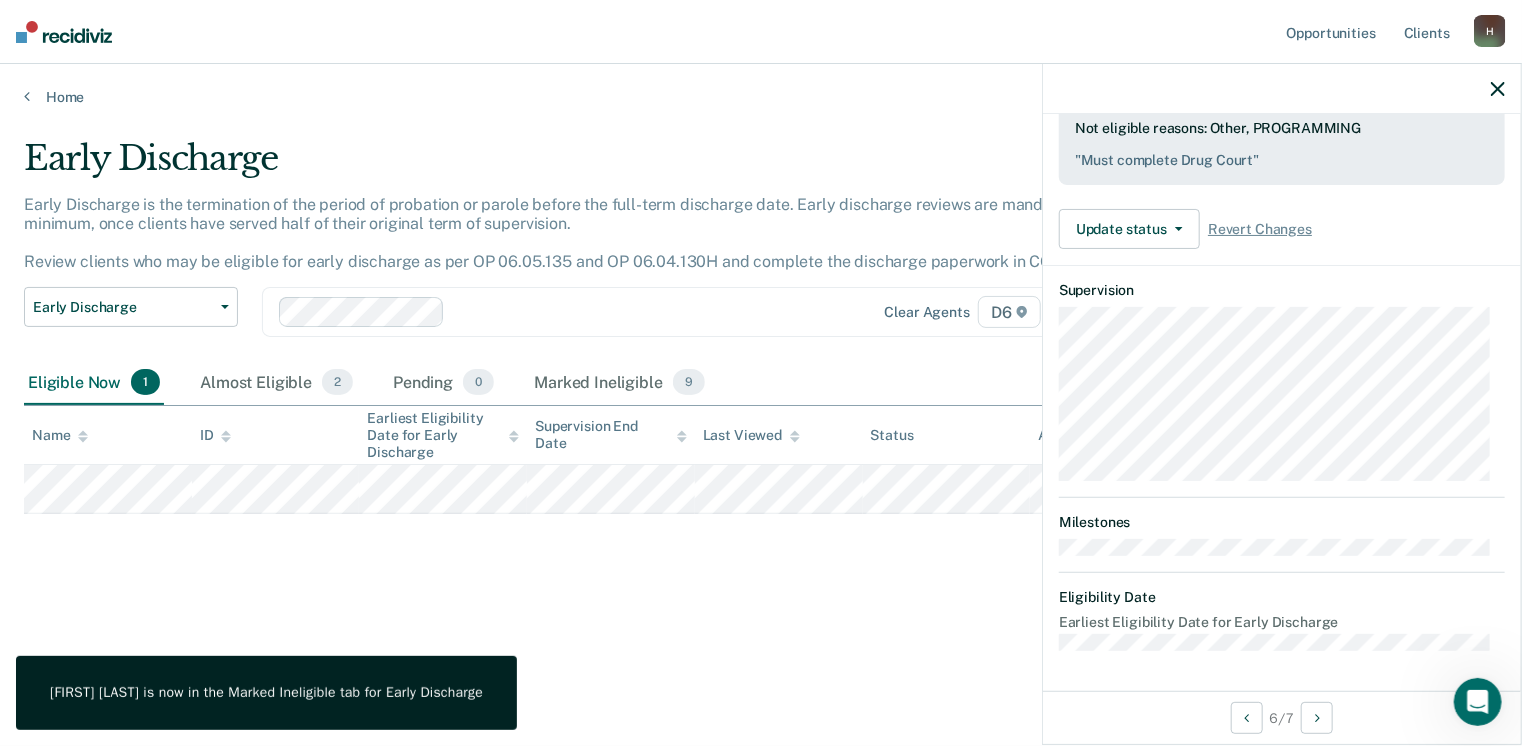 scroll, scrollTop: 371, scrollLeft: 0, axis: vertical 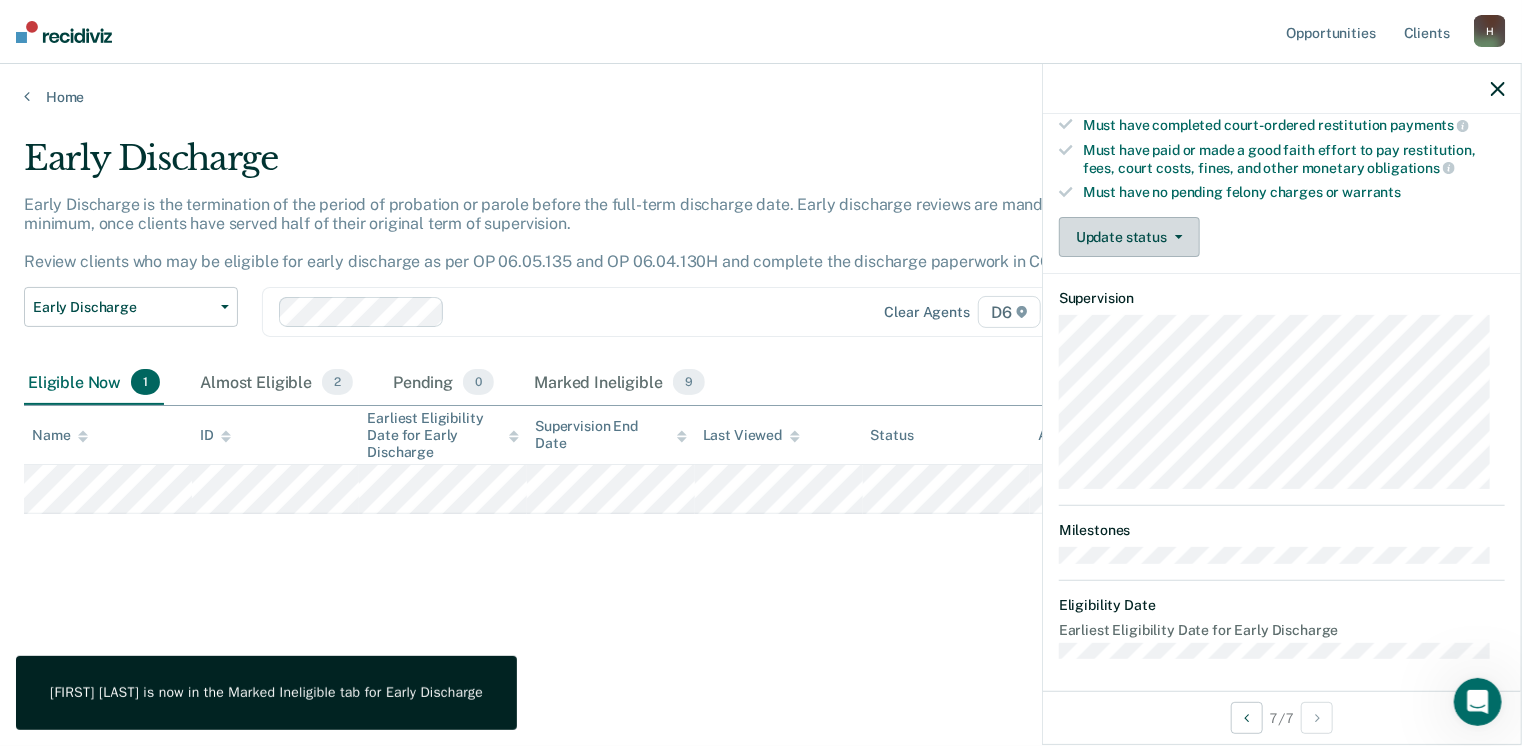 click on "Update status" at bounding box center [1129, 237] 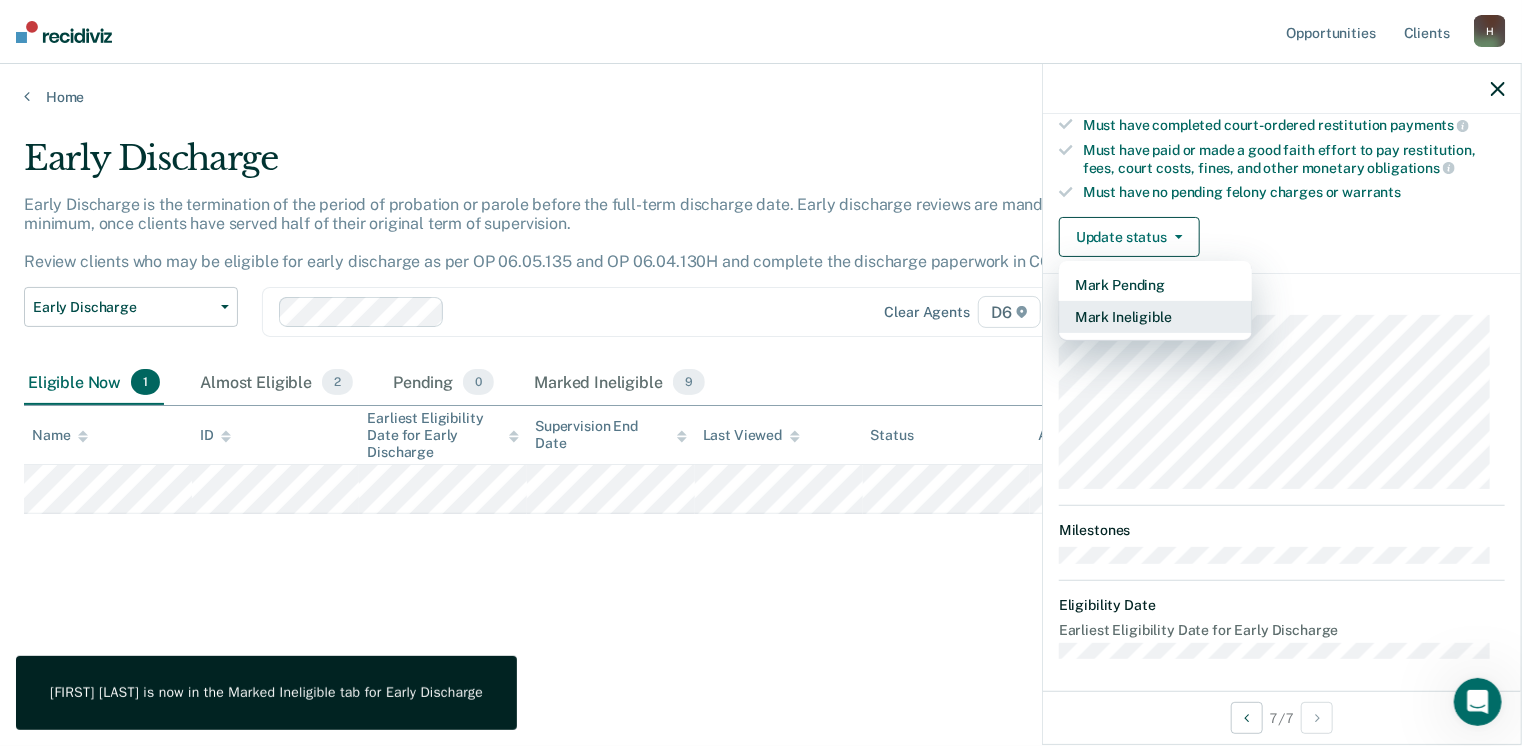 click on "Mark Ineligible" at bounding box center [1155, 317] 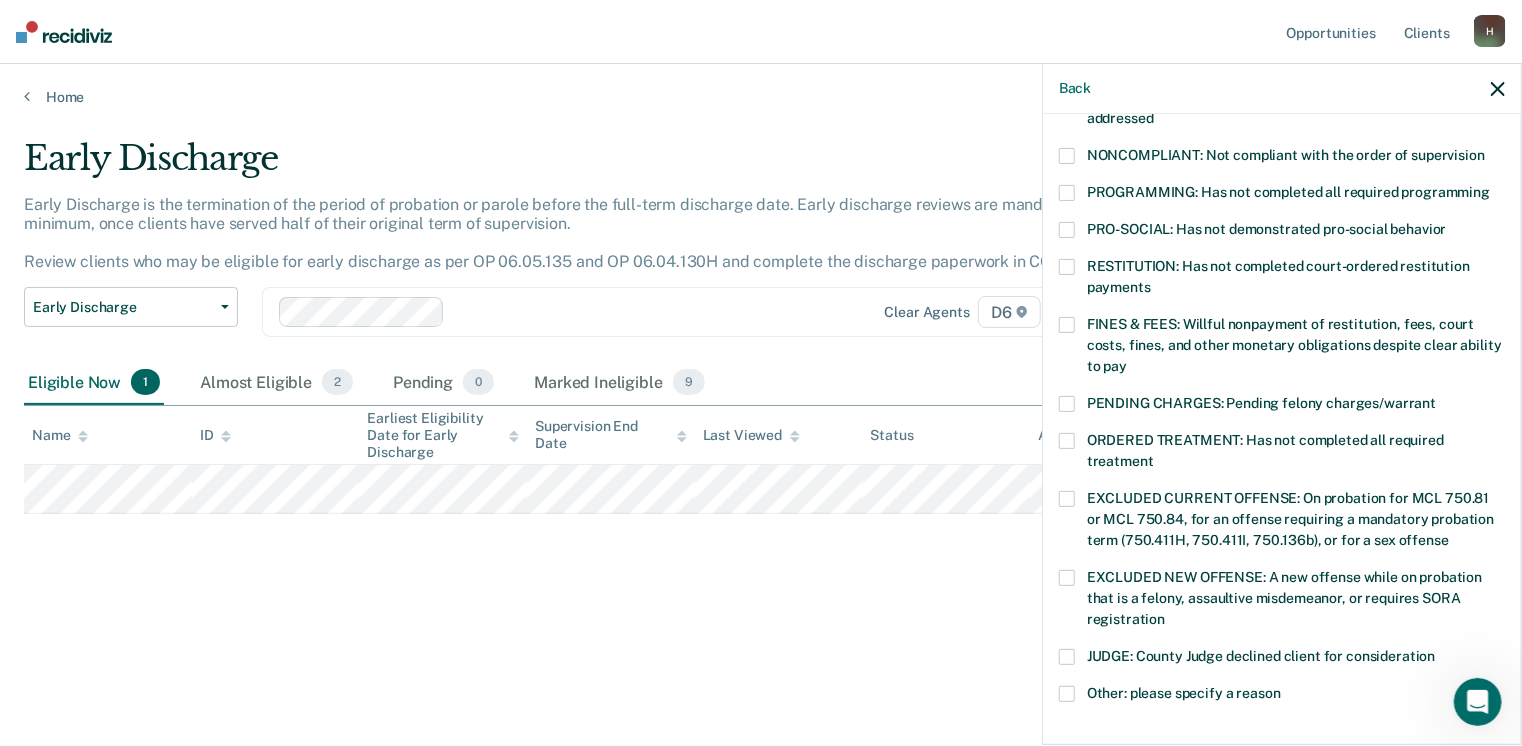 click at bounding box center (1067, 193) 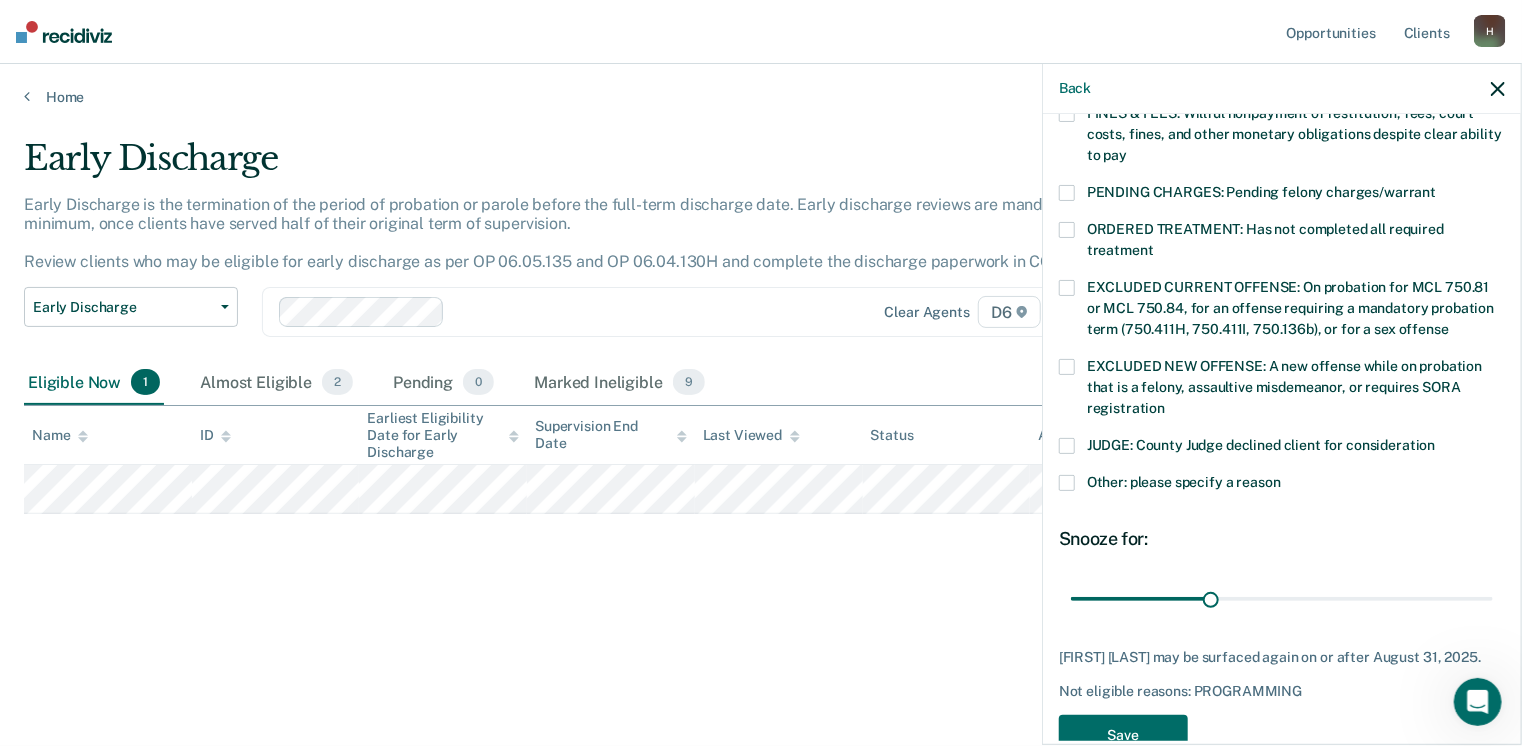 scroll, scrollTop: 587, scrollLeft: 0, axis: vertical 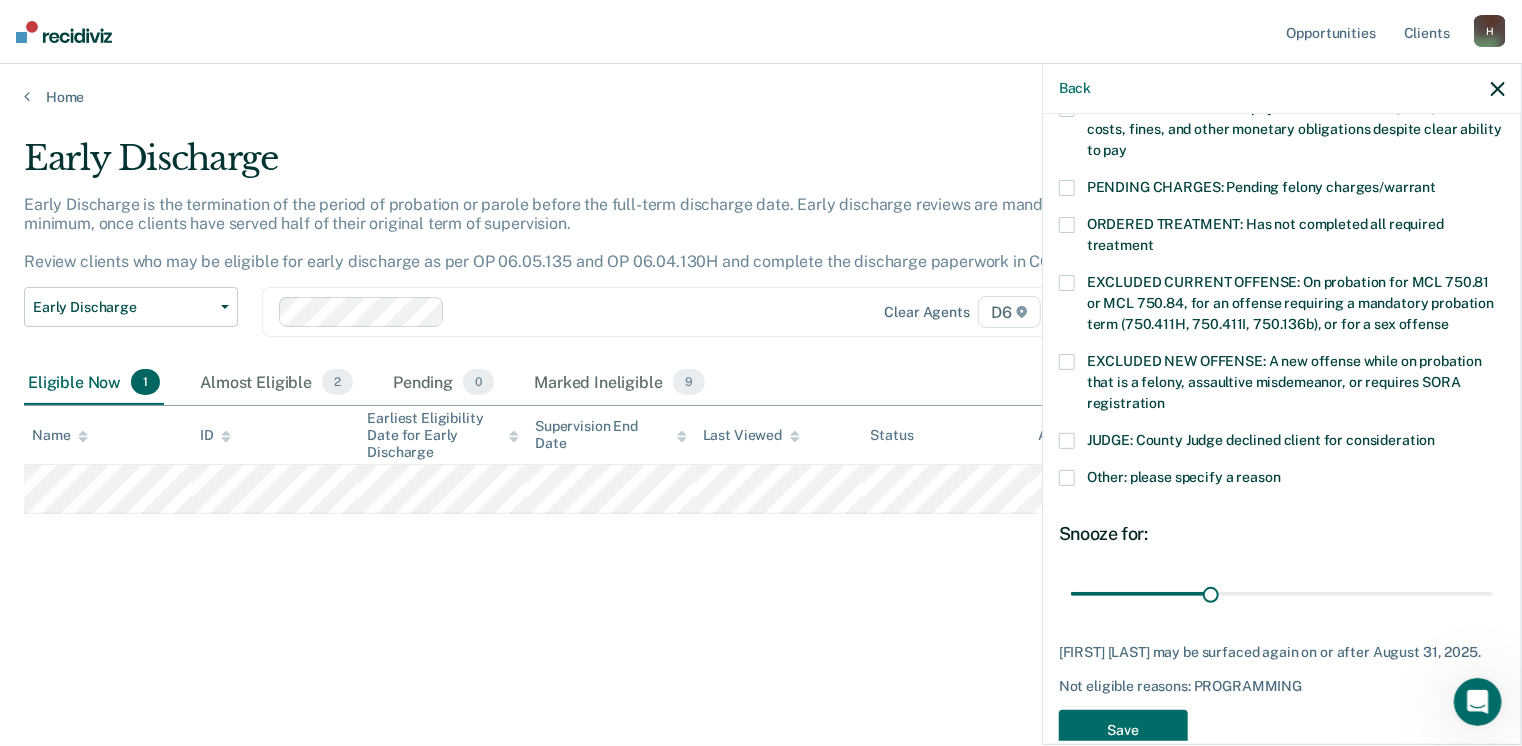 click at bounding box center (1067, 478) 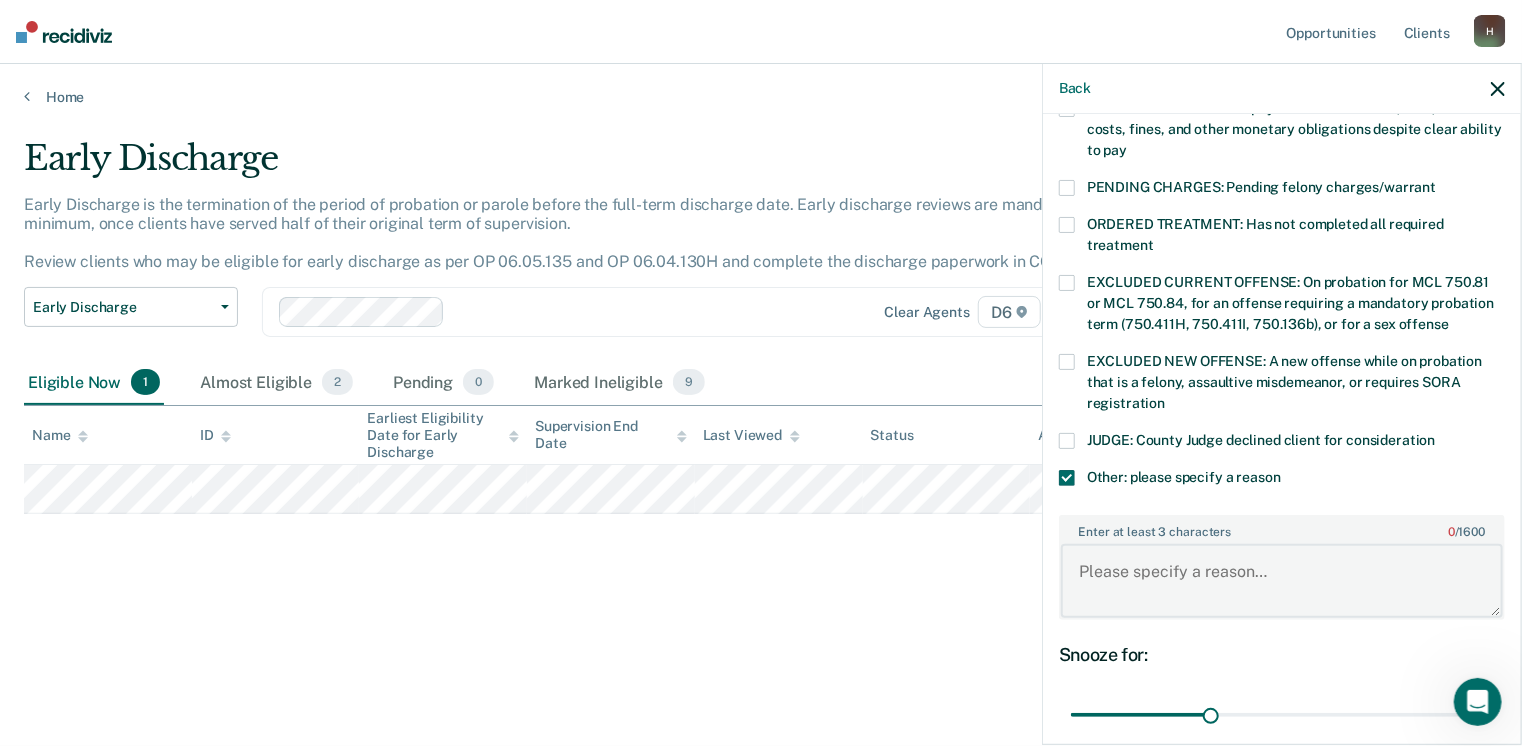 click on "Enter at least 3 characters 0  /  1600" at bounding box center [1282, 581] 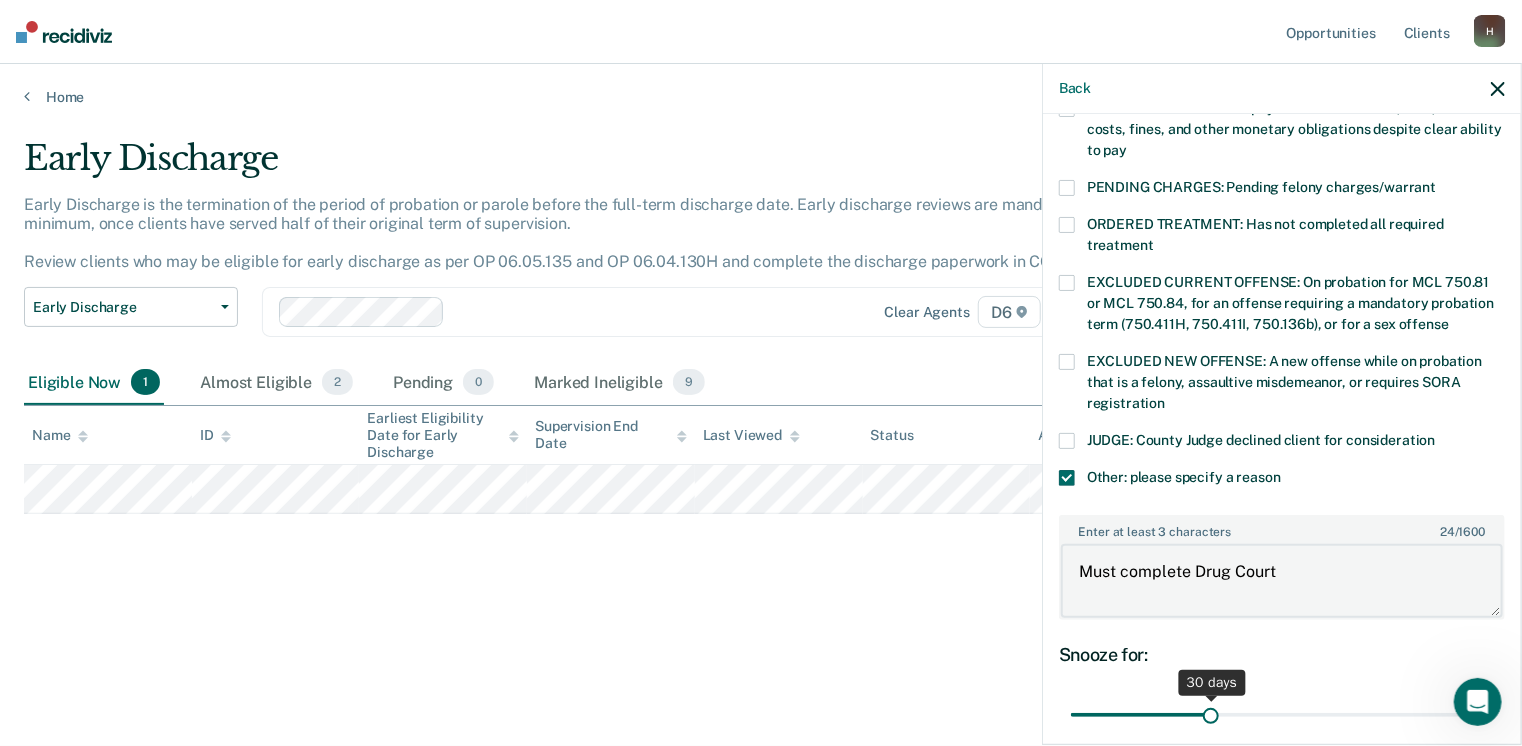 type on "Must complete Drug Court" 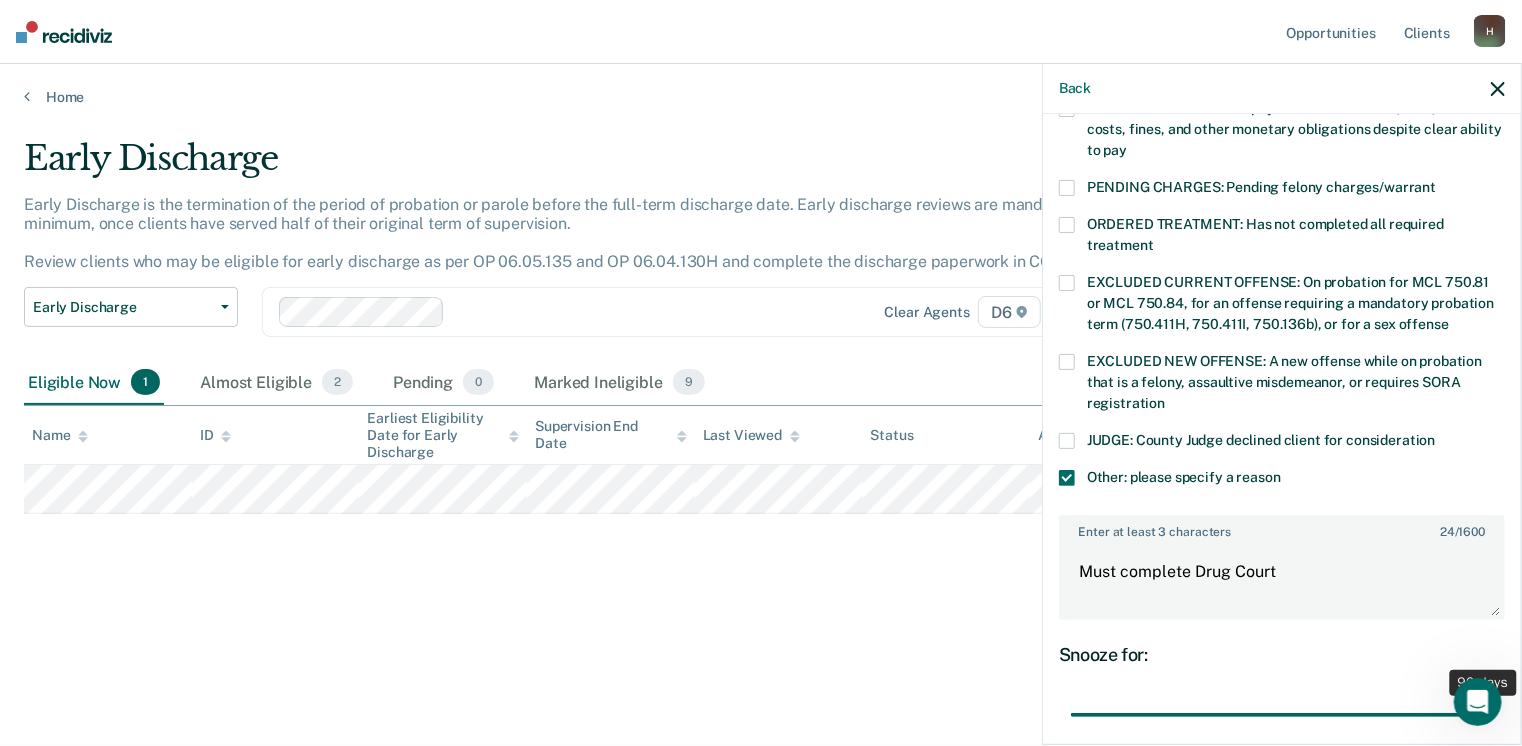 drag, startPoint x: 1211, startPoint y: 713, endPoint x: 1516, endPoint y: 737, distance: 305.9428 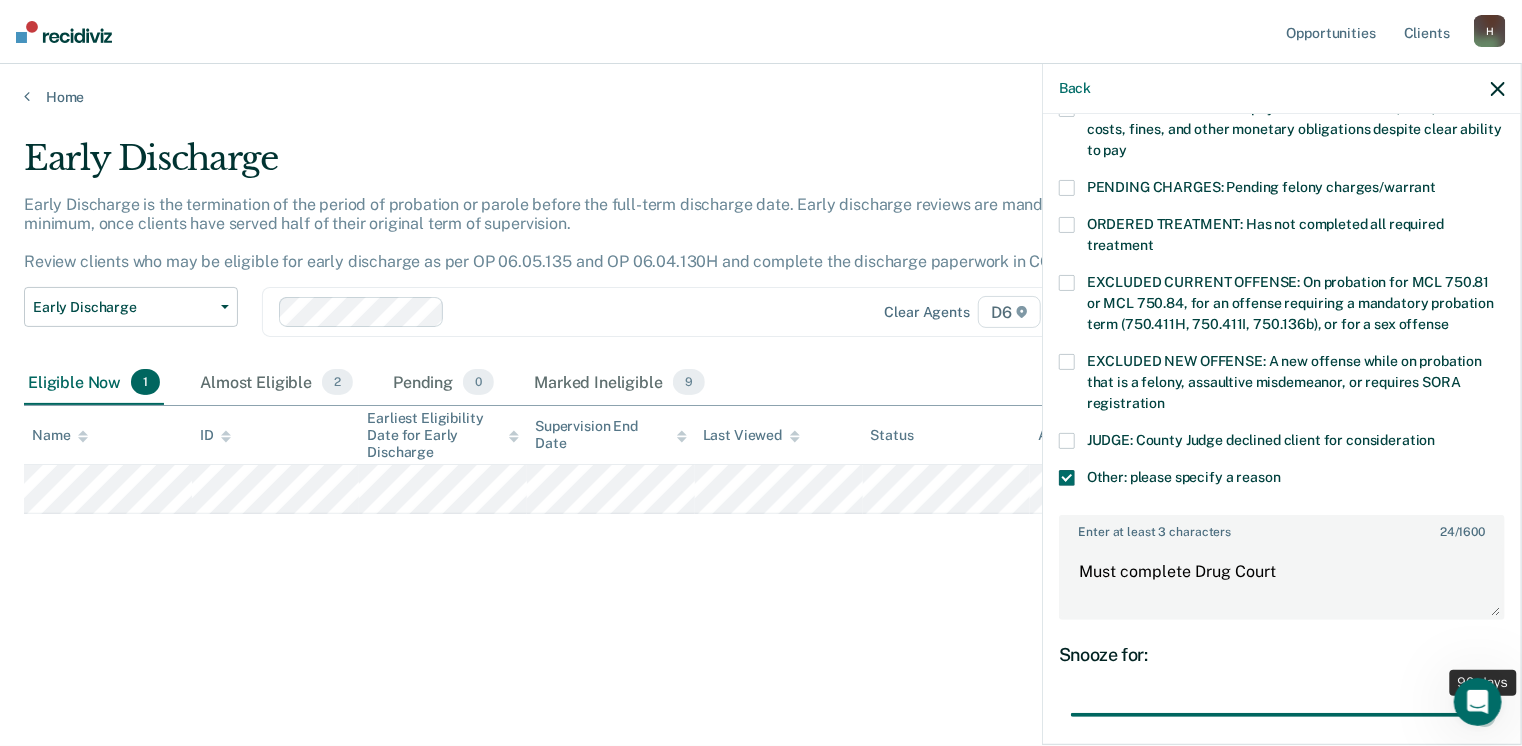 type on "90" 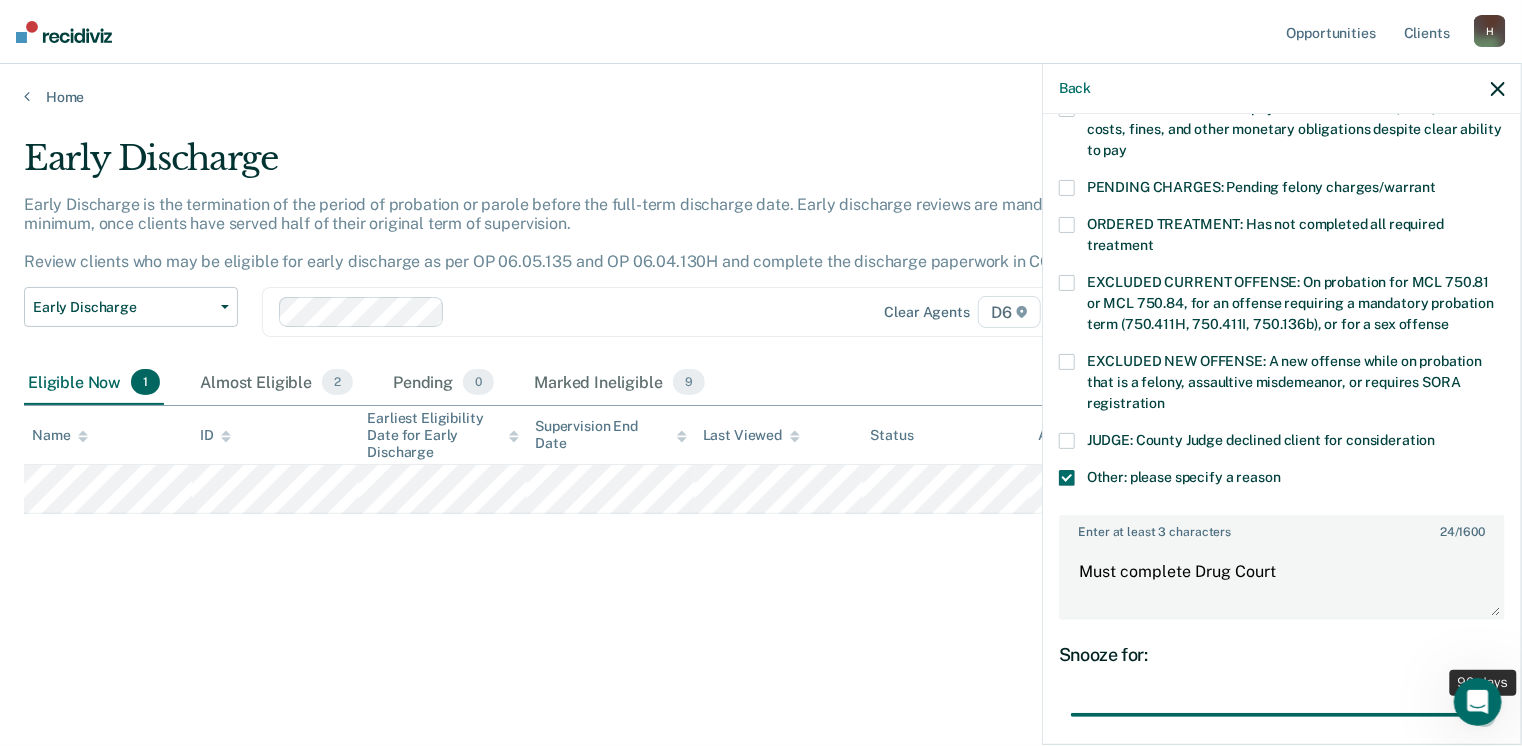 click at bounding box center (1282, 715) 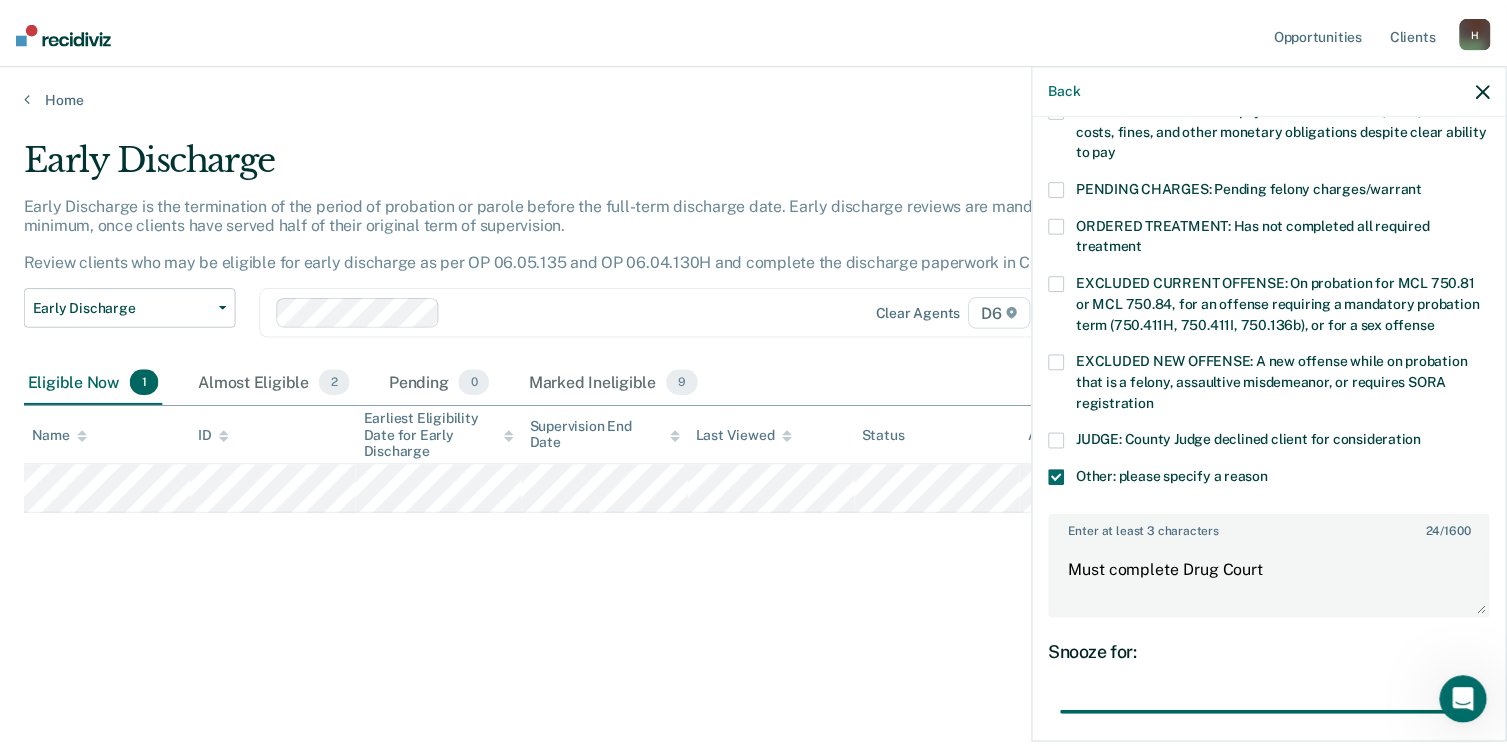 scroll, scrollTop: 766, scrollLeft: 0, axis: vertical 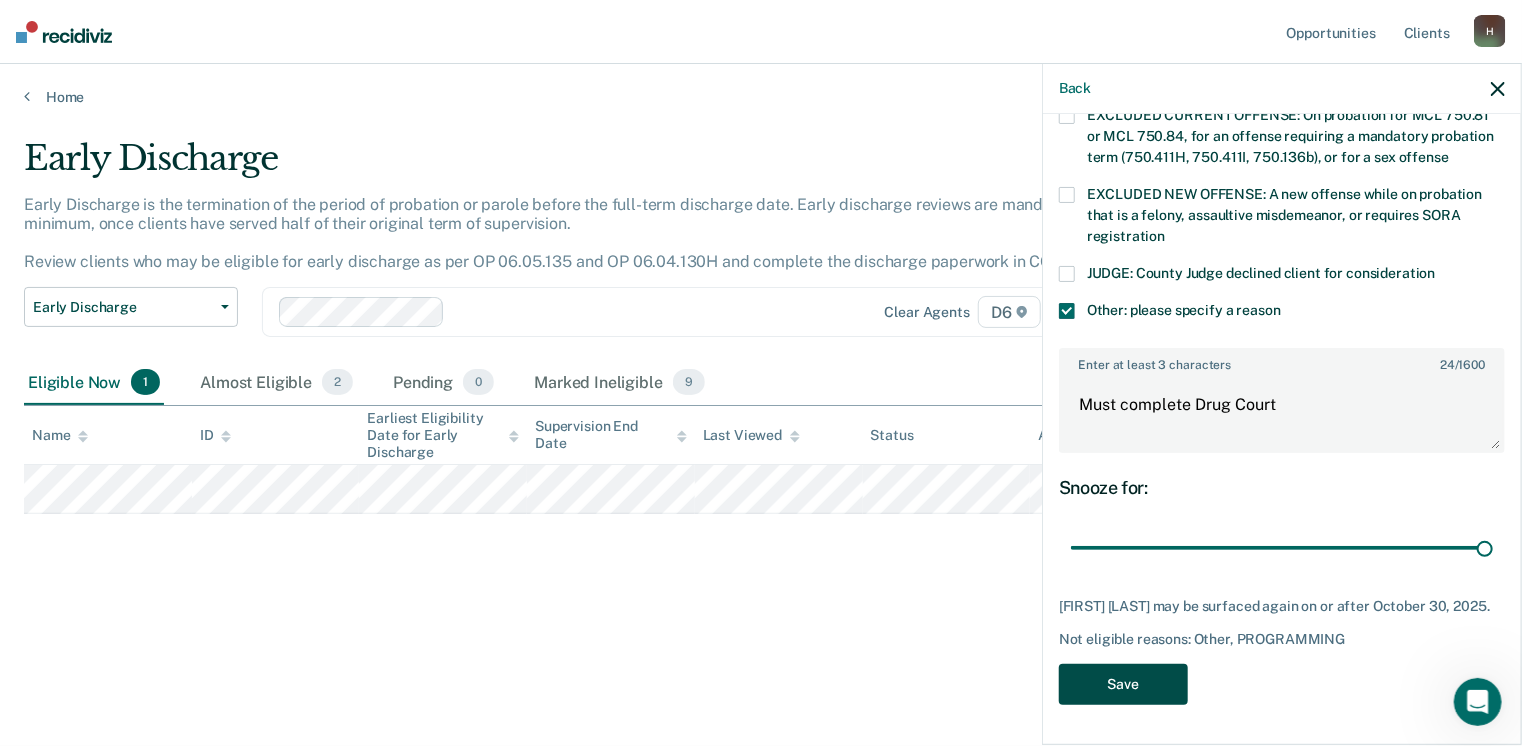 click on "Save" at bounding box center (1123, 684) 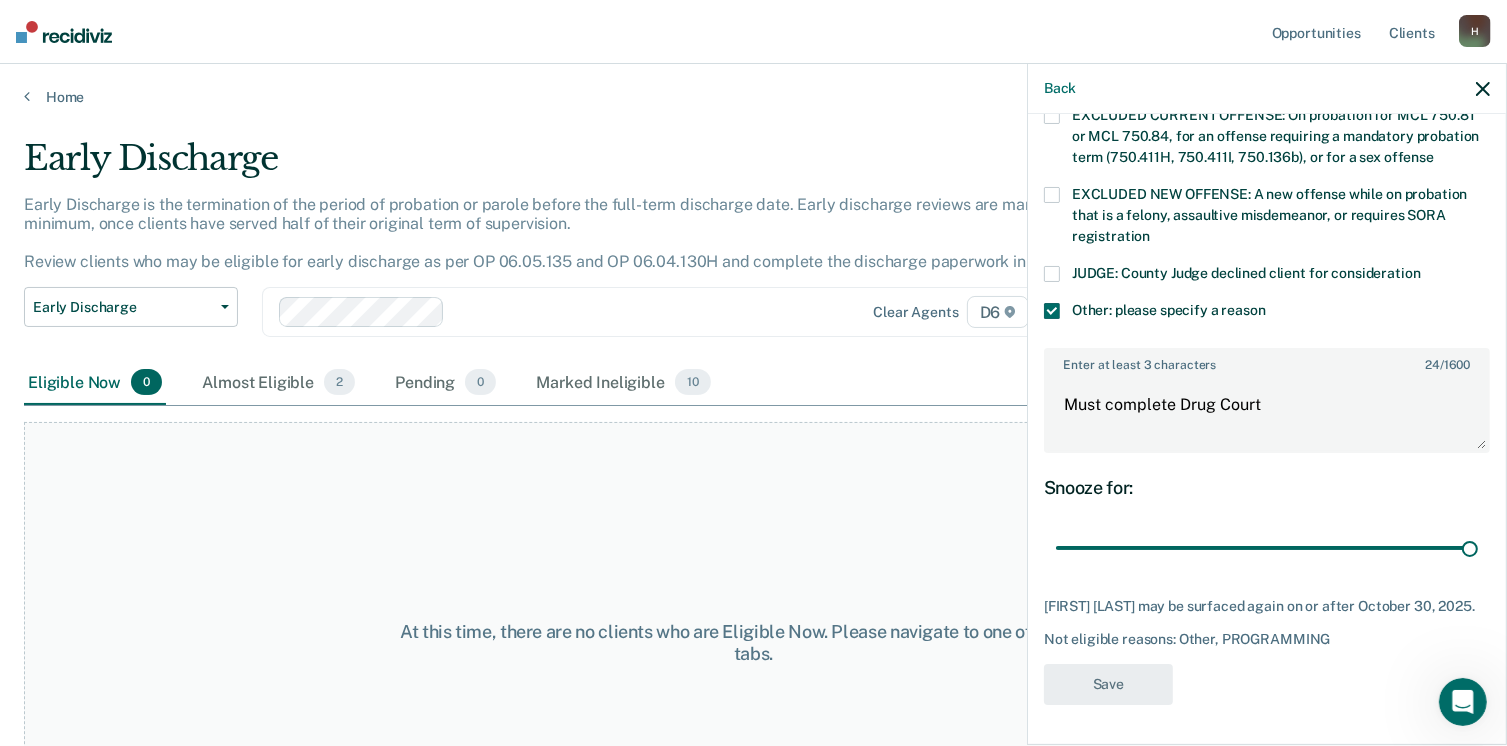 scroll, scrollTop: 552, scrollLeft: 0, axis: vertical 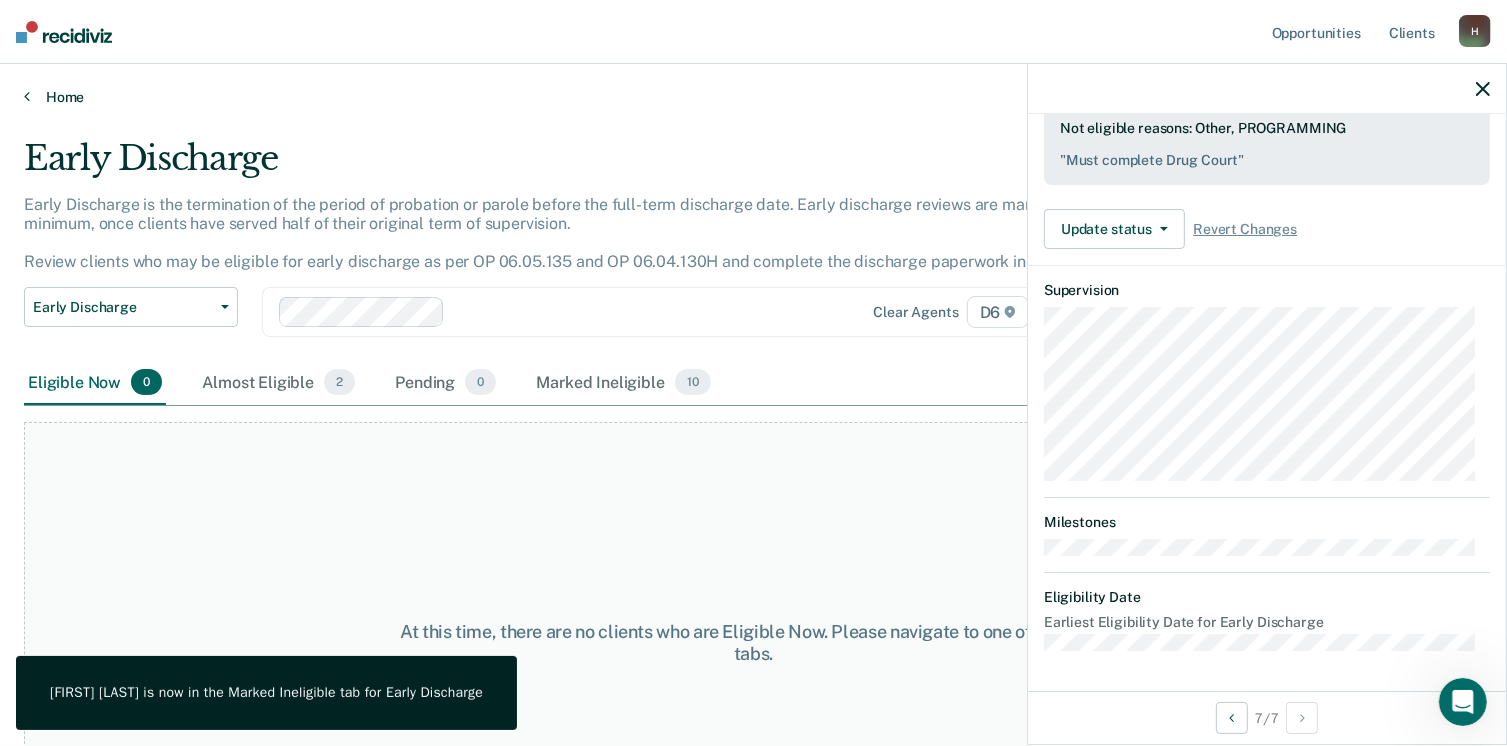 click on "Home" at bounding box center [753, 97] 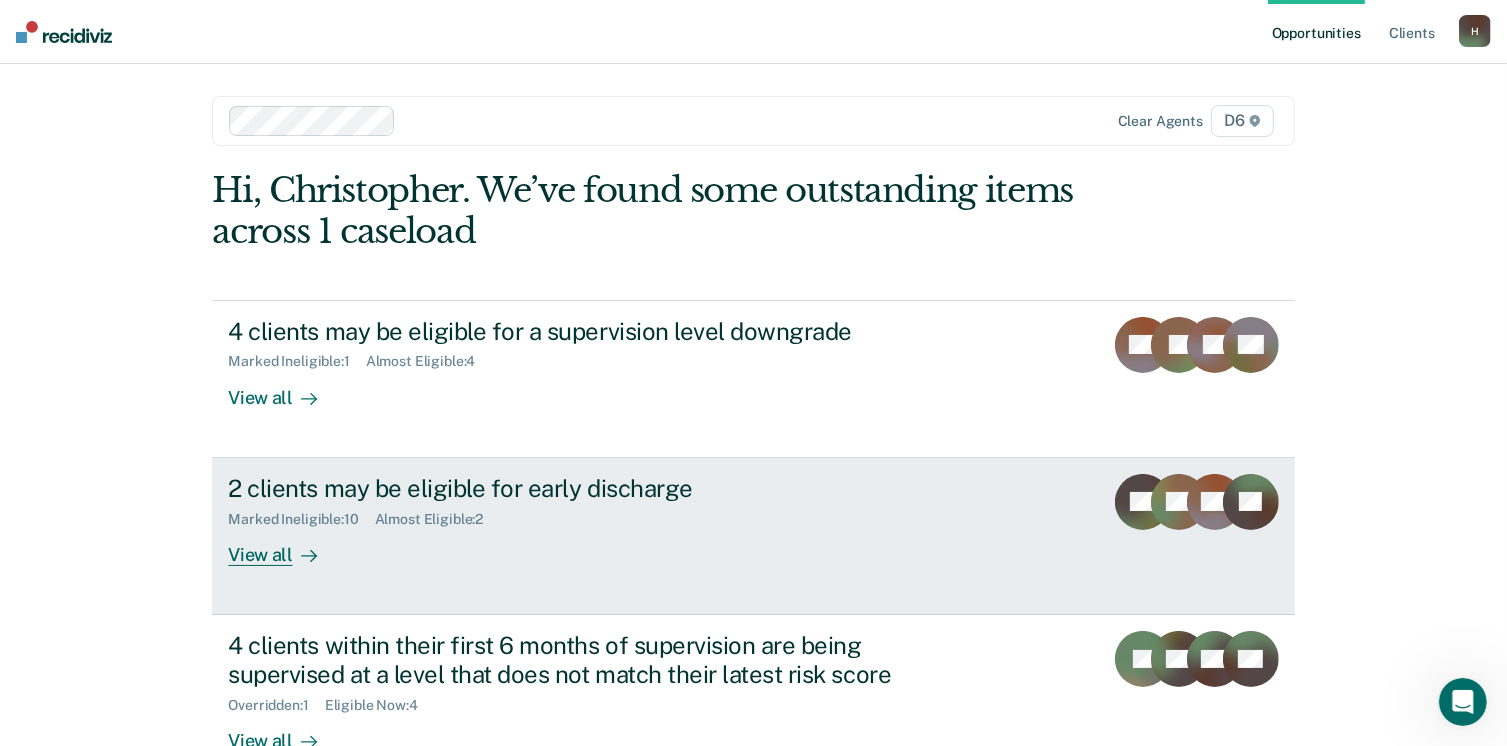 click on "View all" at bounding box center [284, 546] 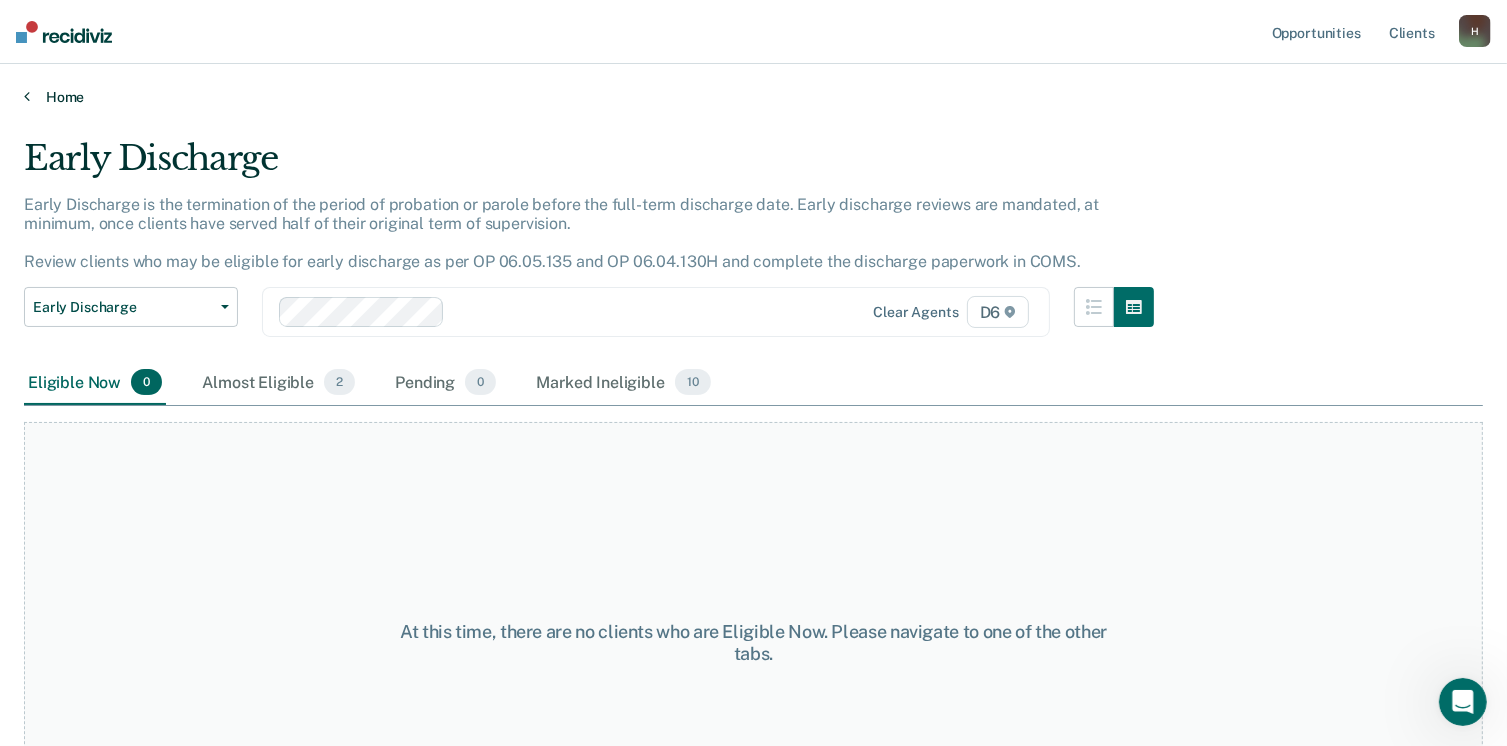 click on "Home" at bounding box center [753, 97] 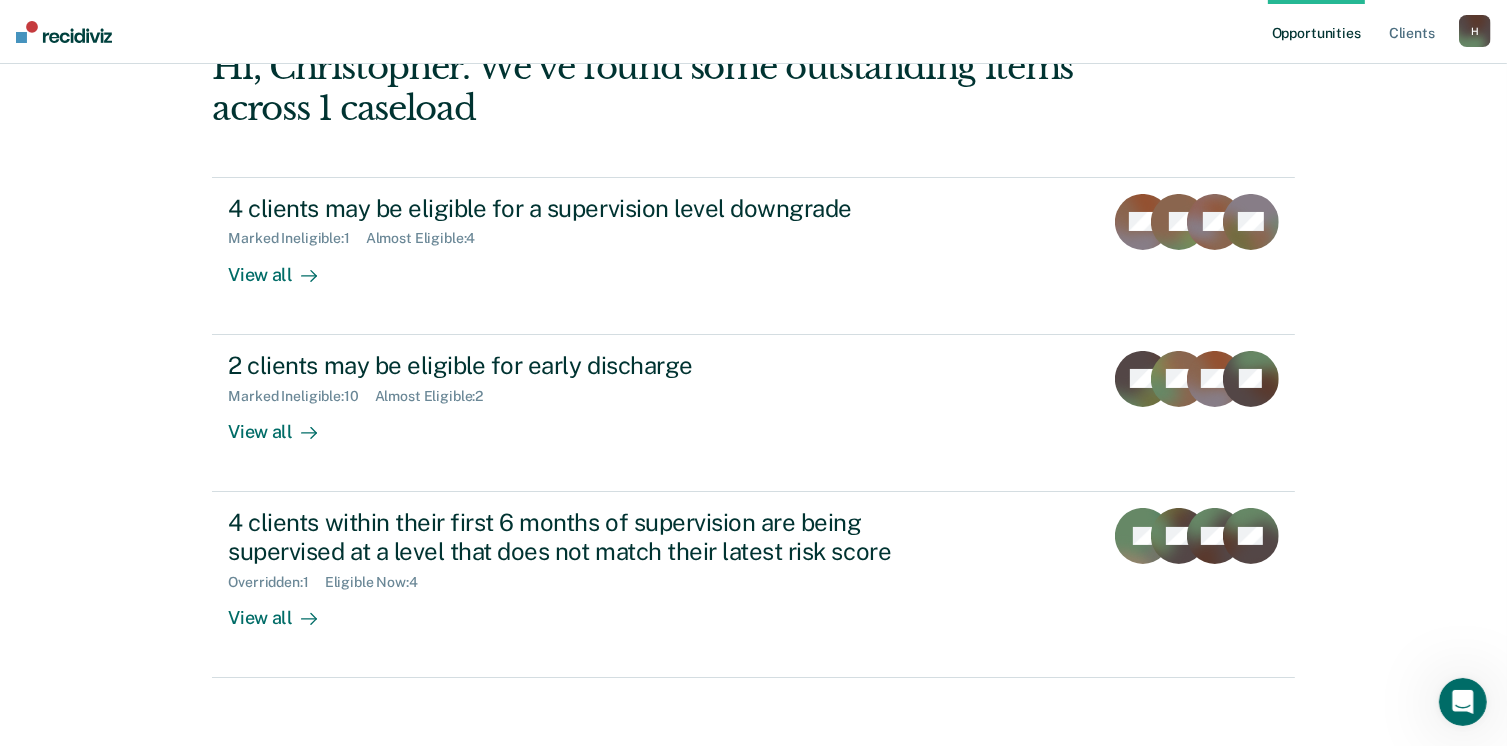 scroll, scrollTop: 133, scrollLeft: 0, axis: vertical 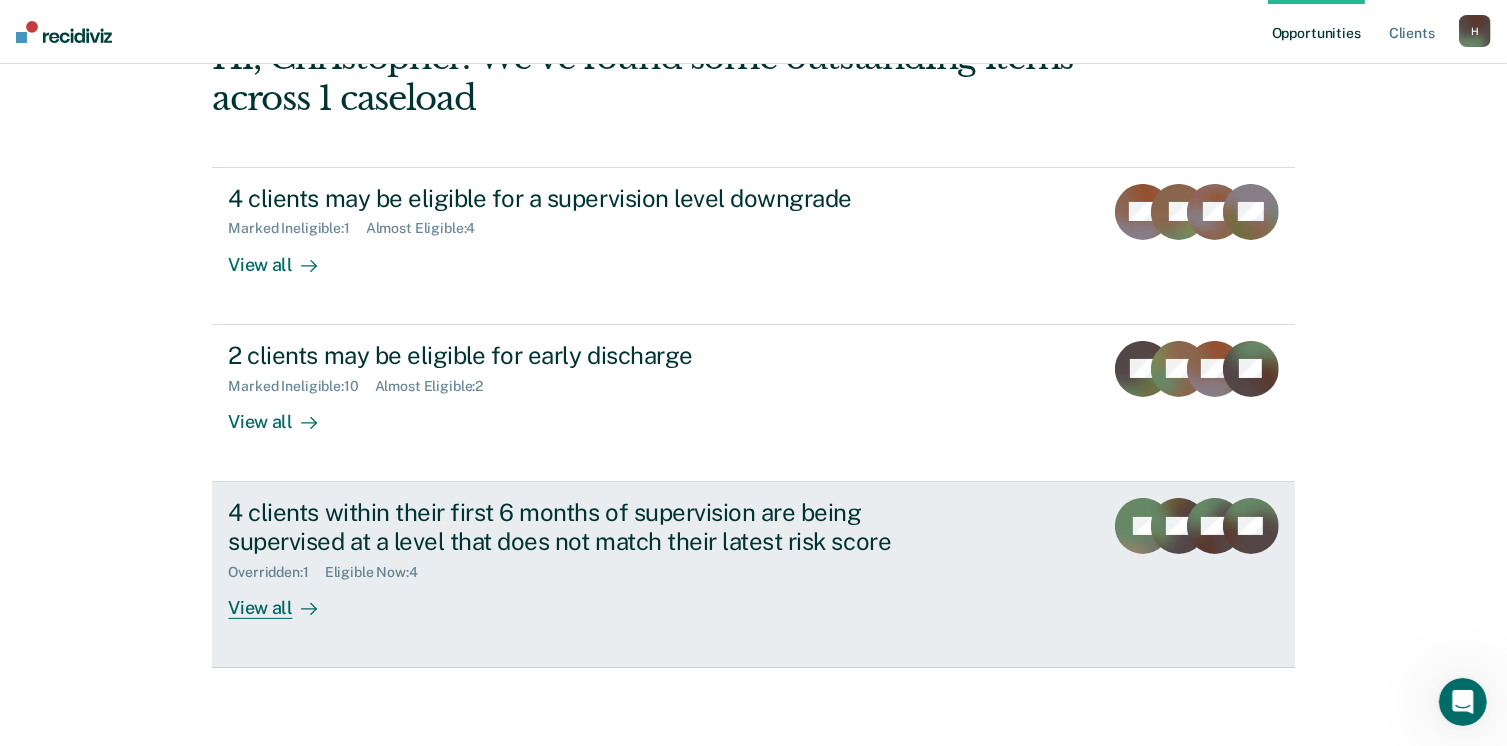 click on "View all" at bounding box center [284, 599] 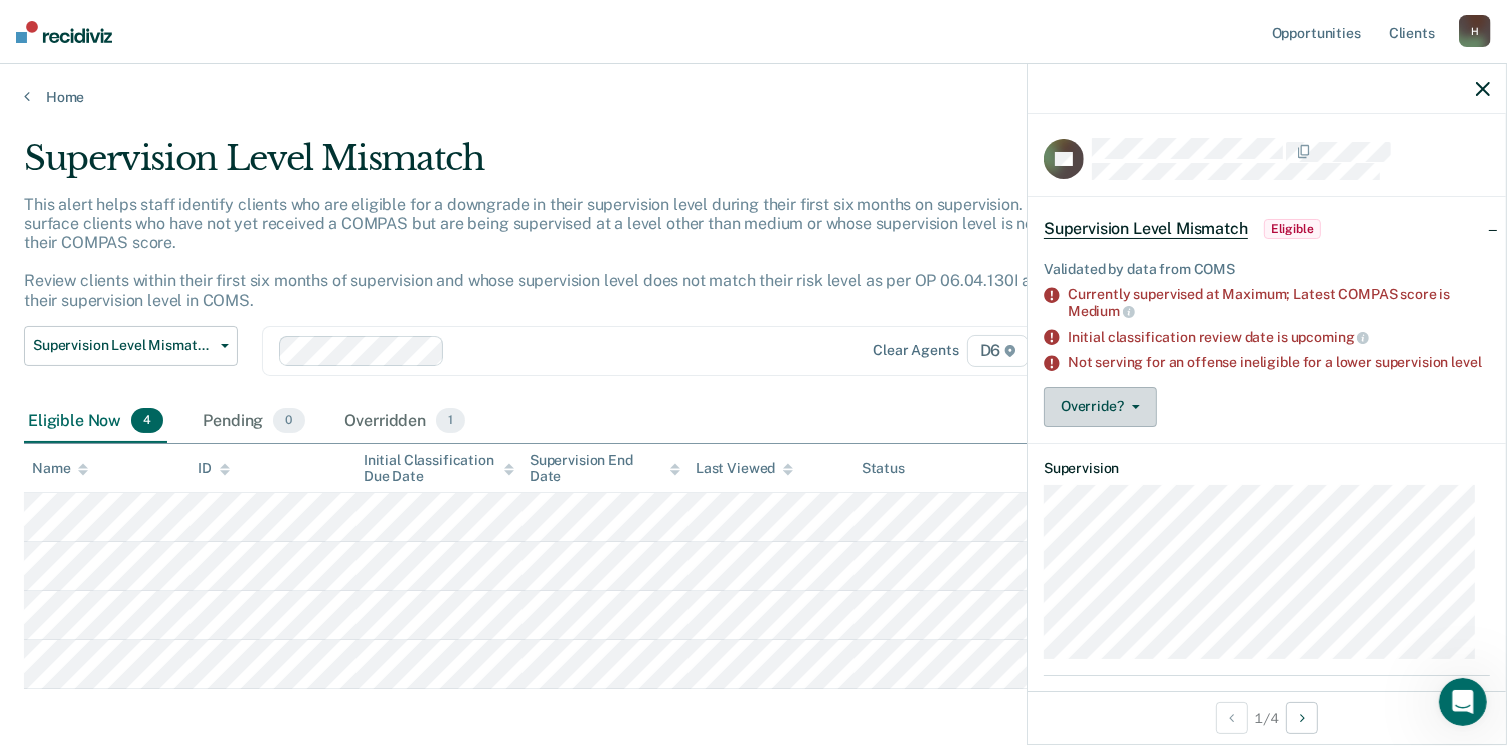 click on "Override?" at bounding box center (1100, 407) 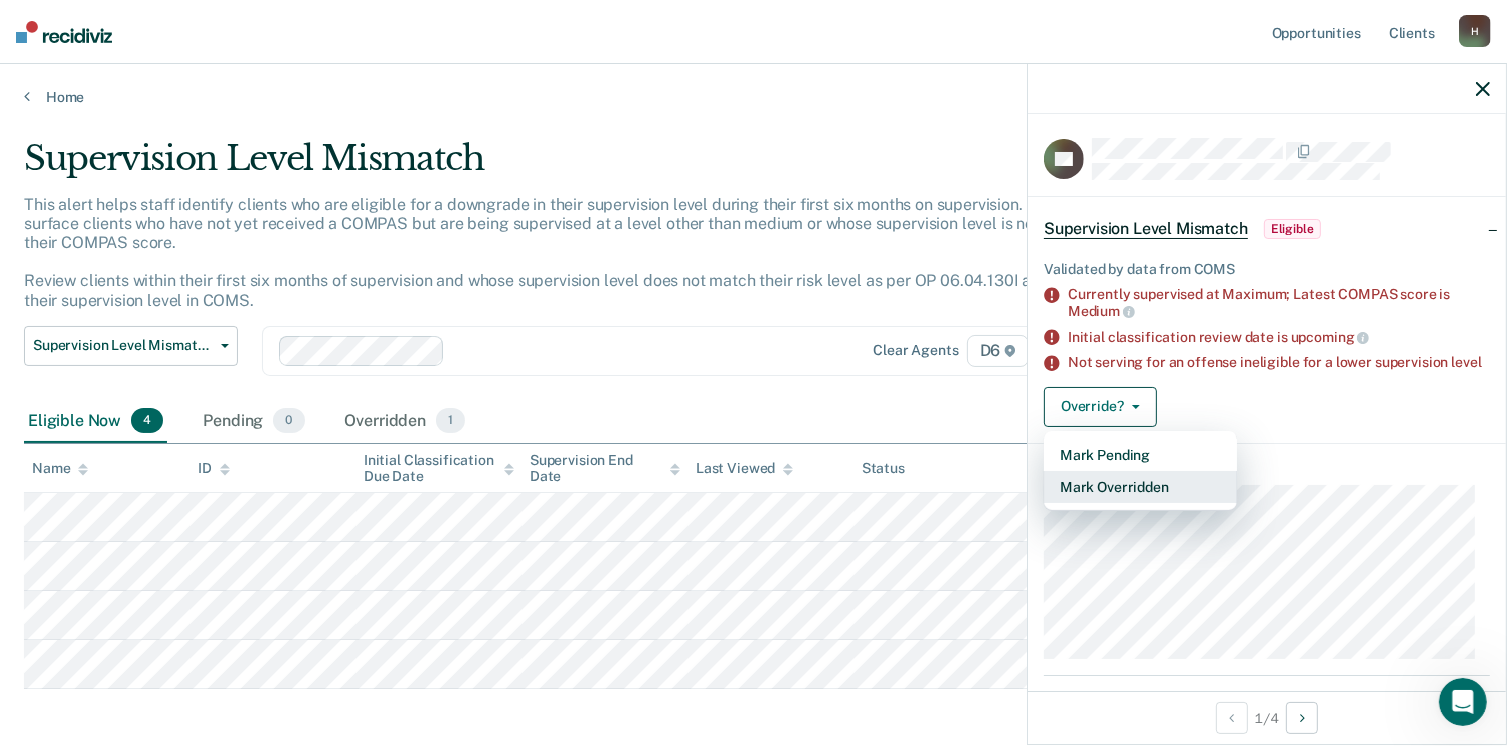 click on "Mark Overridden" at bounding box center [1140, 487] 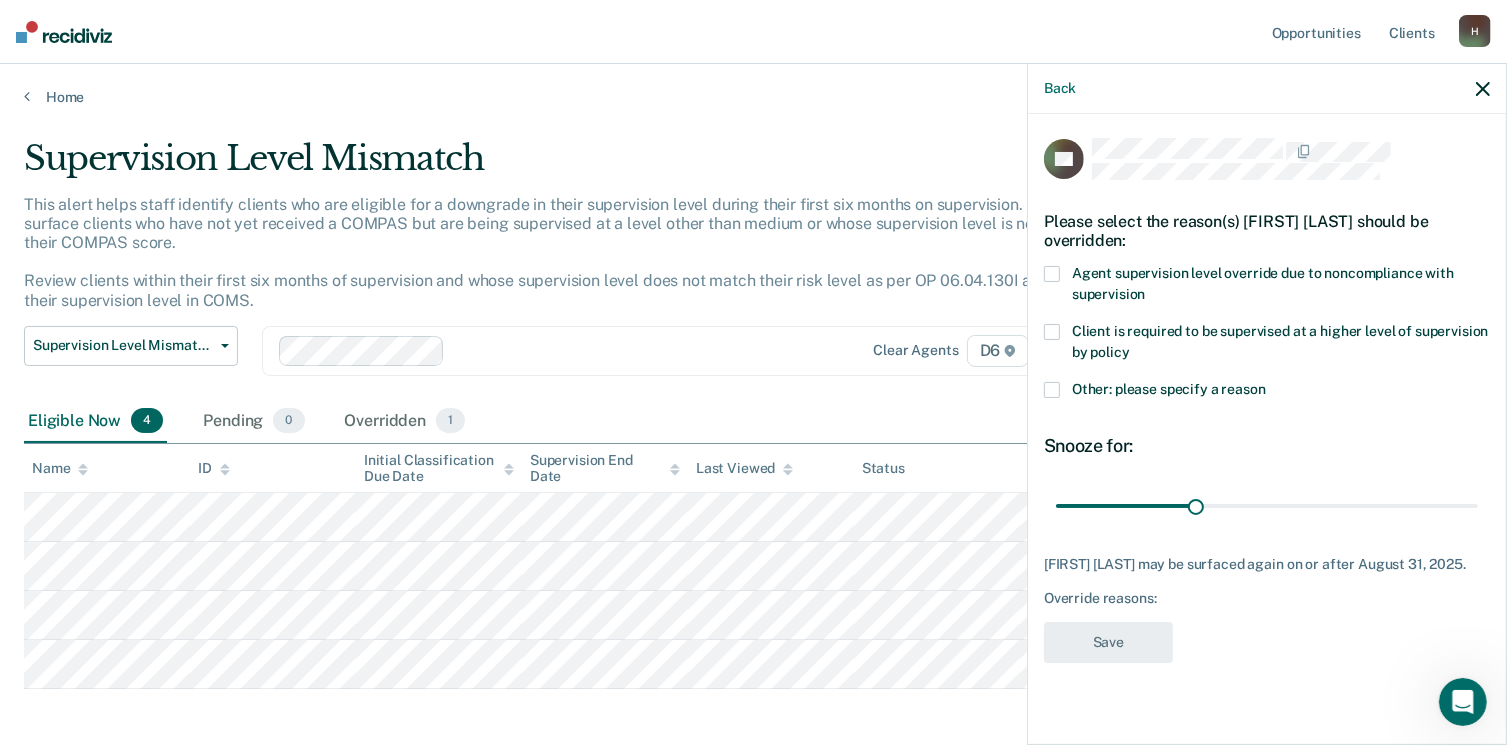 click on "Other: please specify a reason" at bounding box center (1267, 392) 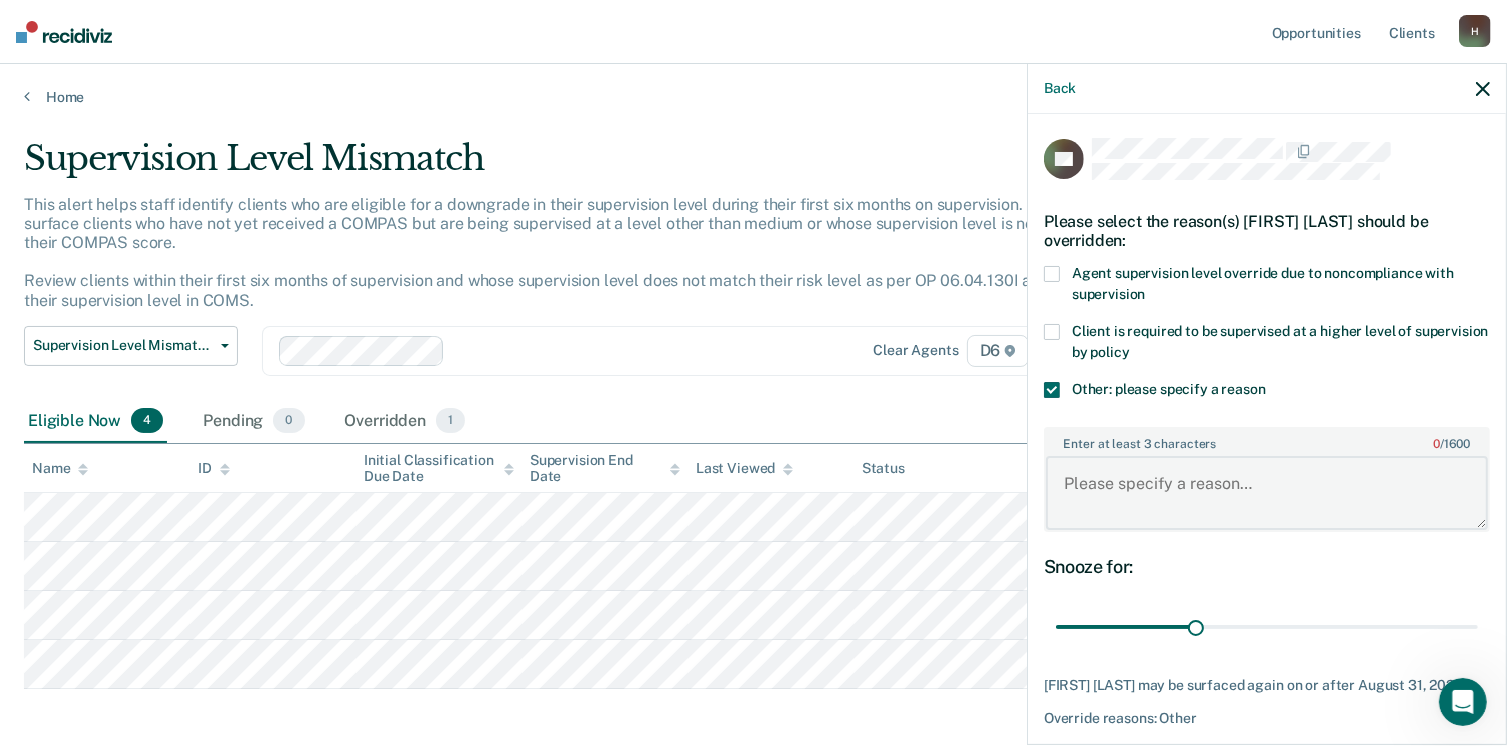 click on "Enter at least 3 characters 0  /  1600" at bounding box center (1267, 493) 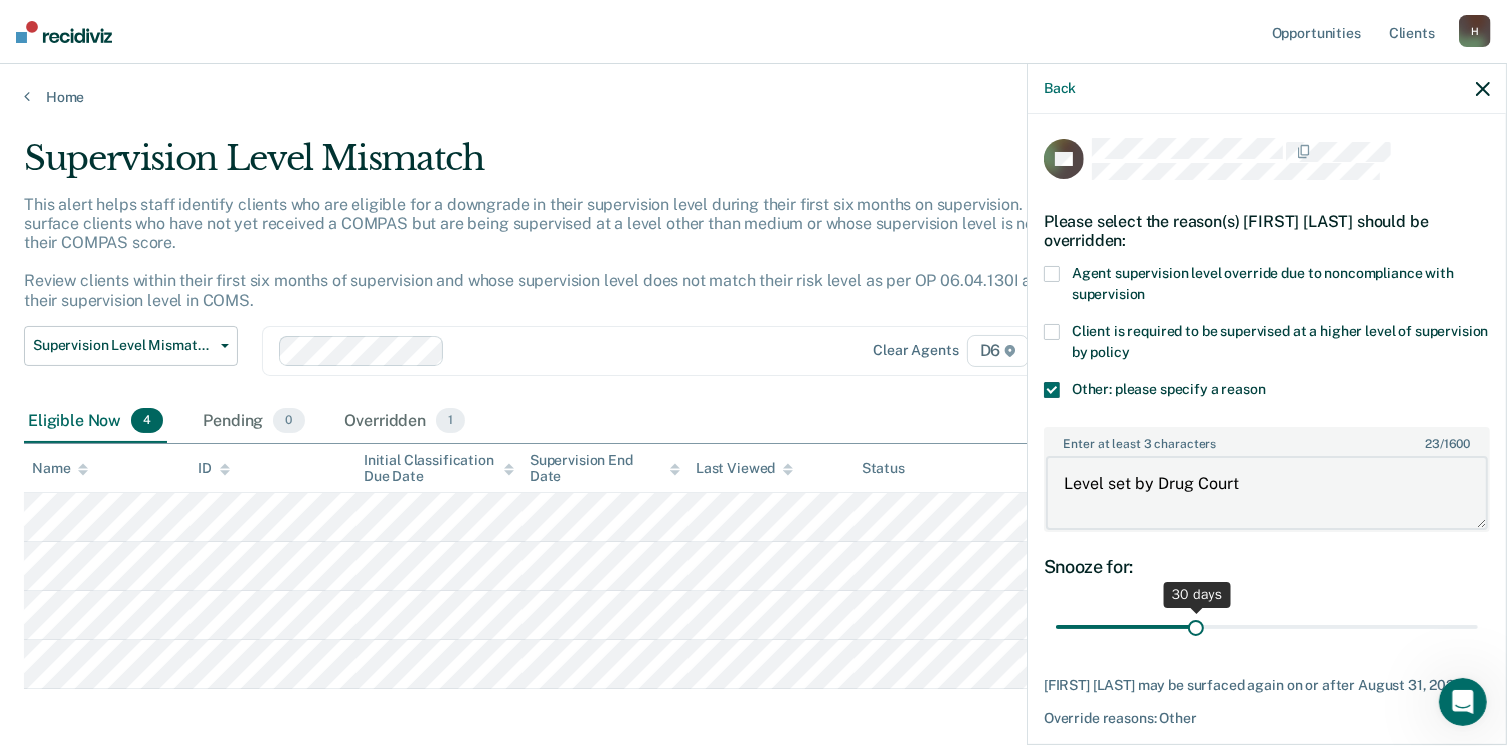 type on "Level set by Drug Court" 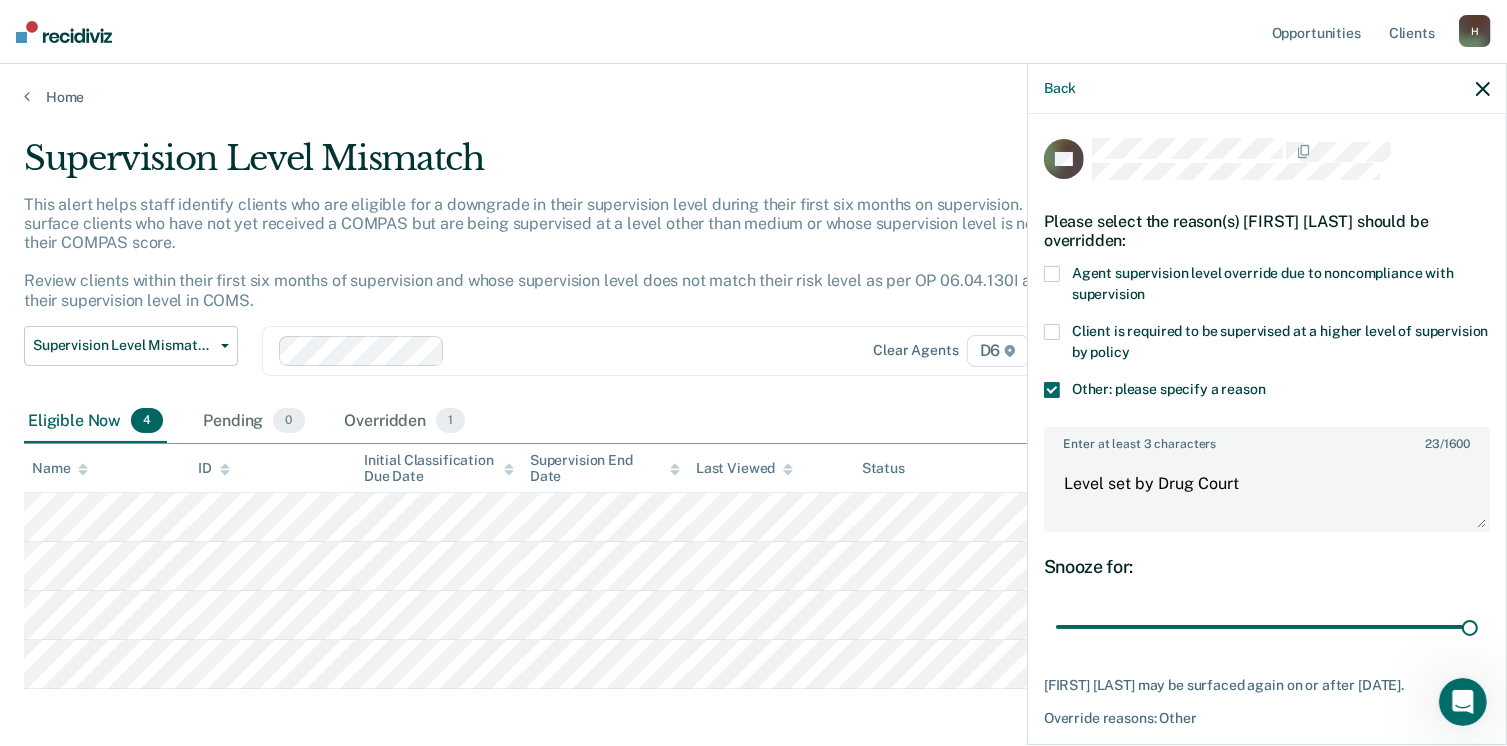 drag, startPoint x: 1191, startPoint y: 622, endPoint x: 1499, endPoint y: 633, distance: 308.19638 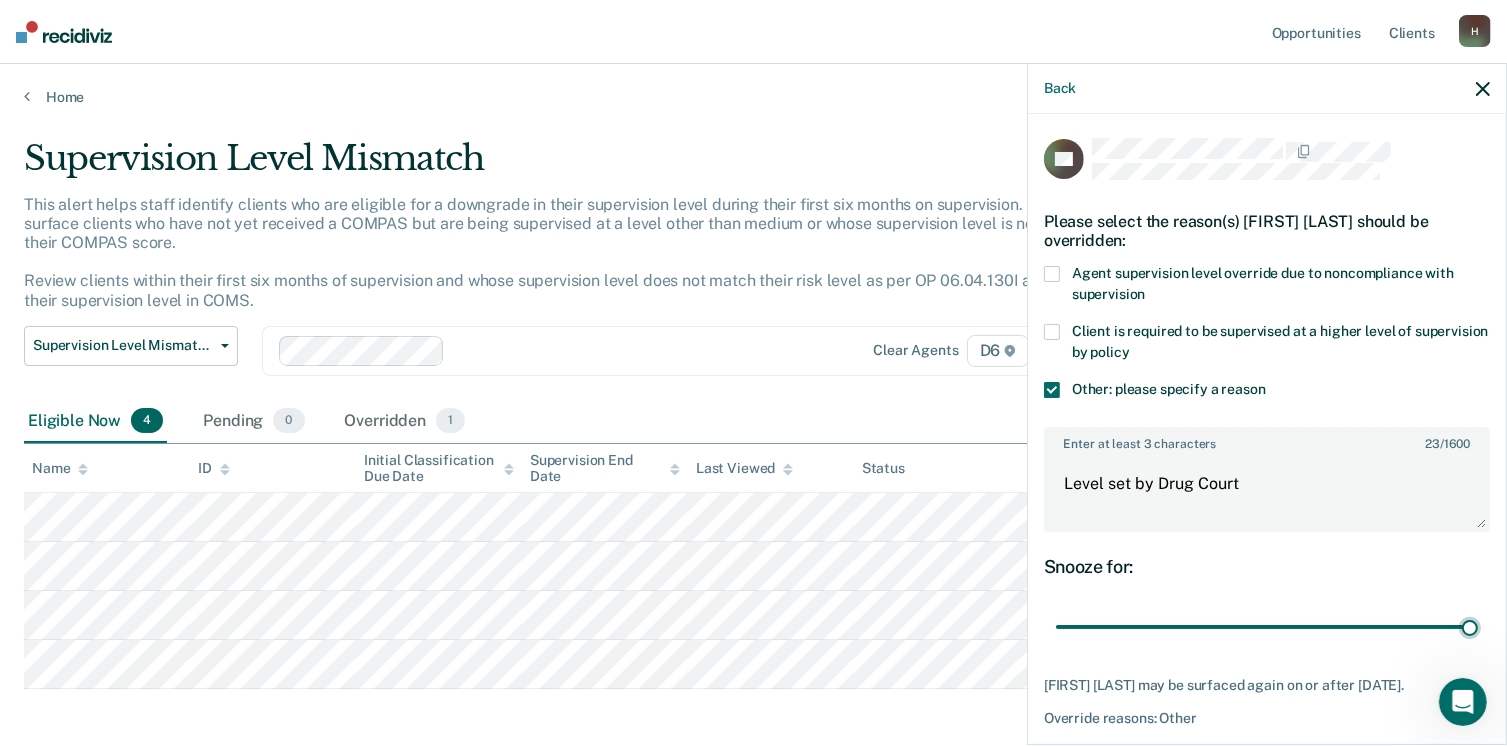 type on "90" 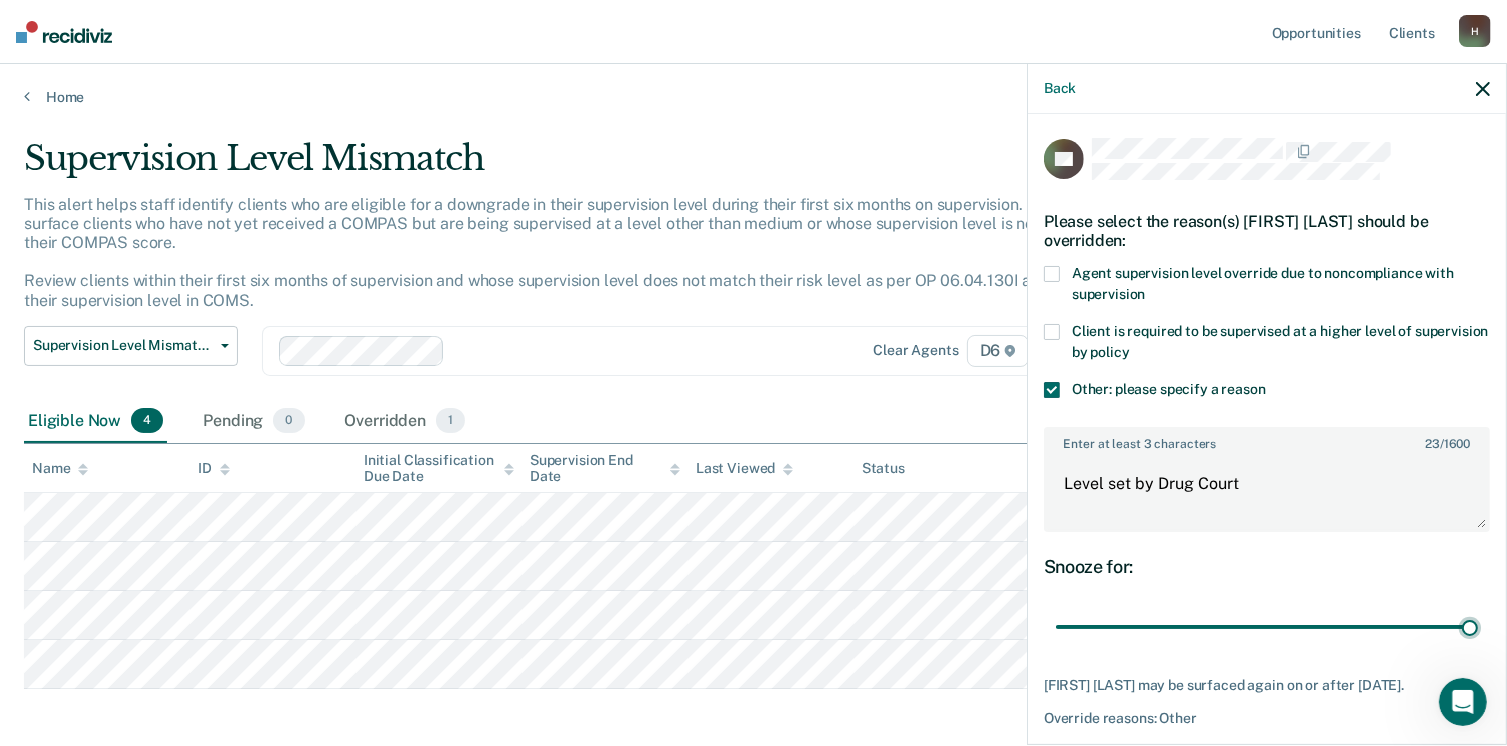 click at bounding box center [1267, 627] 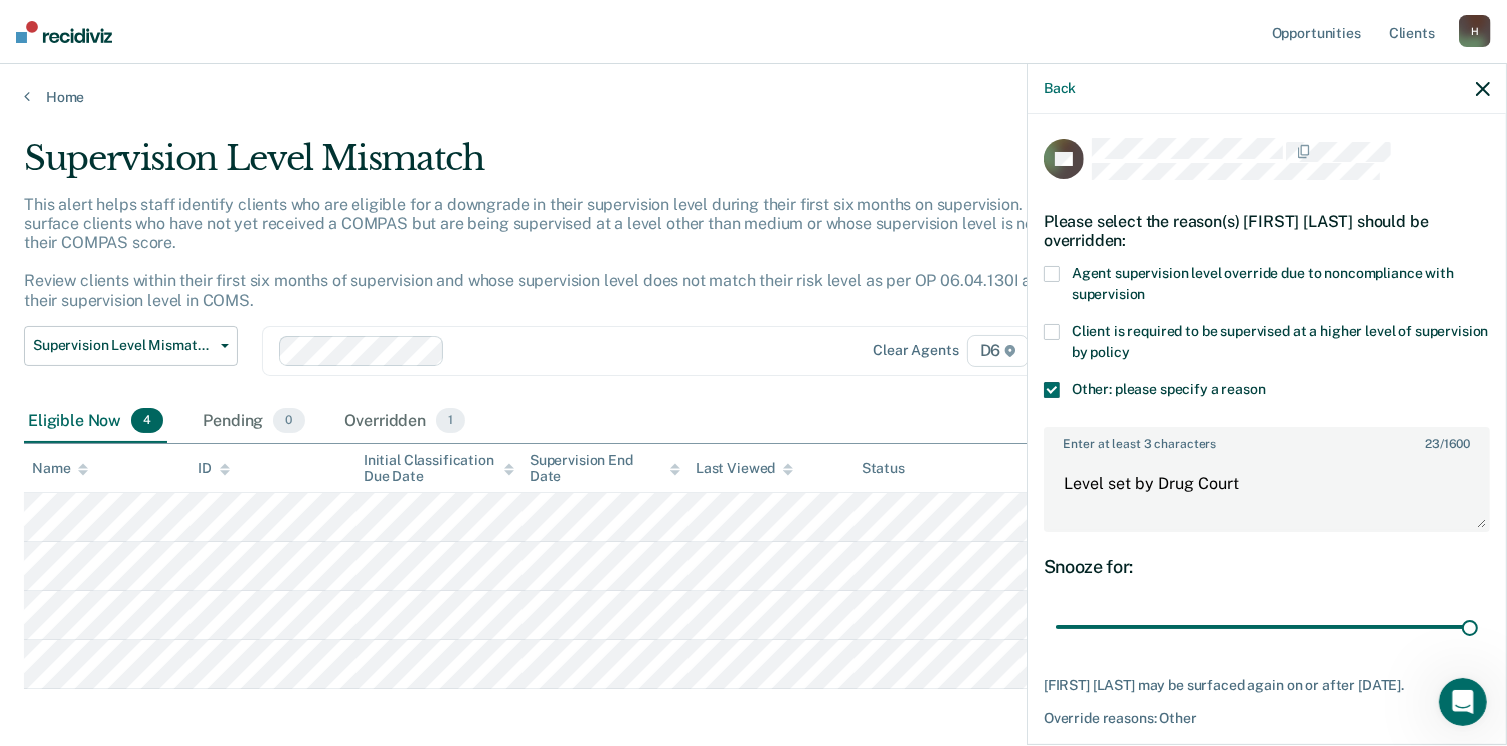 scroll, scrollTop: 91, scrollLeft: 0, axis: vertical 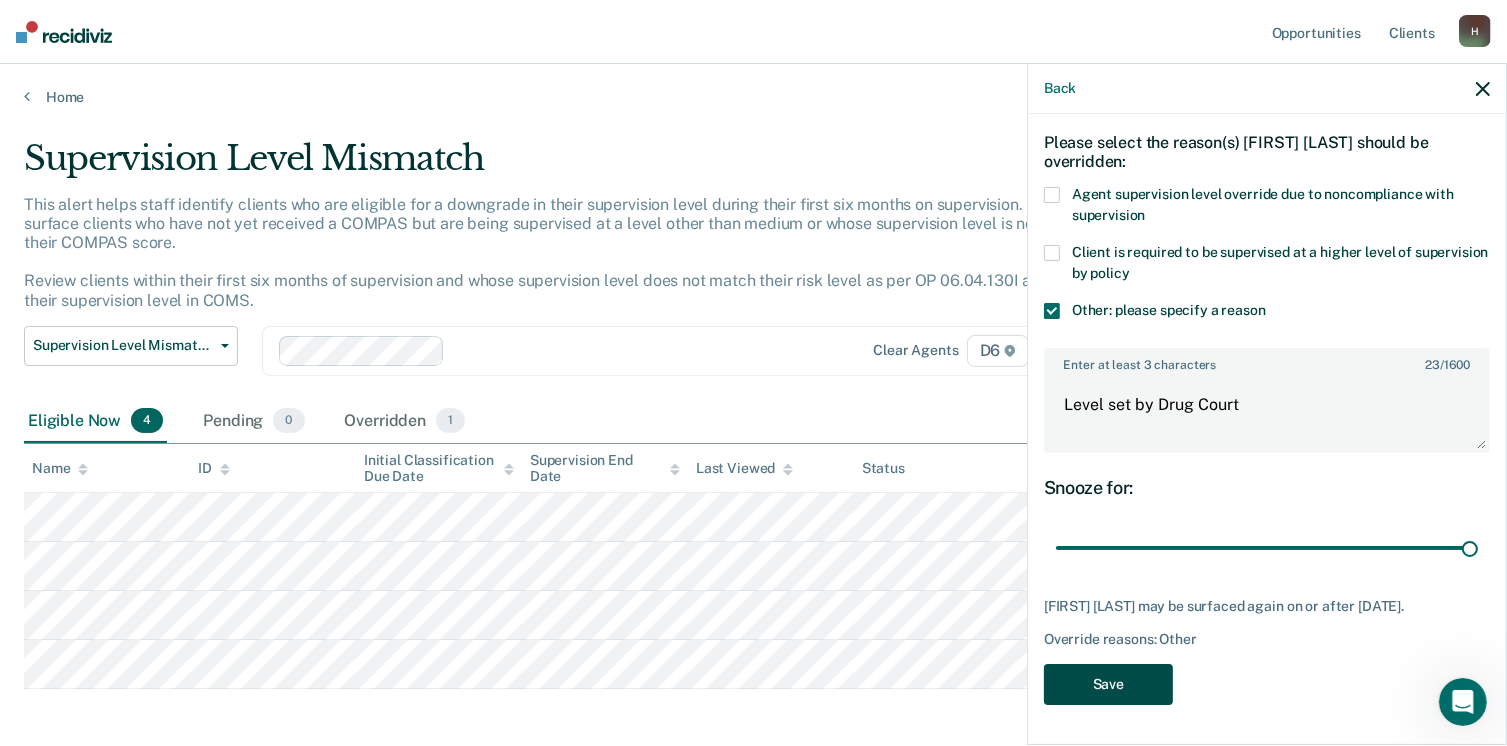click on "Save" at bounding box center [1108, 684] 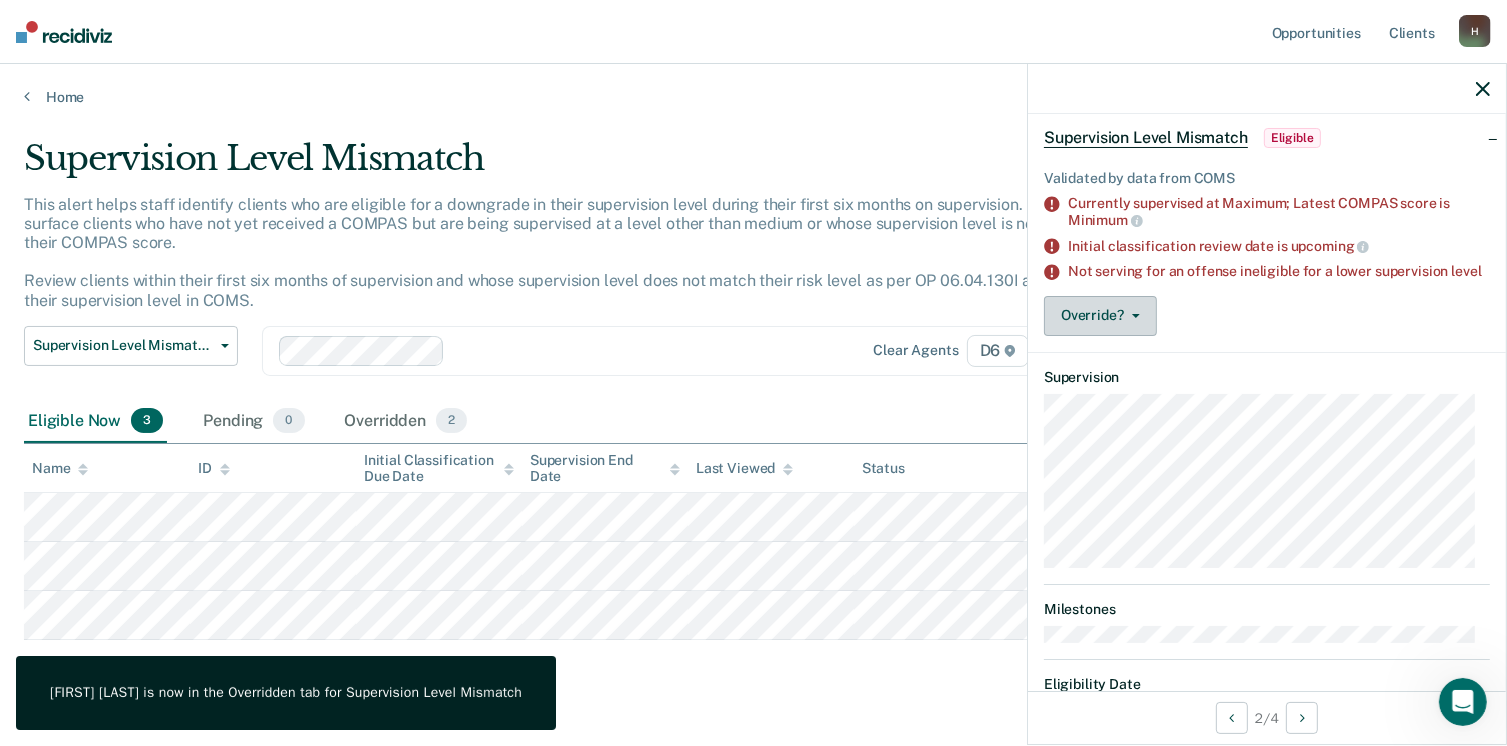 click on "Override?" at bounding box center (1100, 316) 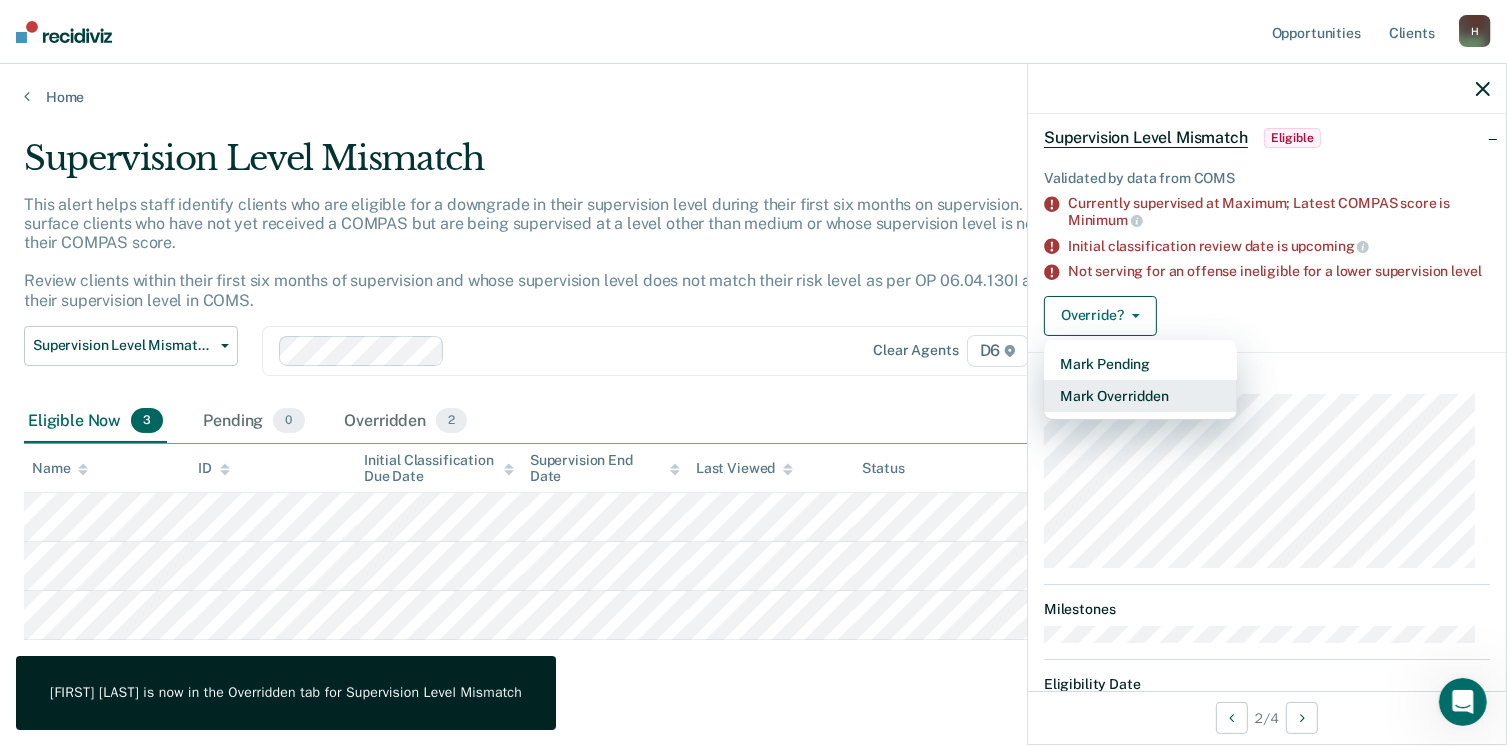 click on "Mark Overridden" at bounding box center [1140, 396] 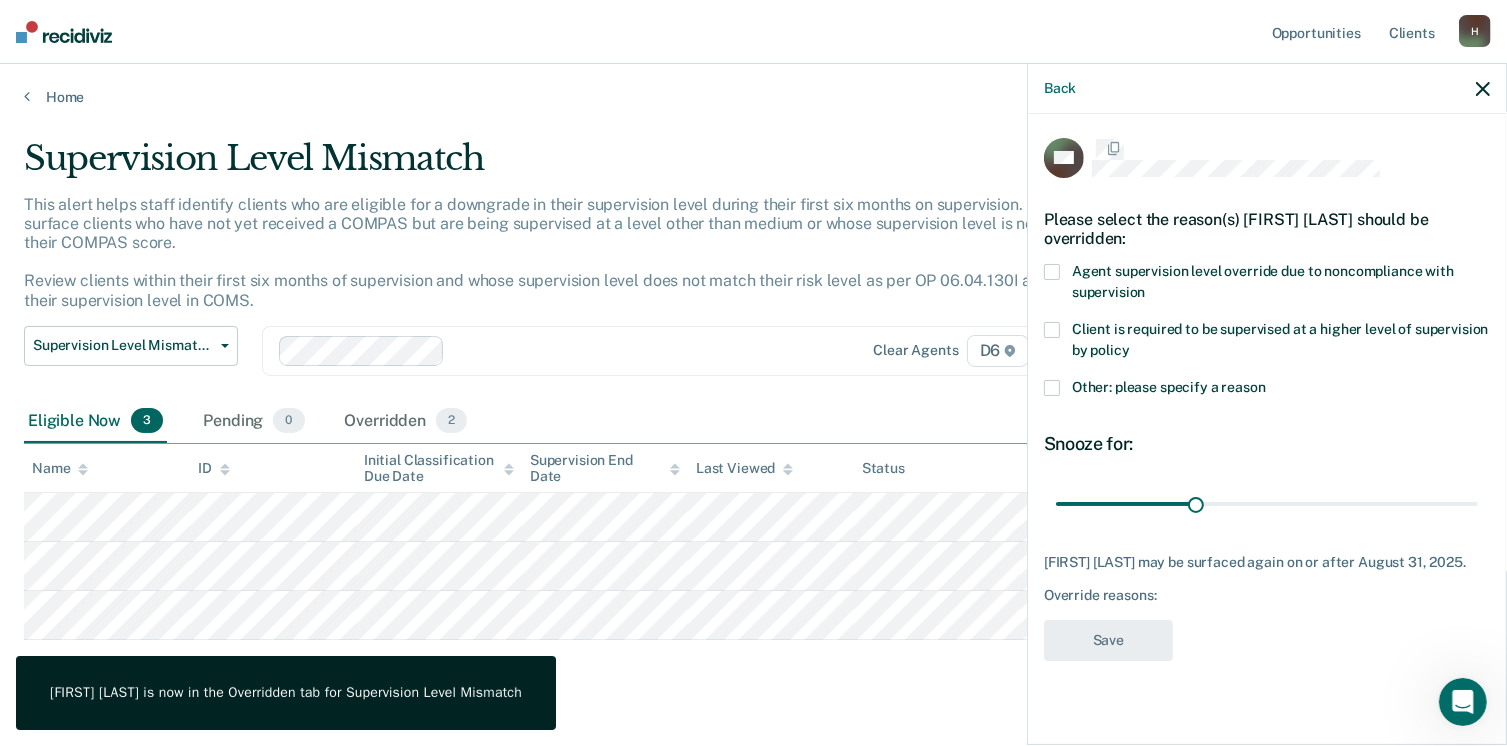 scroll, scrollTop: 0, scrollLeft: 0, axis: both 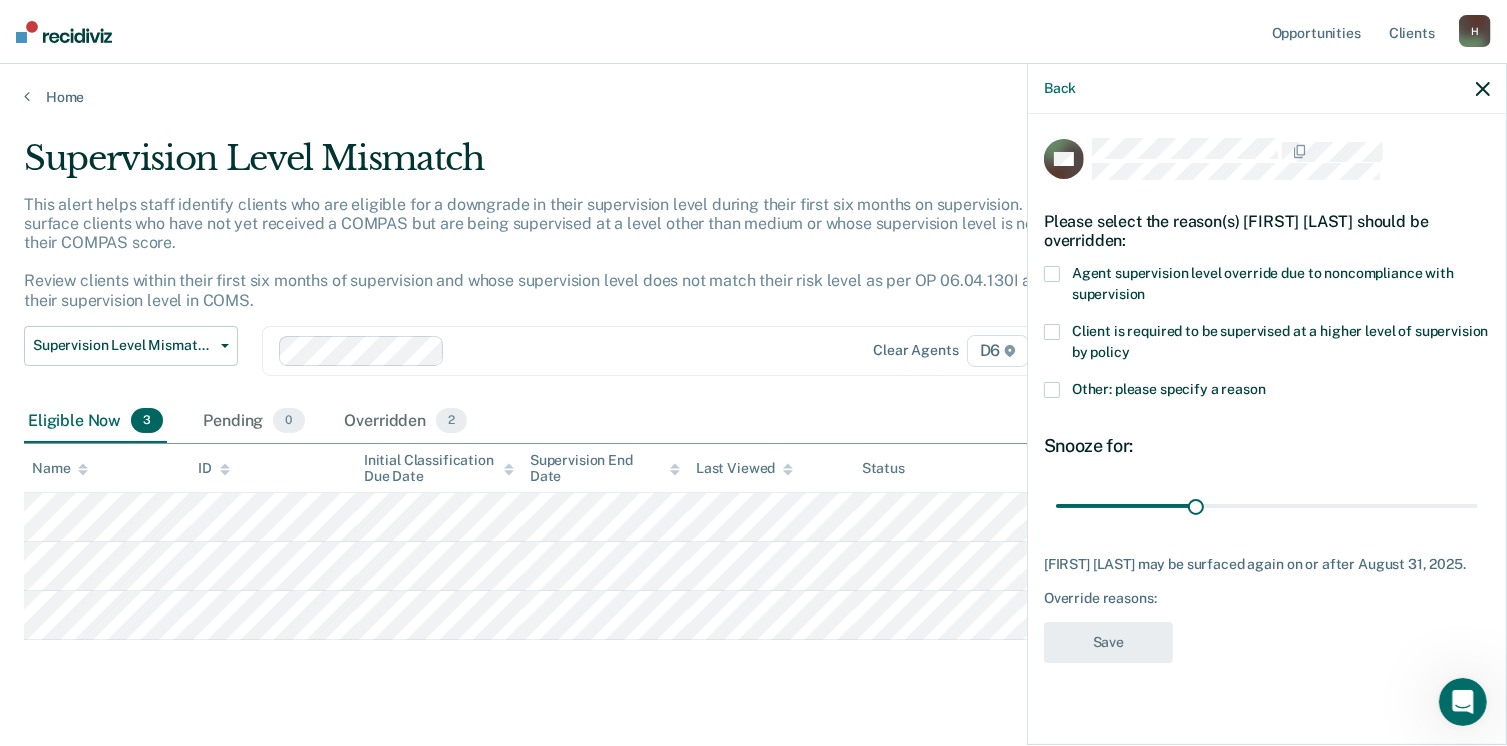 click at bounding box center [1052, 390] 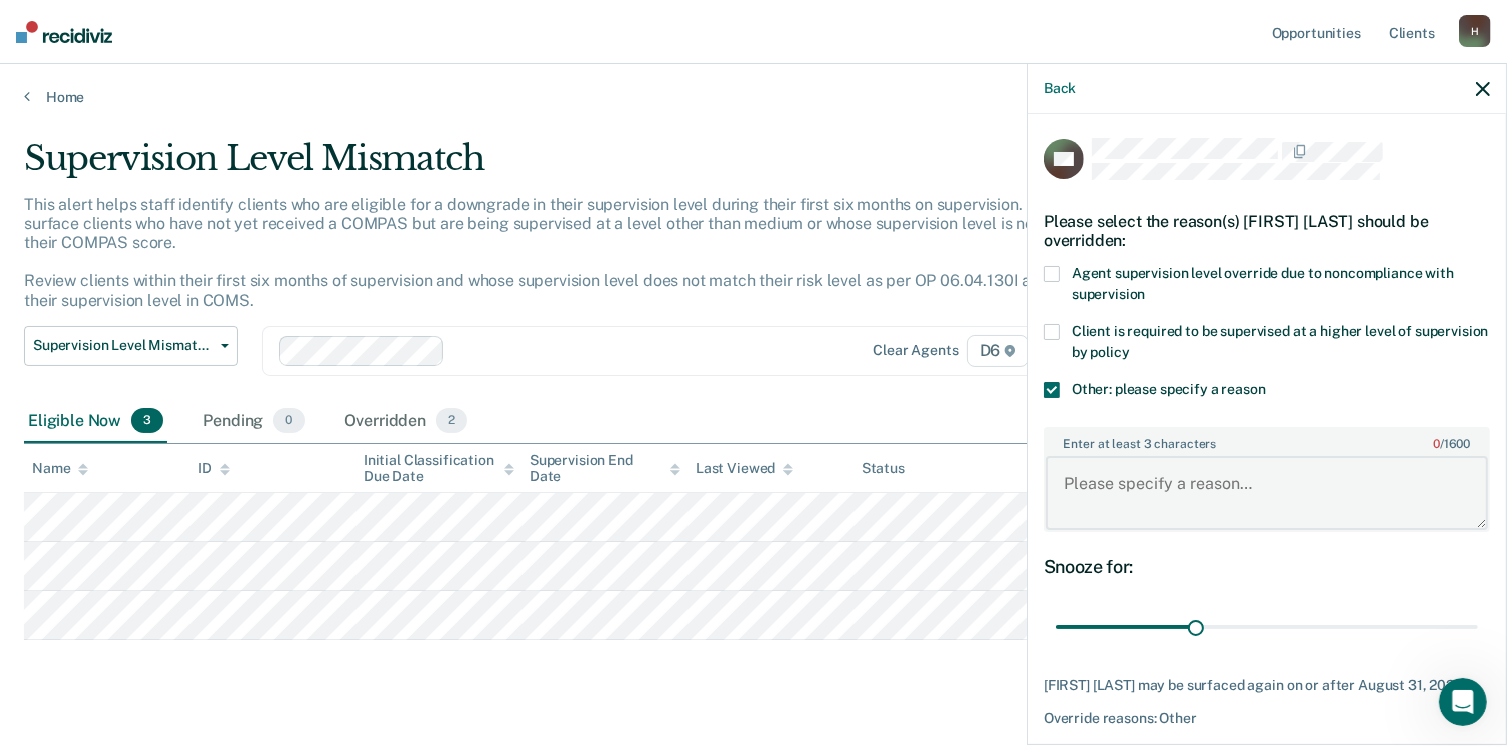 click on "Enter at least 3 characters 0  /  1600" at bounding box center [1267, 493] 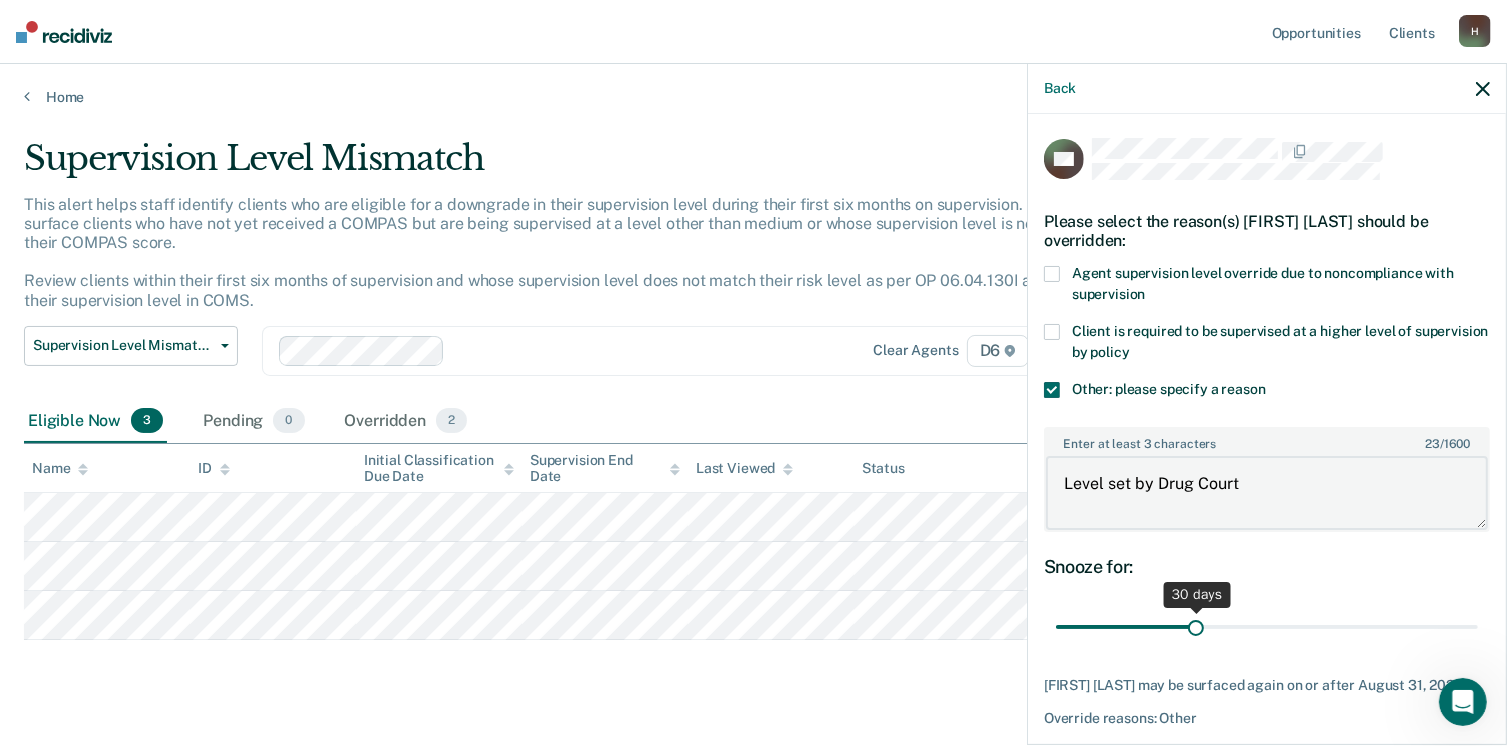 type on "Level set by Drug Court" 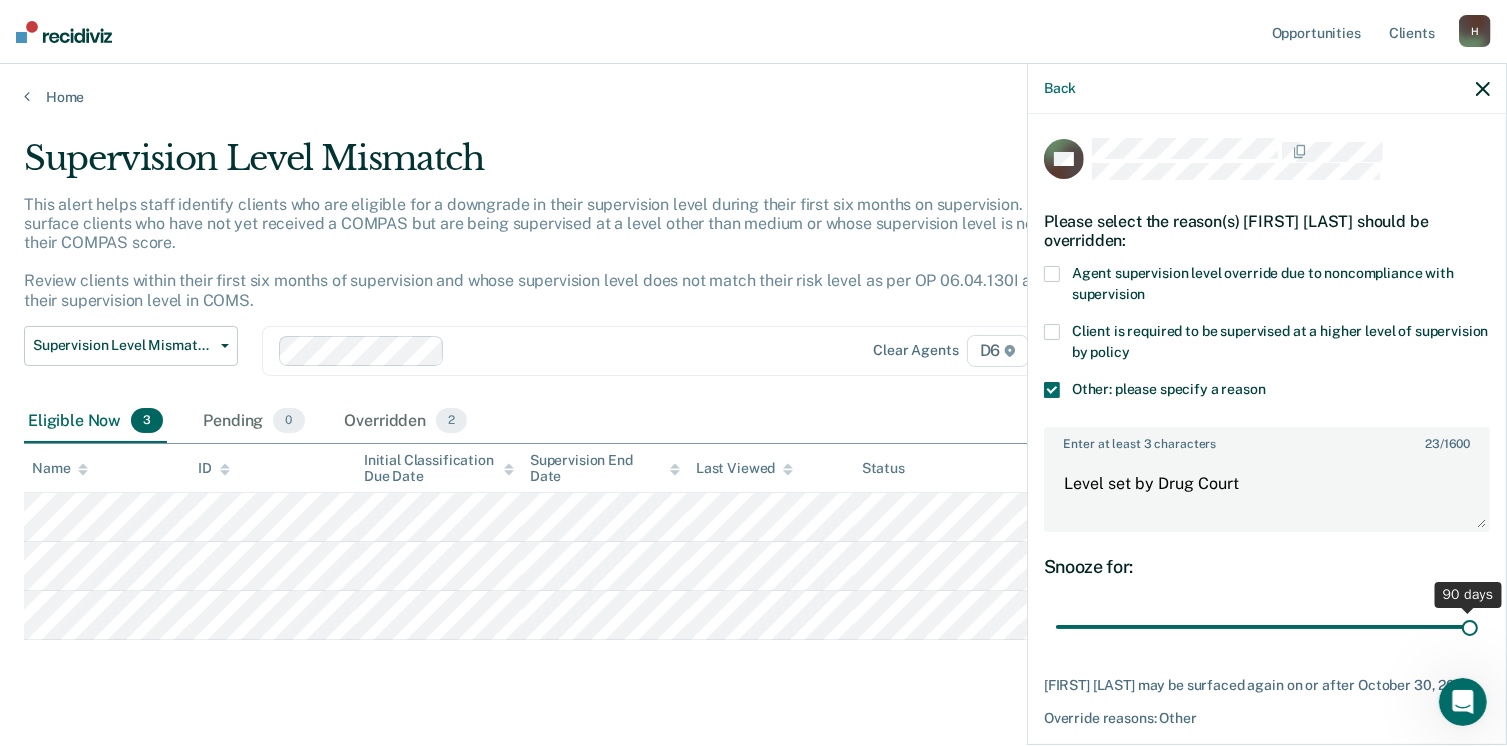 drag, startPoint x: 1188, startPoint y: 634, endPoint x: 1514, endPoint y: 637, distance: 326.0138 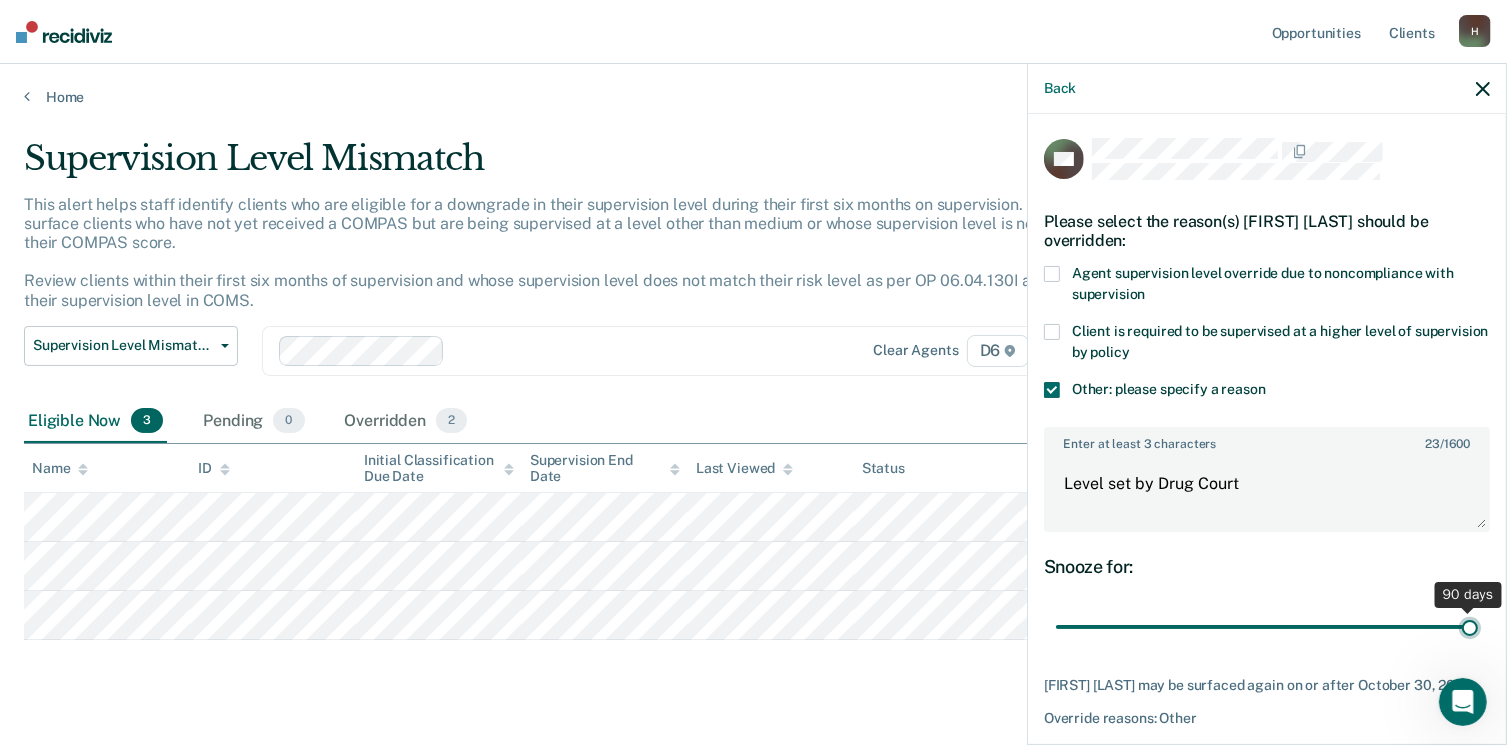 type on "90" 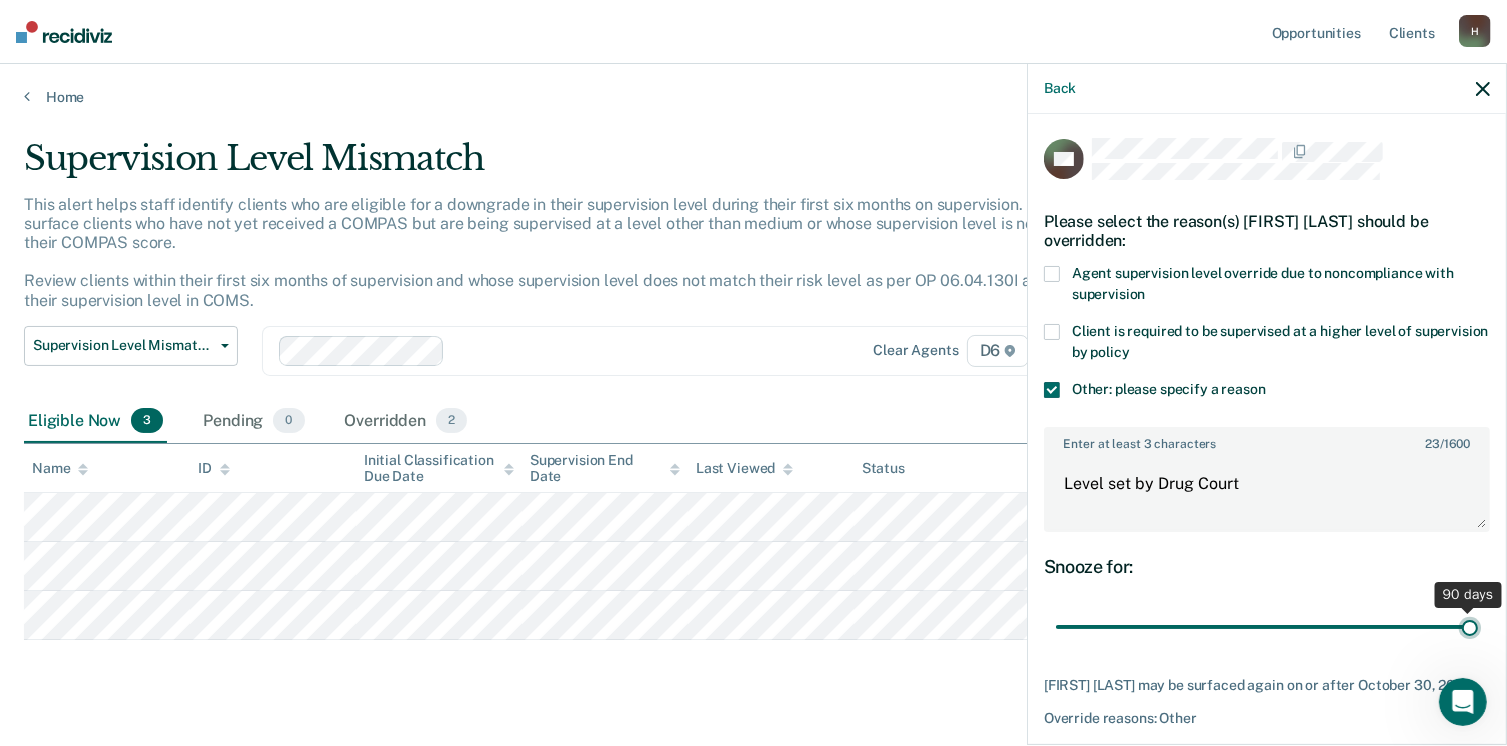 click at bounding box center (1267, 627) 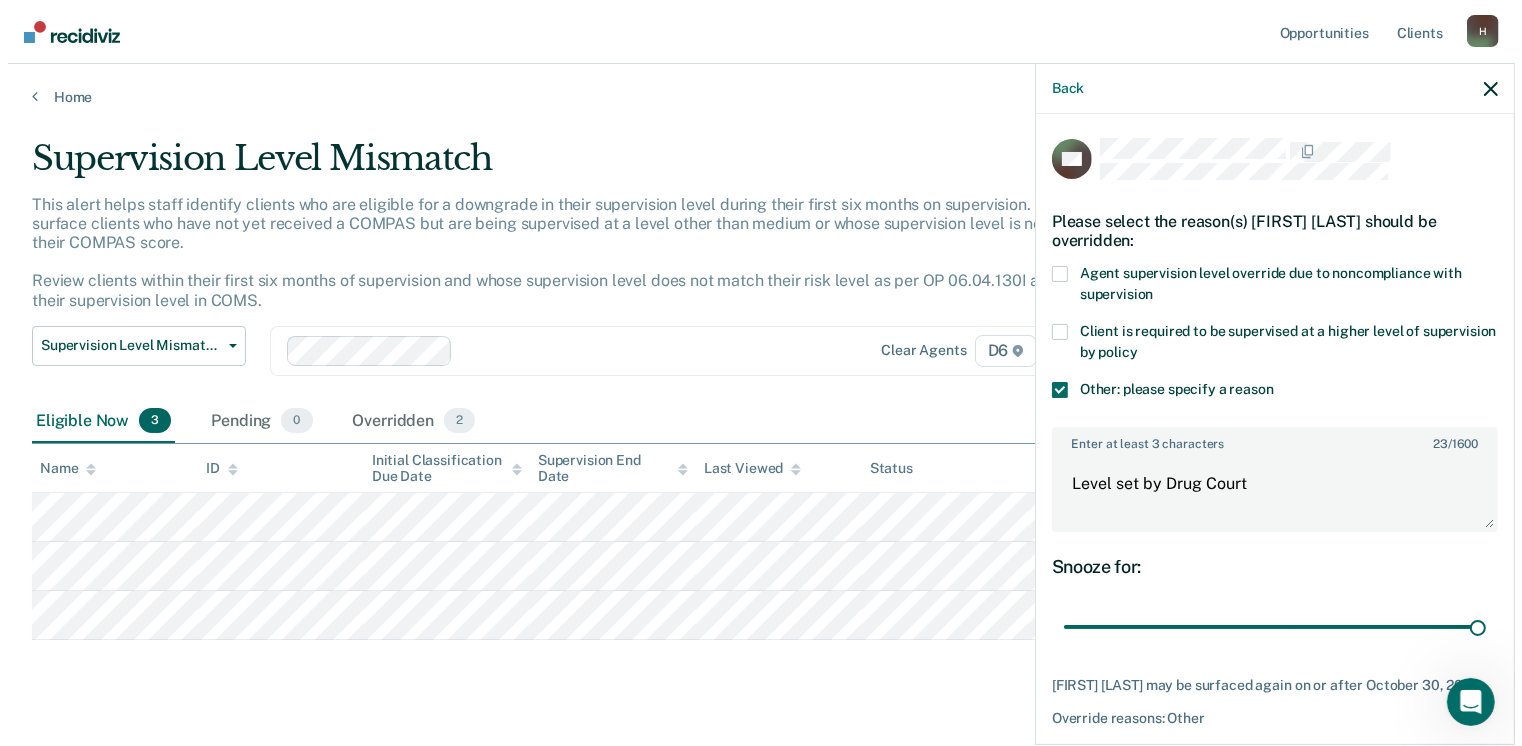 scroll, scrollTop: 91, scrollLeft: 0, axis: vertical 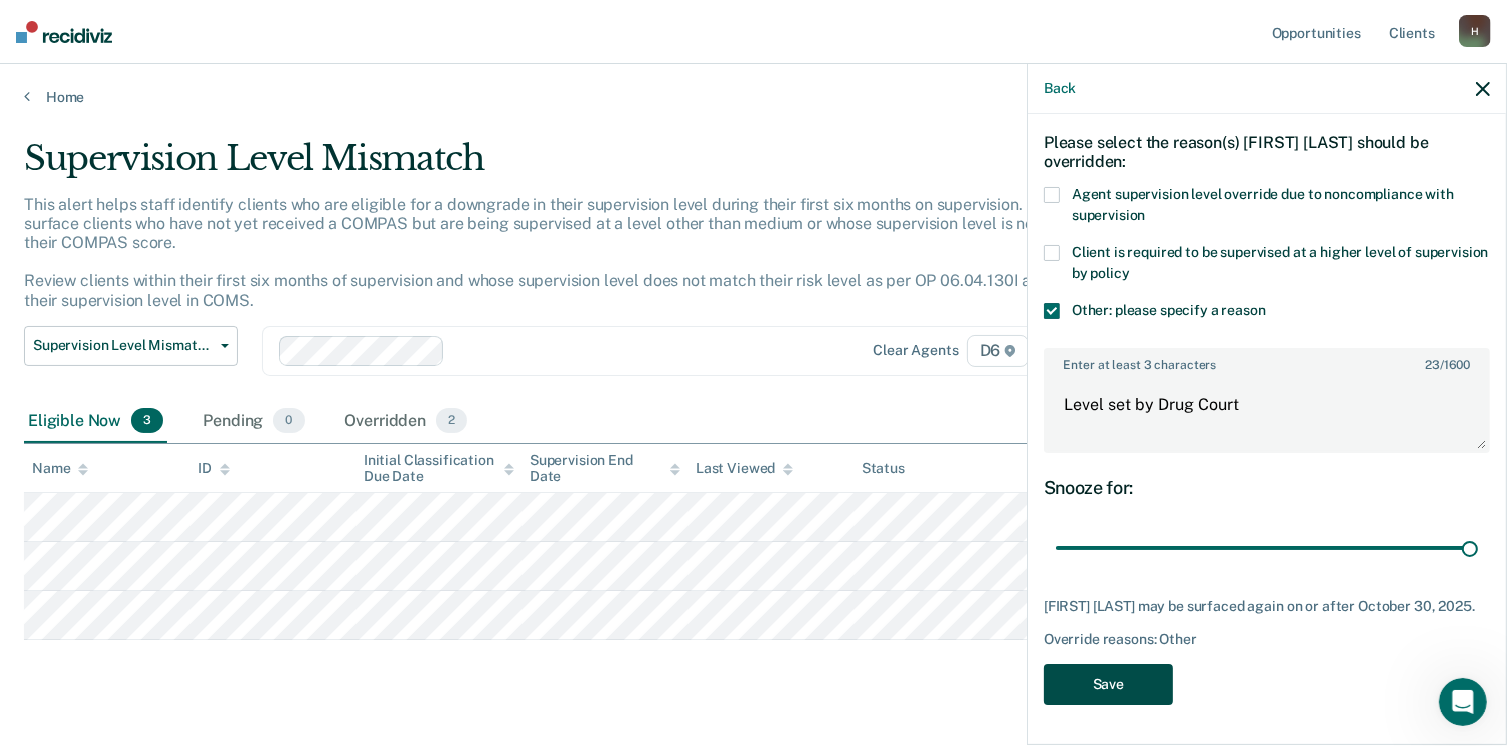 click on "Save" at bounding box center [1108, 684] 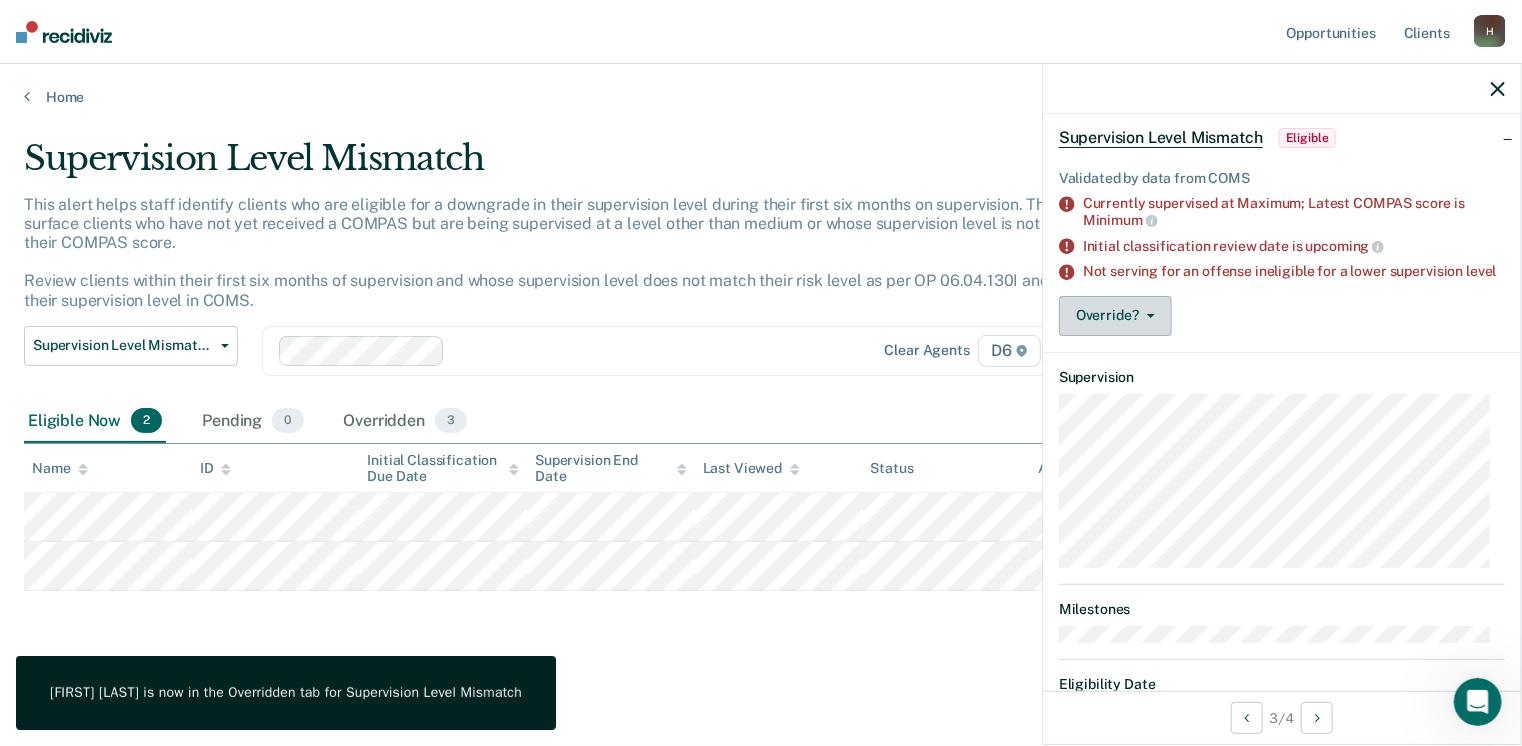 click on "Override?" at bounding box center (1115, 316) 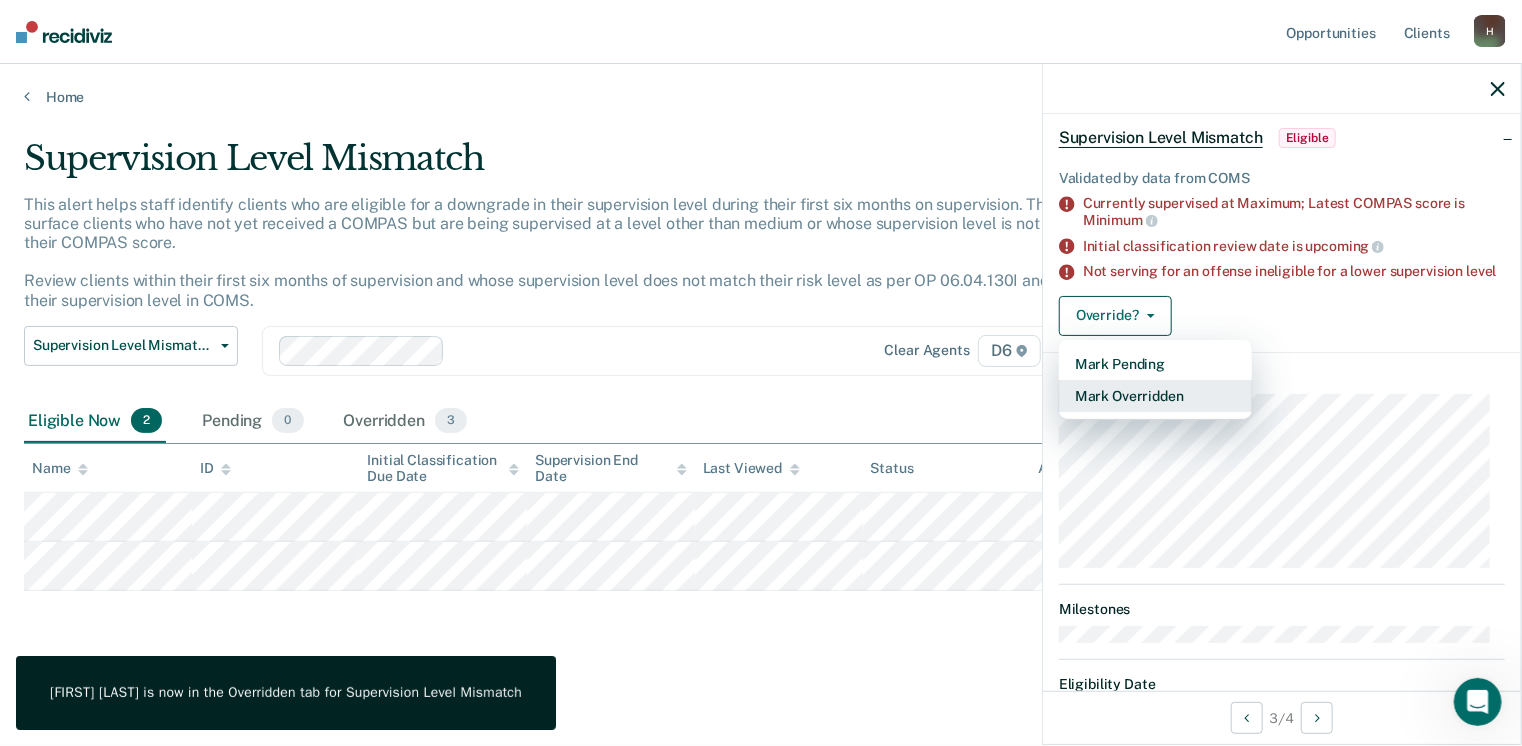 click on "Mark Overridden" at bounding box center [1155, 396] 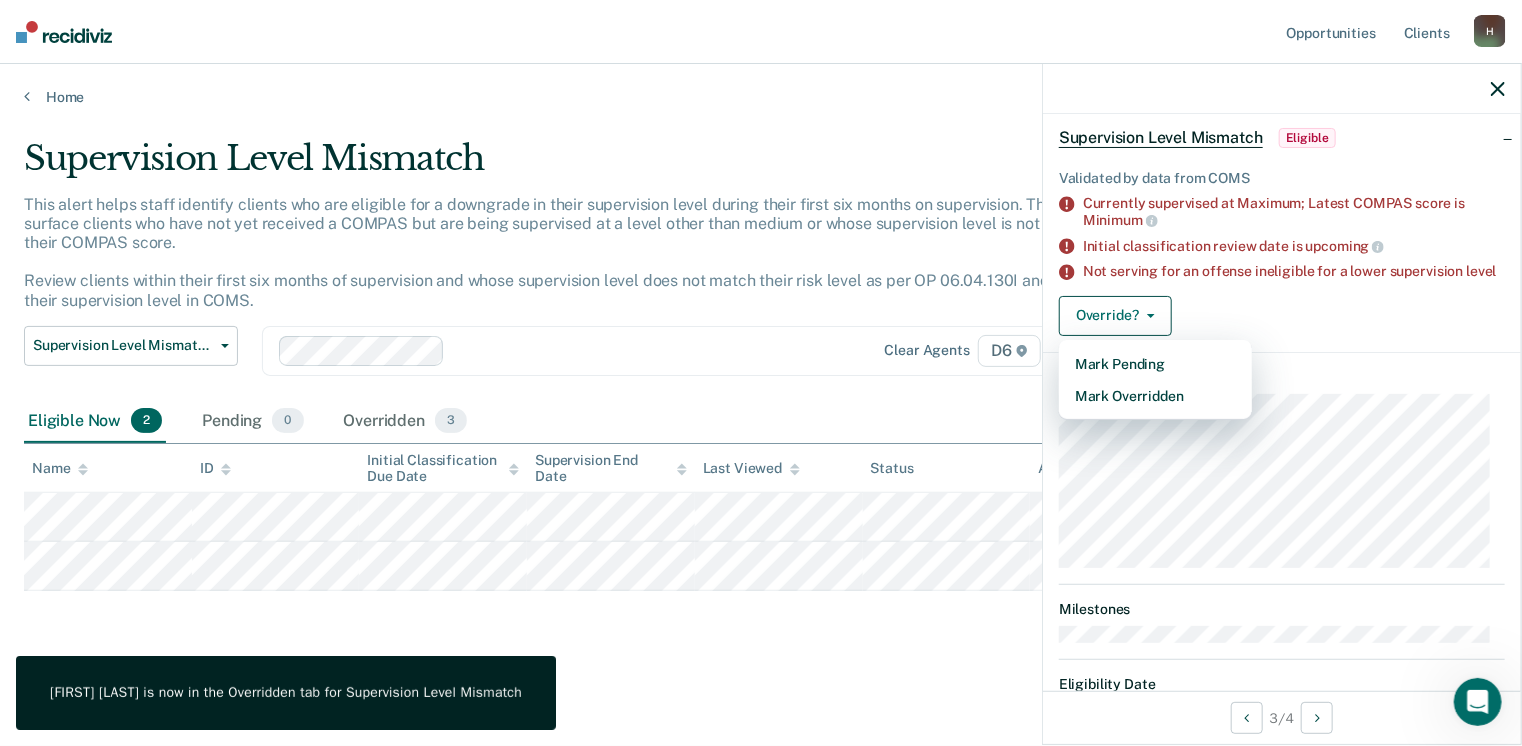scroll, scrollTop: 0, scrollLeft: 0, axis: both 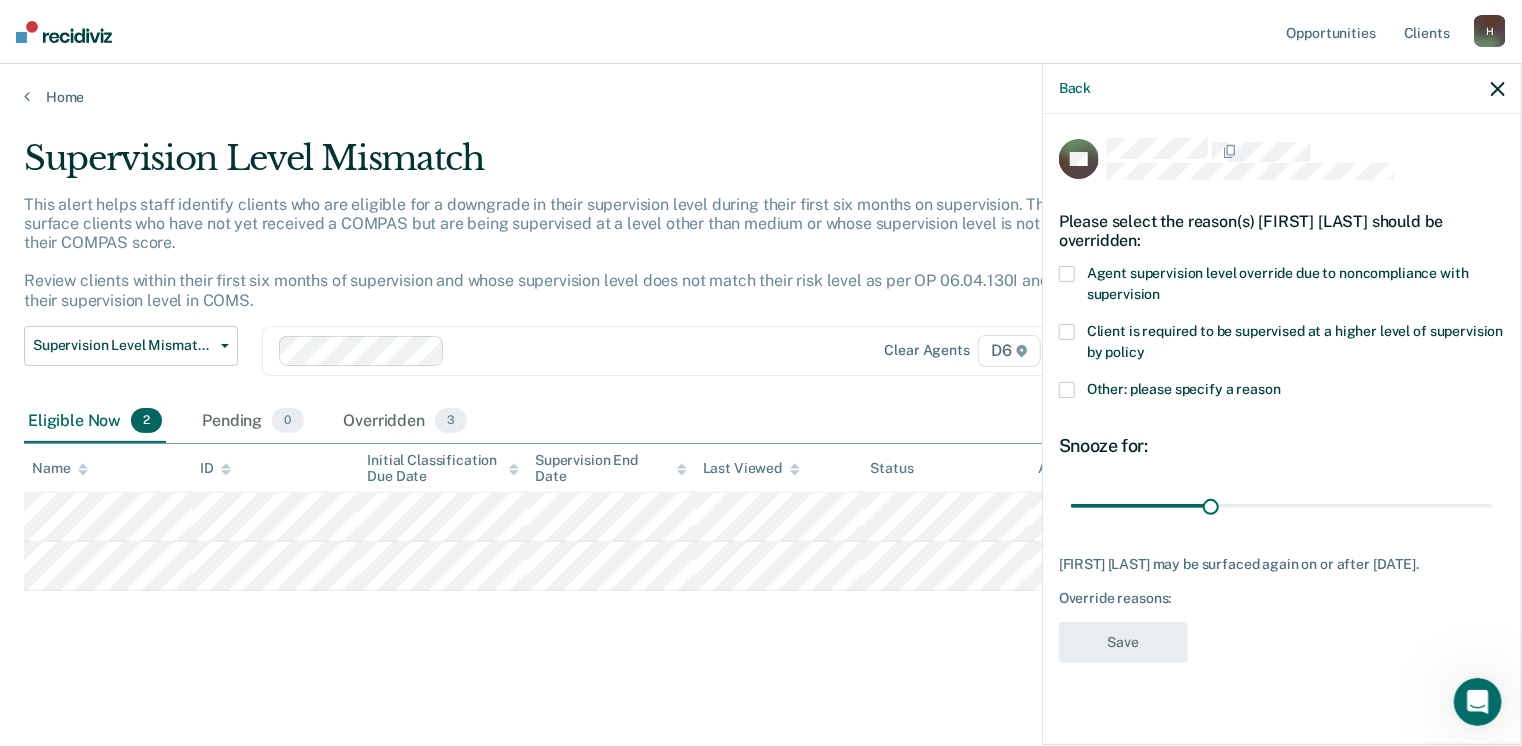 click at bounding box center (1067, 390) 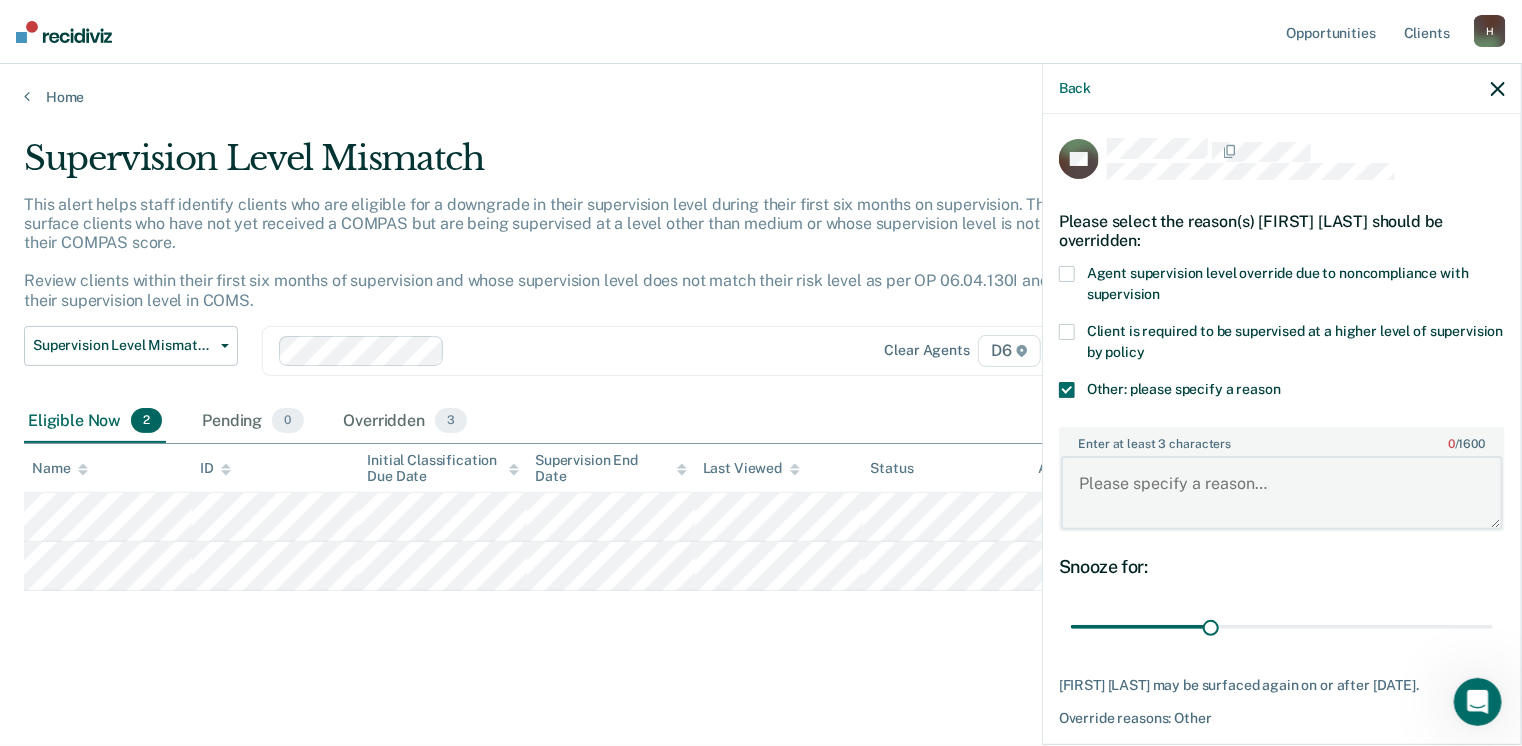 click on "Enter at least 3 characters 0  /  1600" at bounding box center (1282, 493) 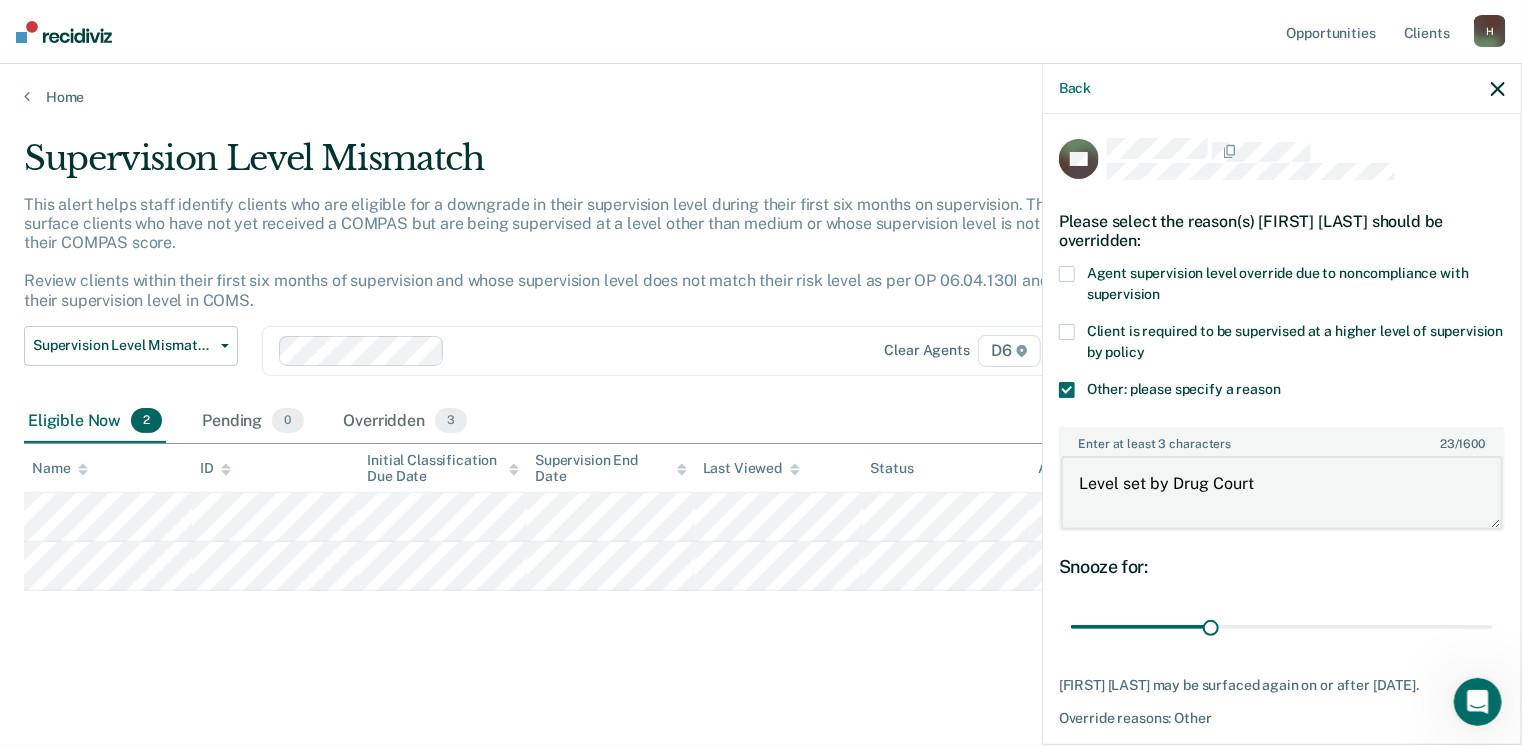 type on "Level set by Drug Court" 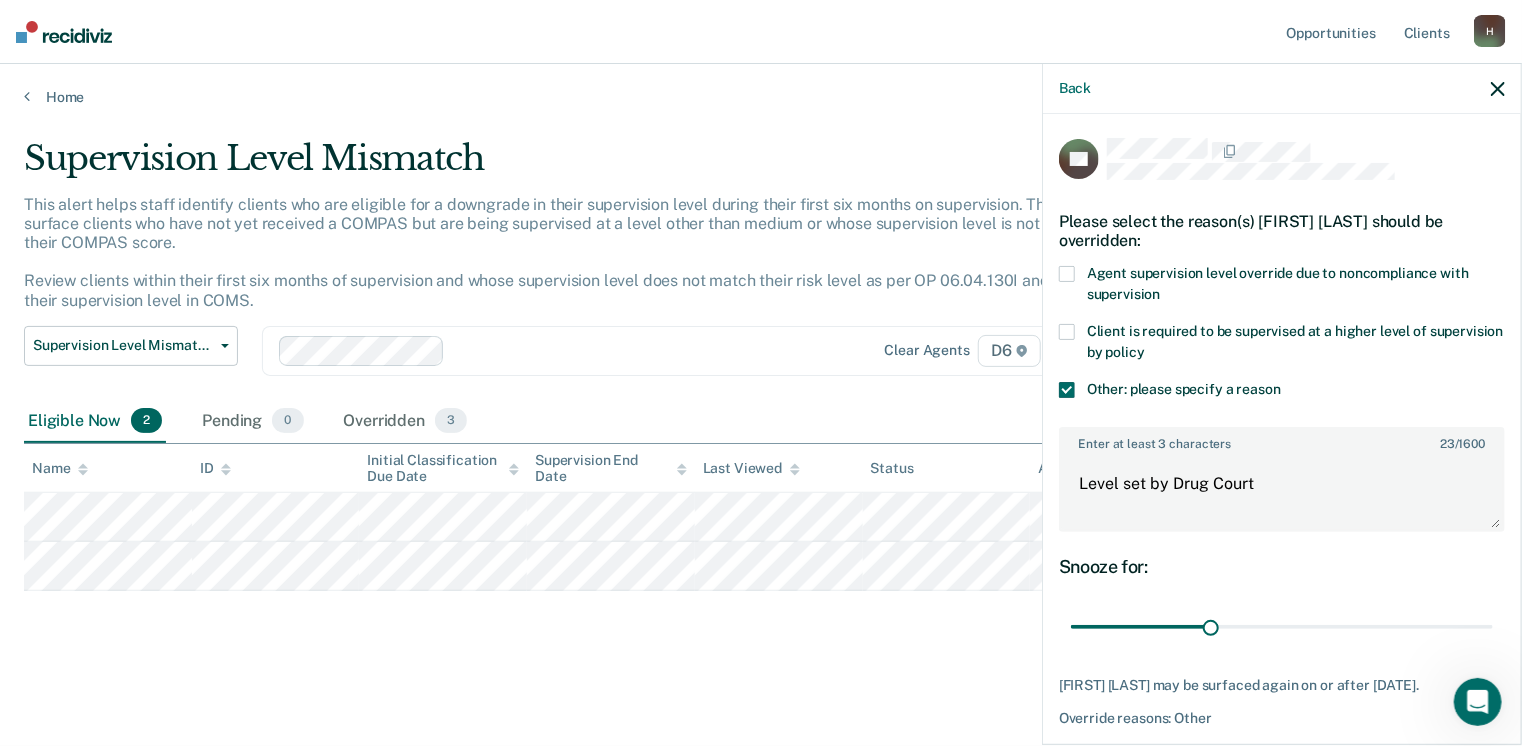 click on "JW   Please select the reason(s) [FIRST] [LAST] should be overridden: Agent supervision level override due to noncompliance with supervision Client is required to be supervised at a higher level of supervision by policy Other: please specify a reason Enter at least 3 characters 23  /  1600 Level set by Drug Court Snooze for: 30 days [FIRST] [LAST] may be surfaced again on or after [DATE]. Override reasons: Other Save" at bounding box center (1282, 467) 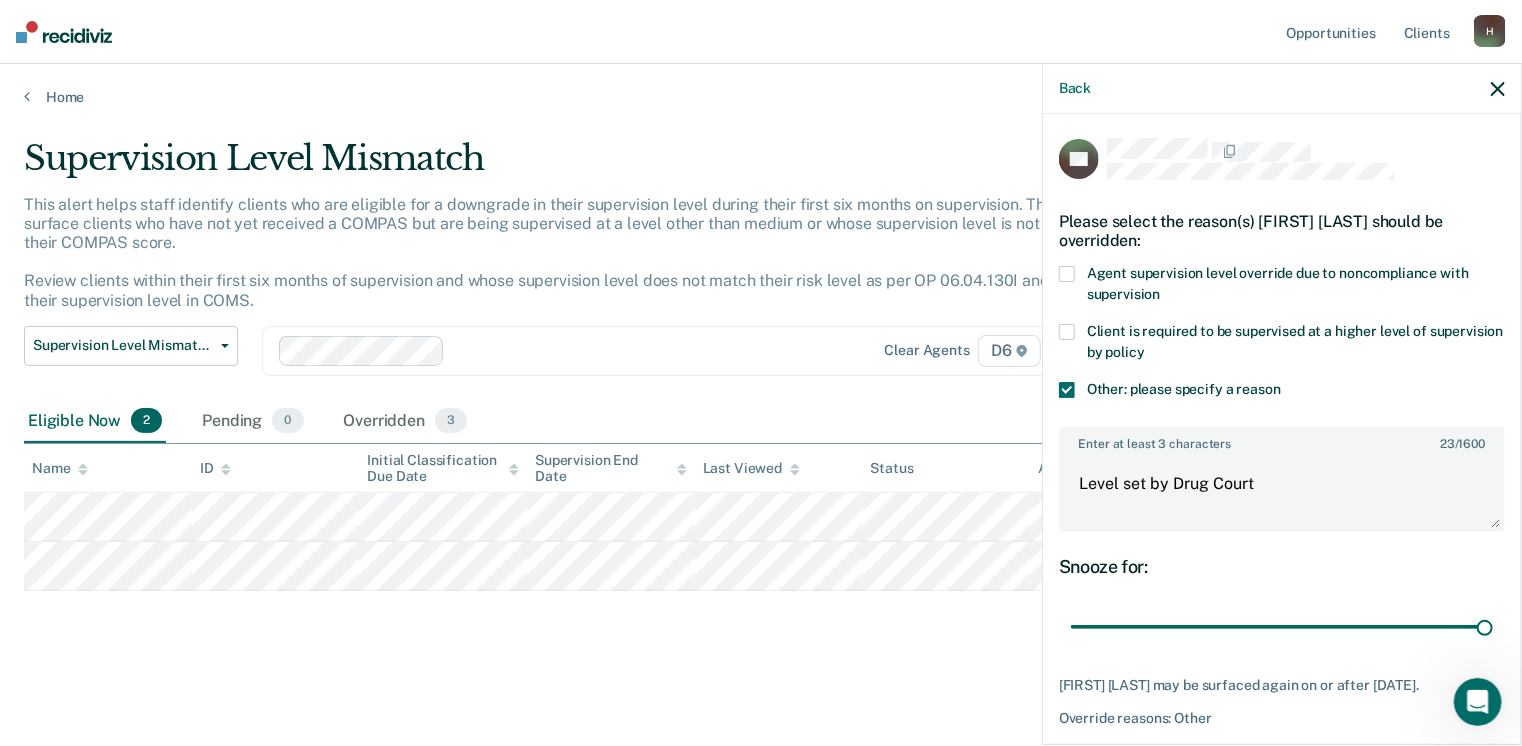 drag, startPoint x: 1203, startPoint y: 631, endPoint x: 1479, endPoint y: 629, distance: 276.00723 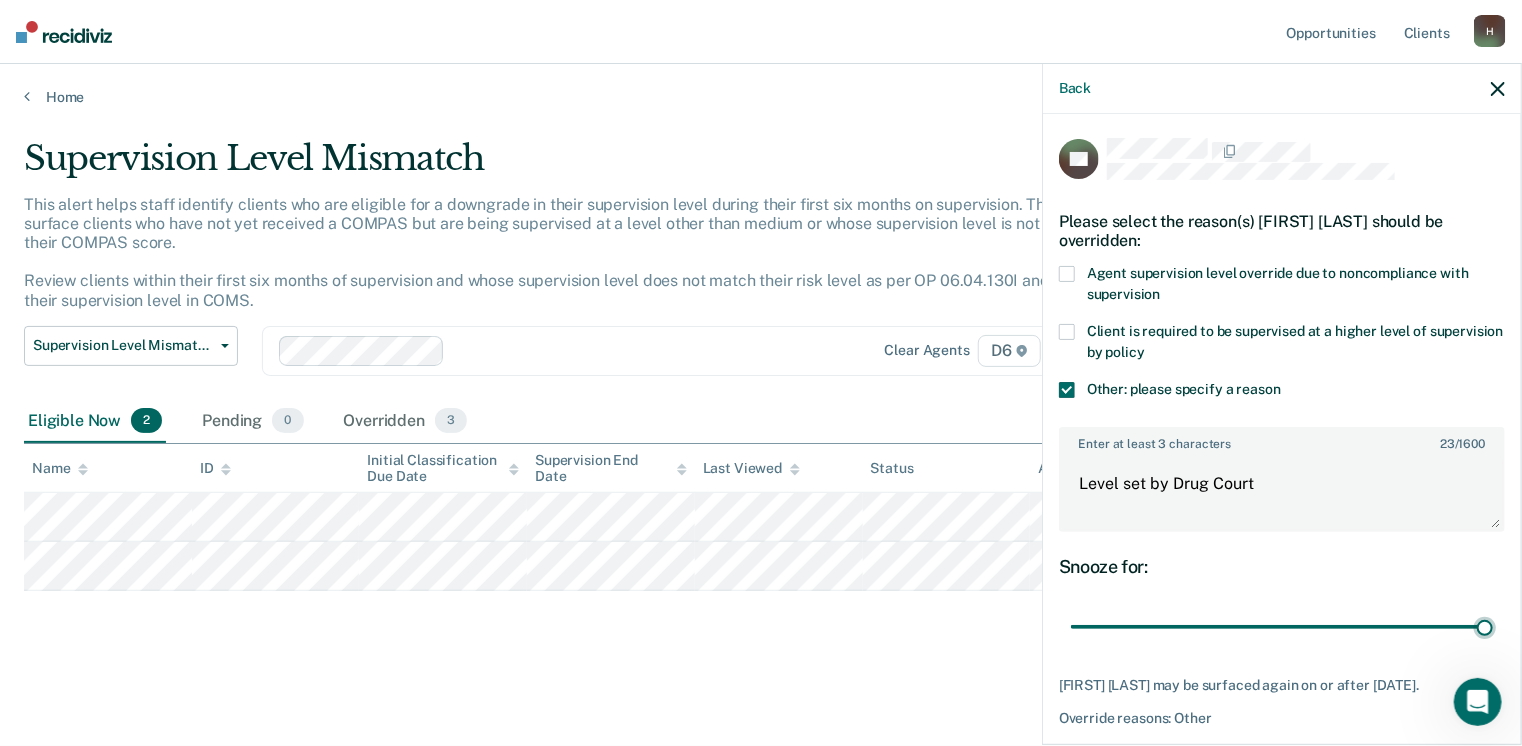 type on "90" 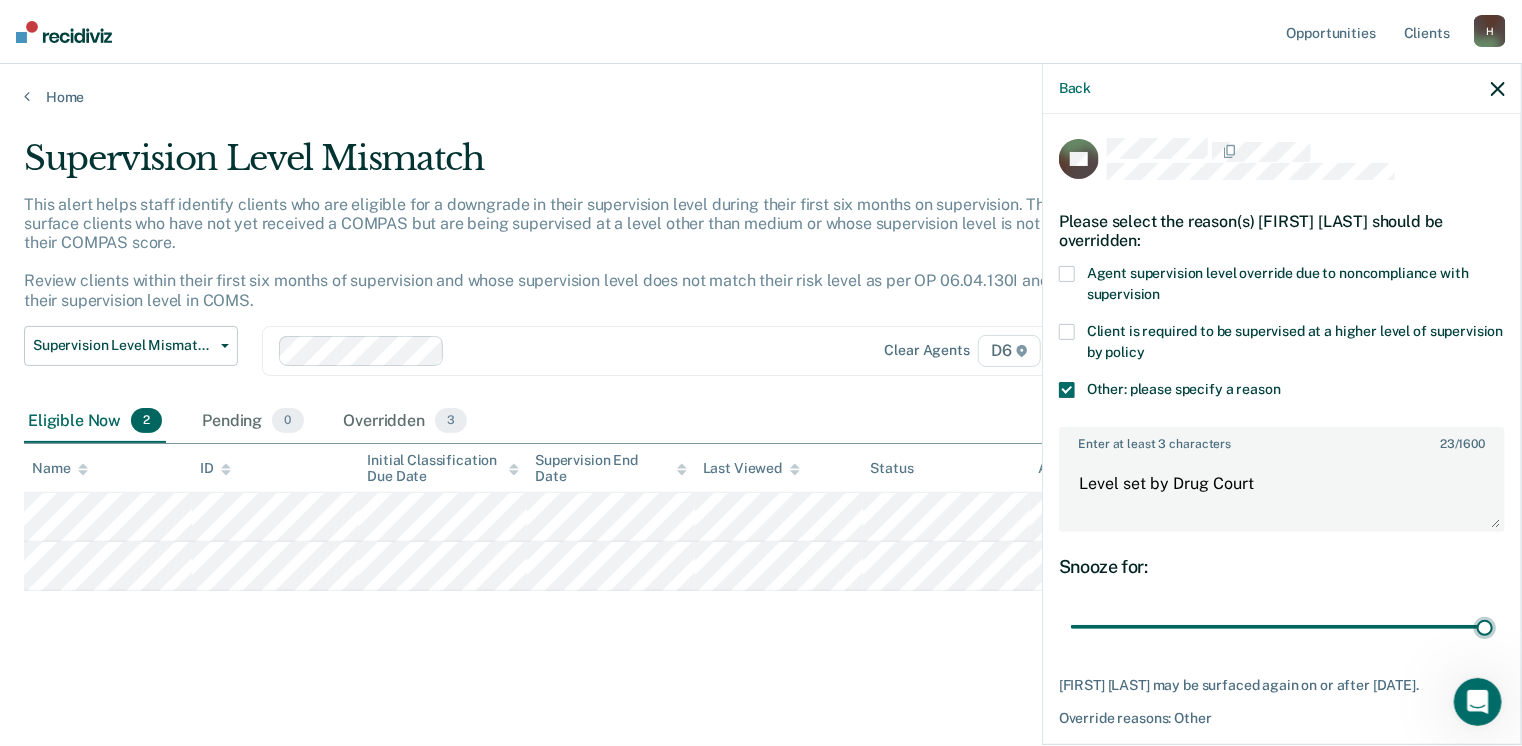 click at bounding box center (1282, 627) 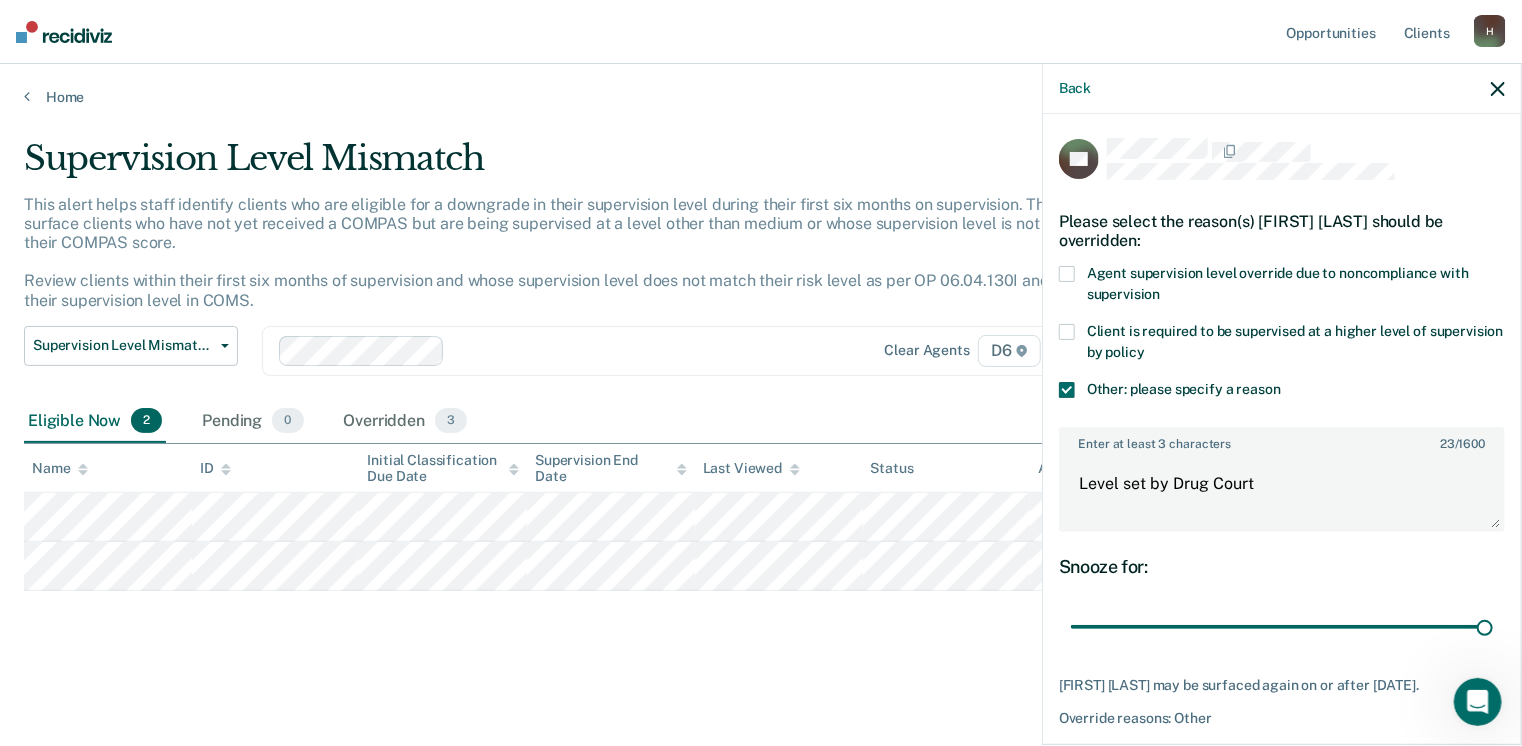 scroll, scrollTop: 74, scrollLeft: 0, axis: vertical 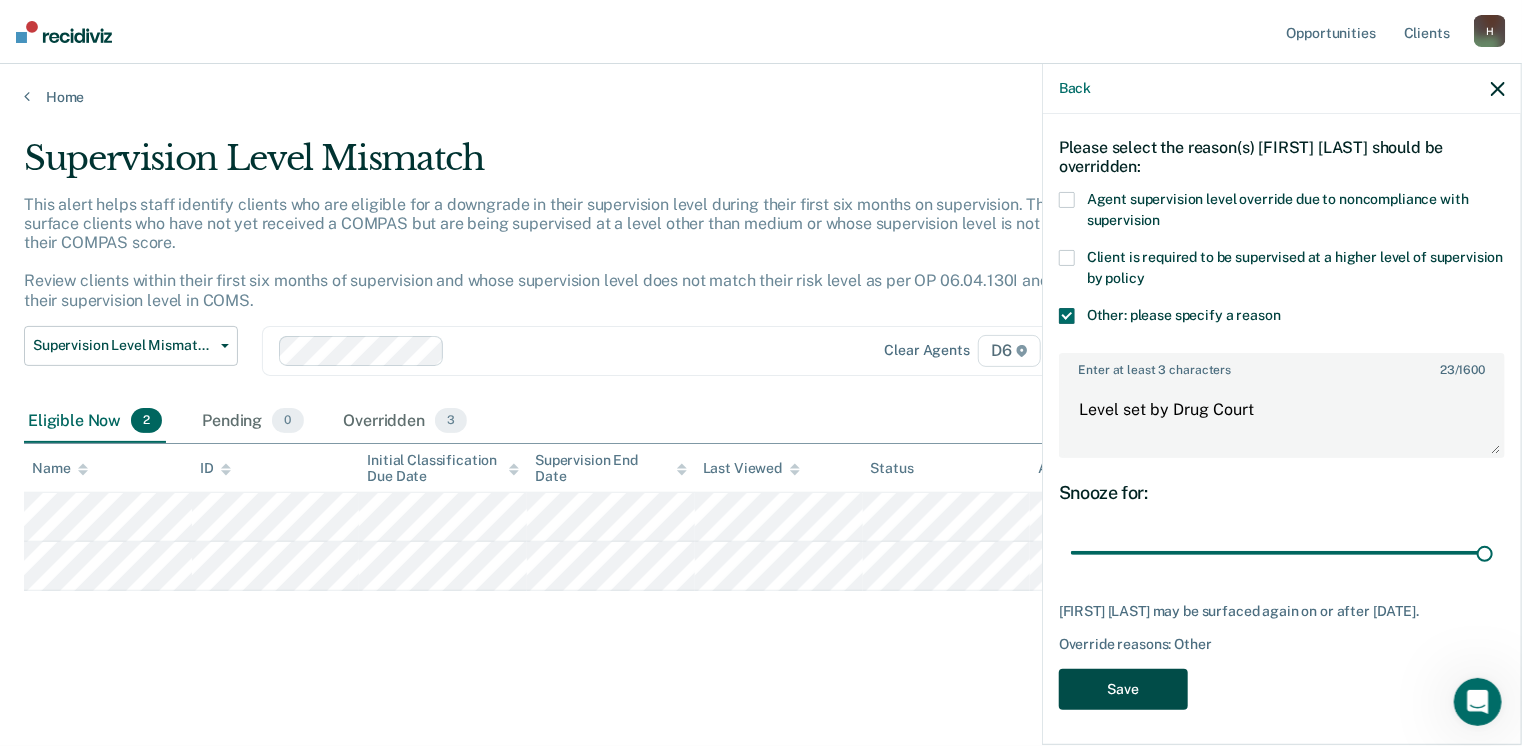 click on "Save" at bounding box center [1123, 689] 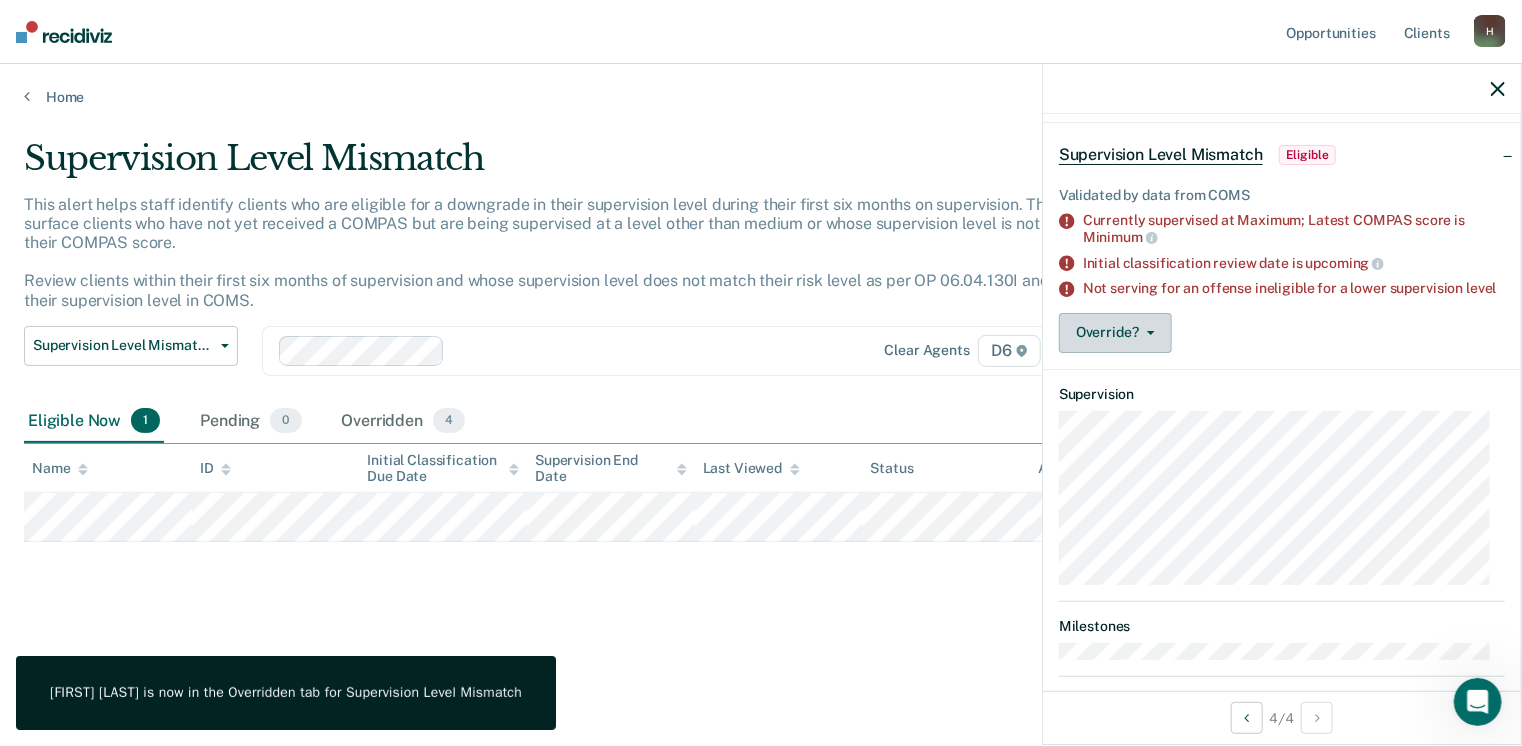 click on "Override?" at bounding box center [1115, 333] 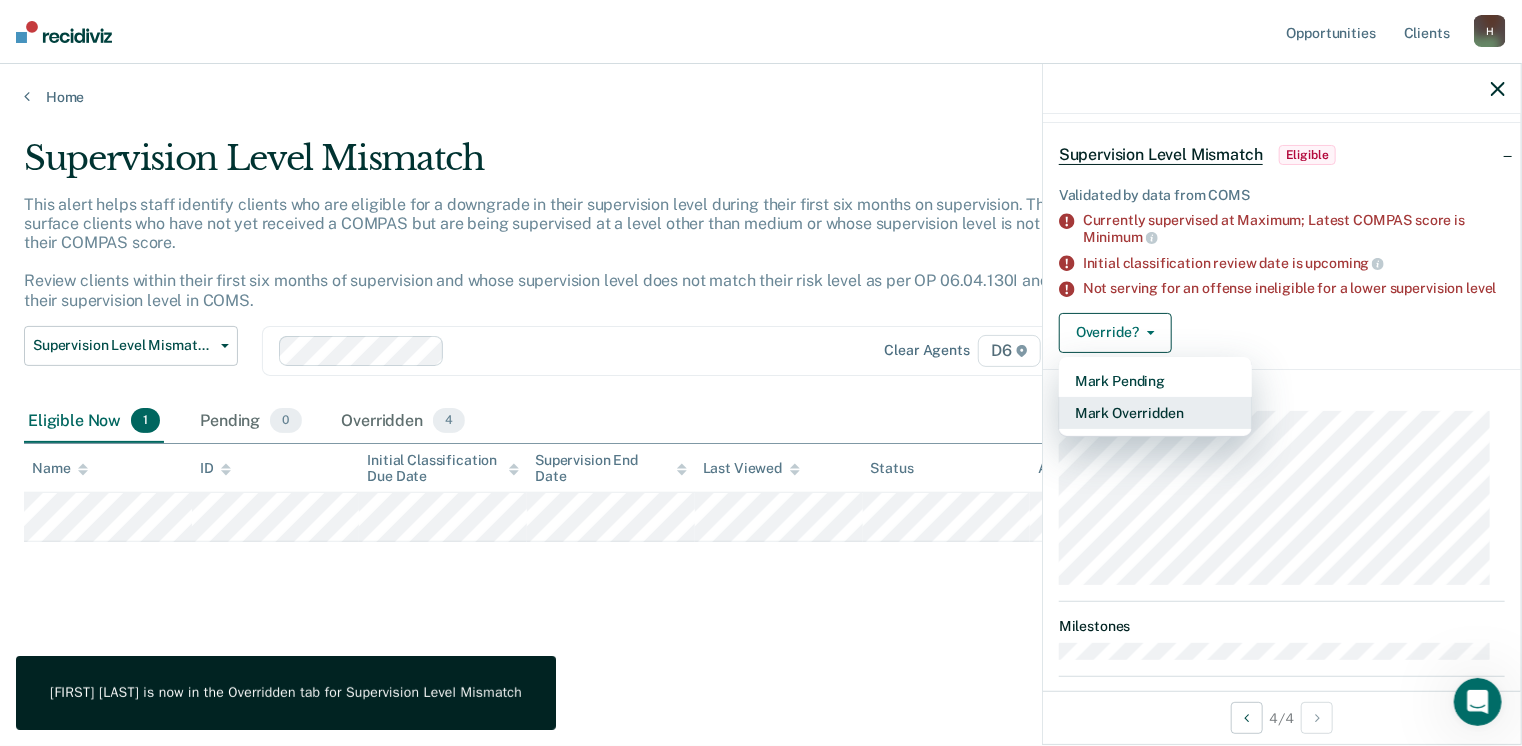 click on "Mark Overridden" at bounding box center [1155, 413] 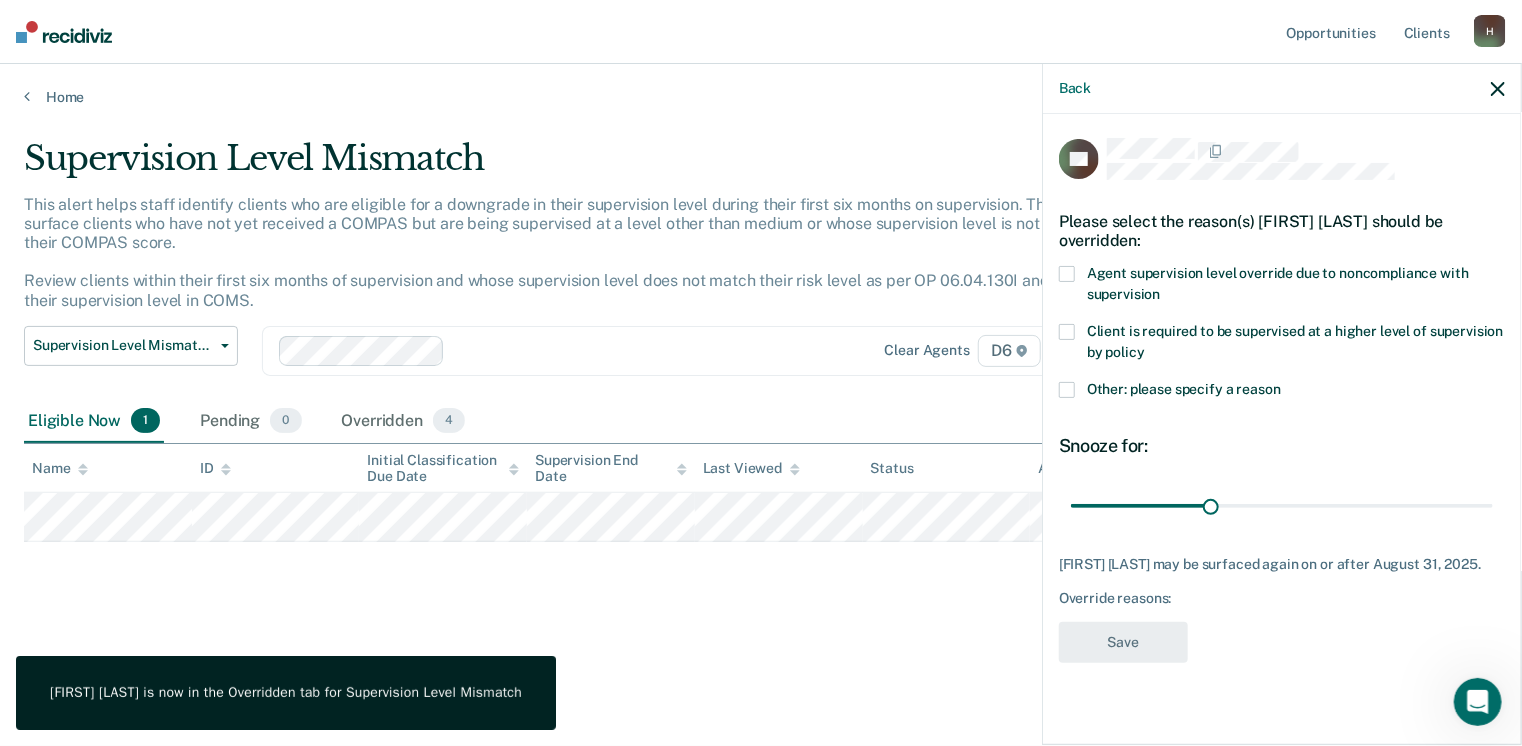 scroll, scrollTop: 0, scrollLeft: 0, axis: both 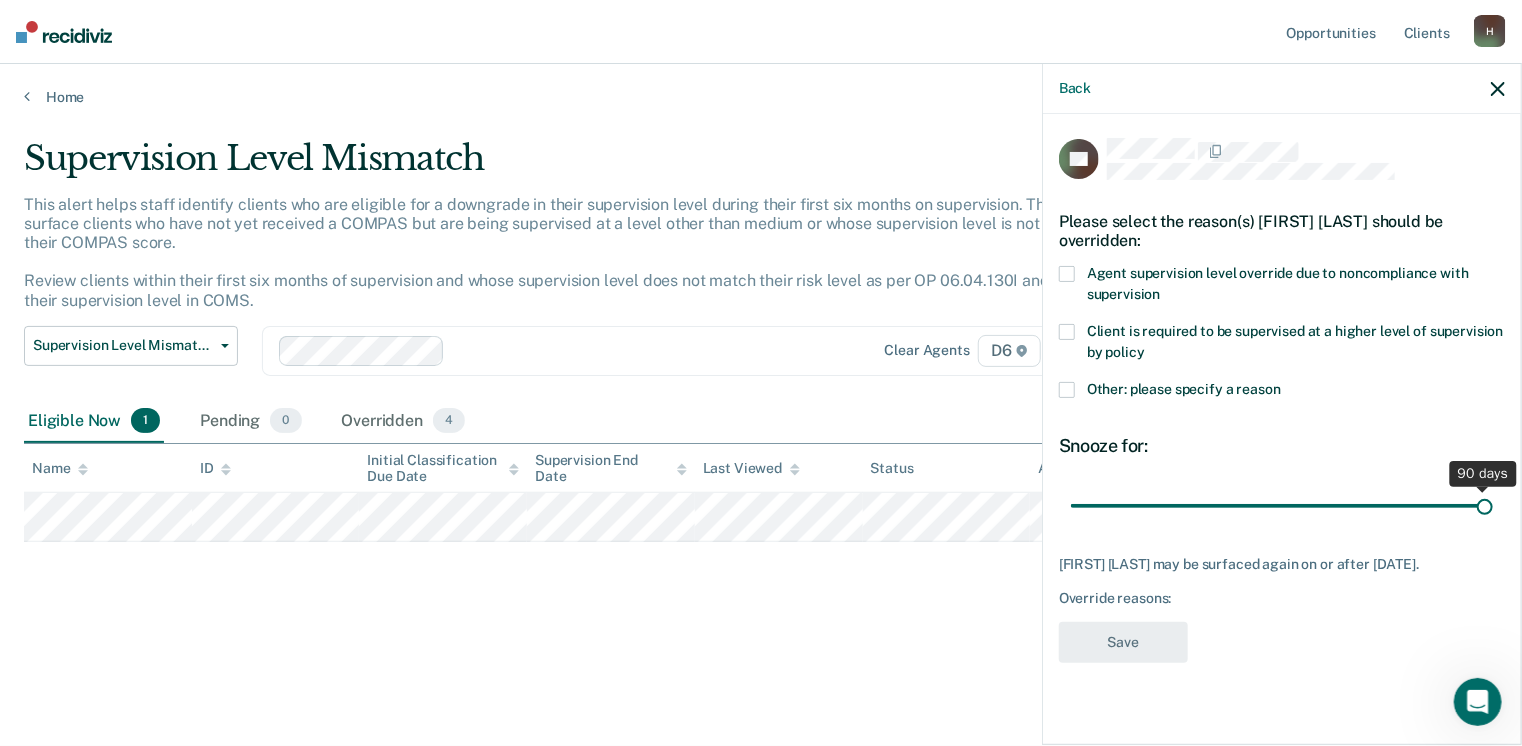 drag, startPoint x: 1216, startPoint y: 490, endPoint x: 1528, endPoint y: 475, distance: 312.36038 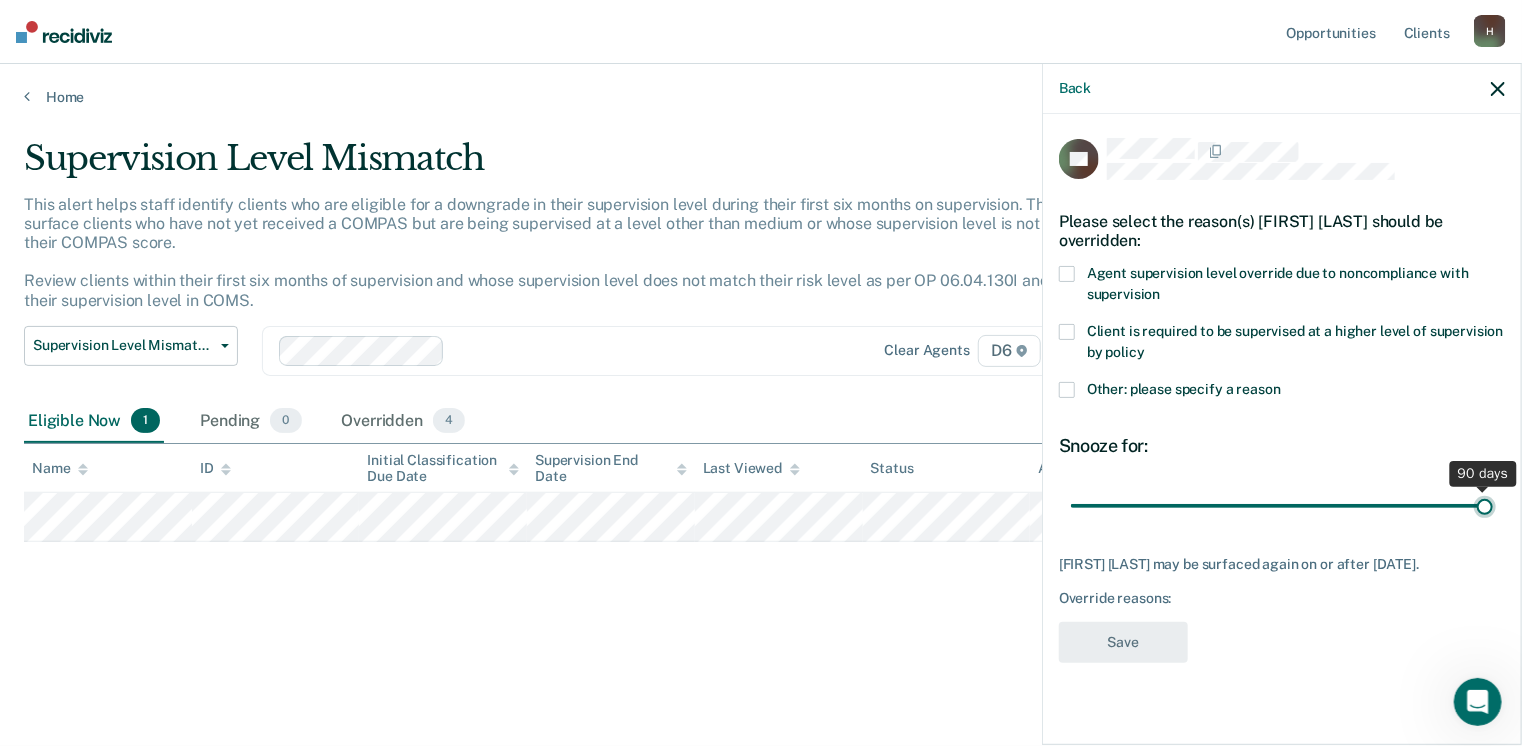 type on "90" 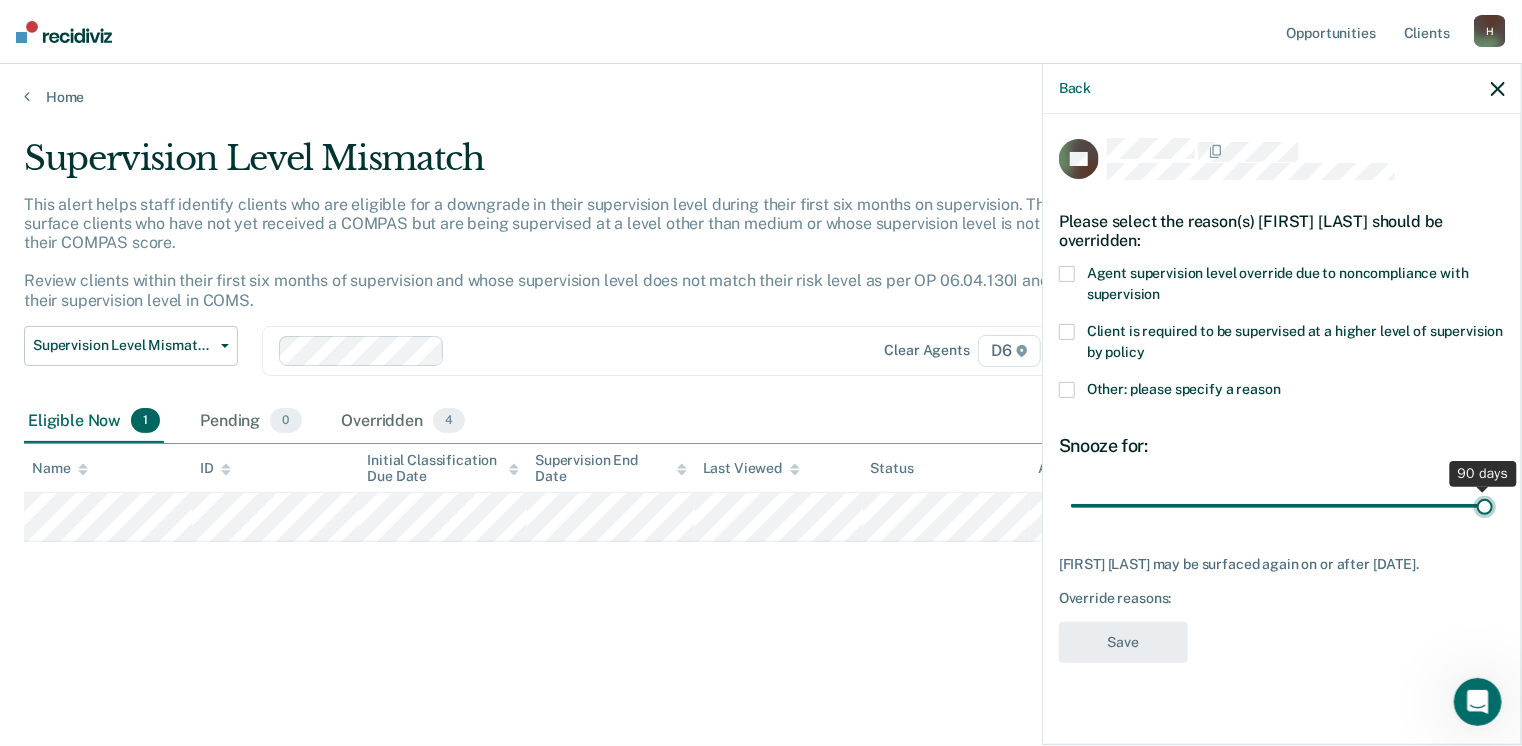 click at bounding box center (1282, 506) 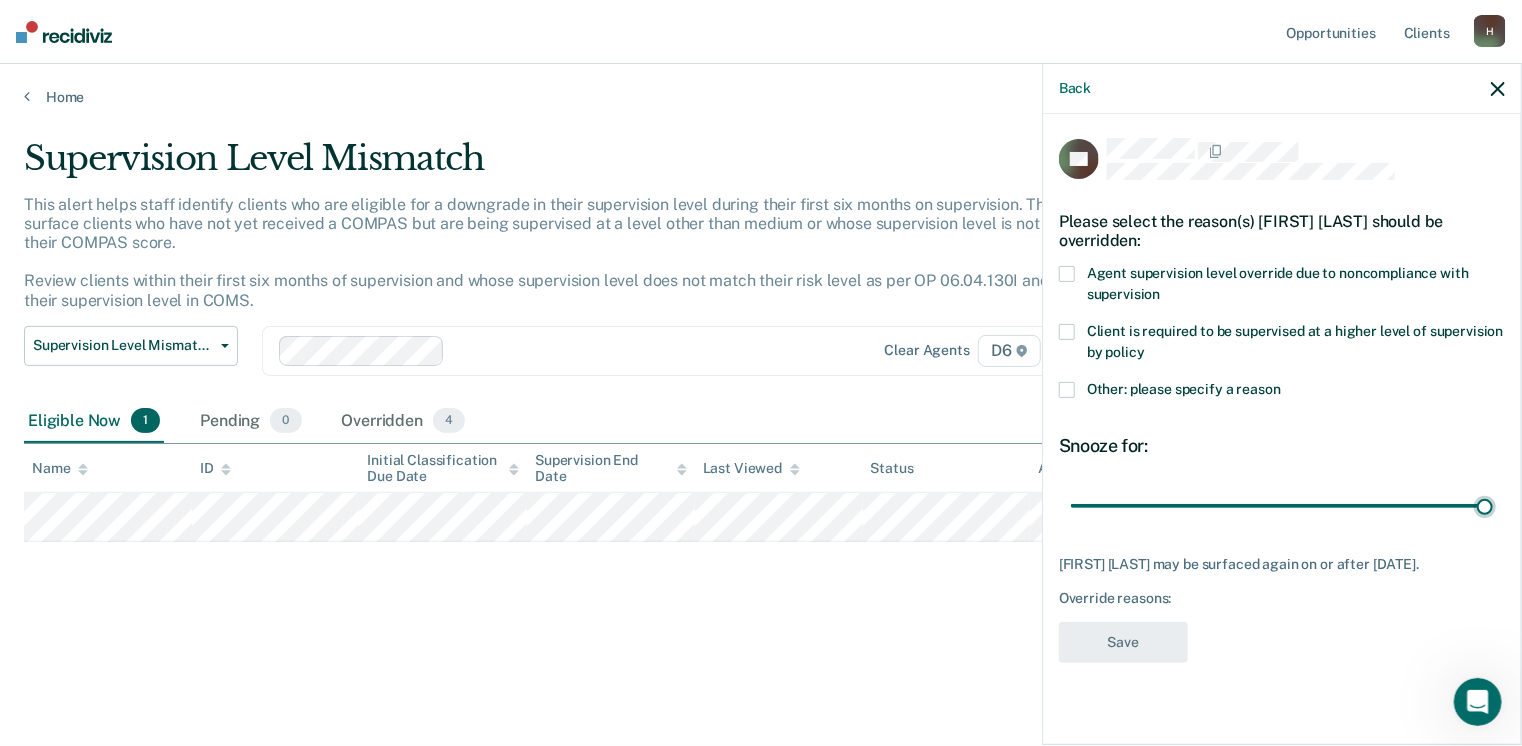 click at bounding box center [1067, 390] 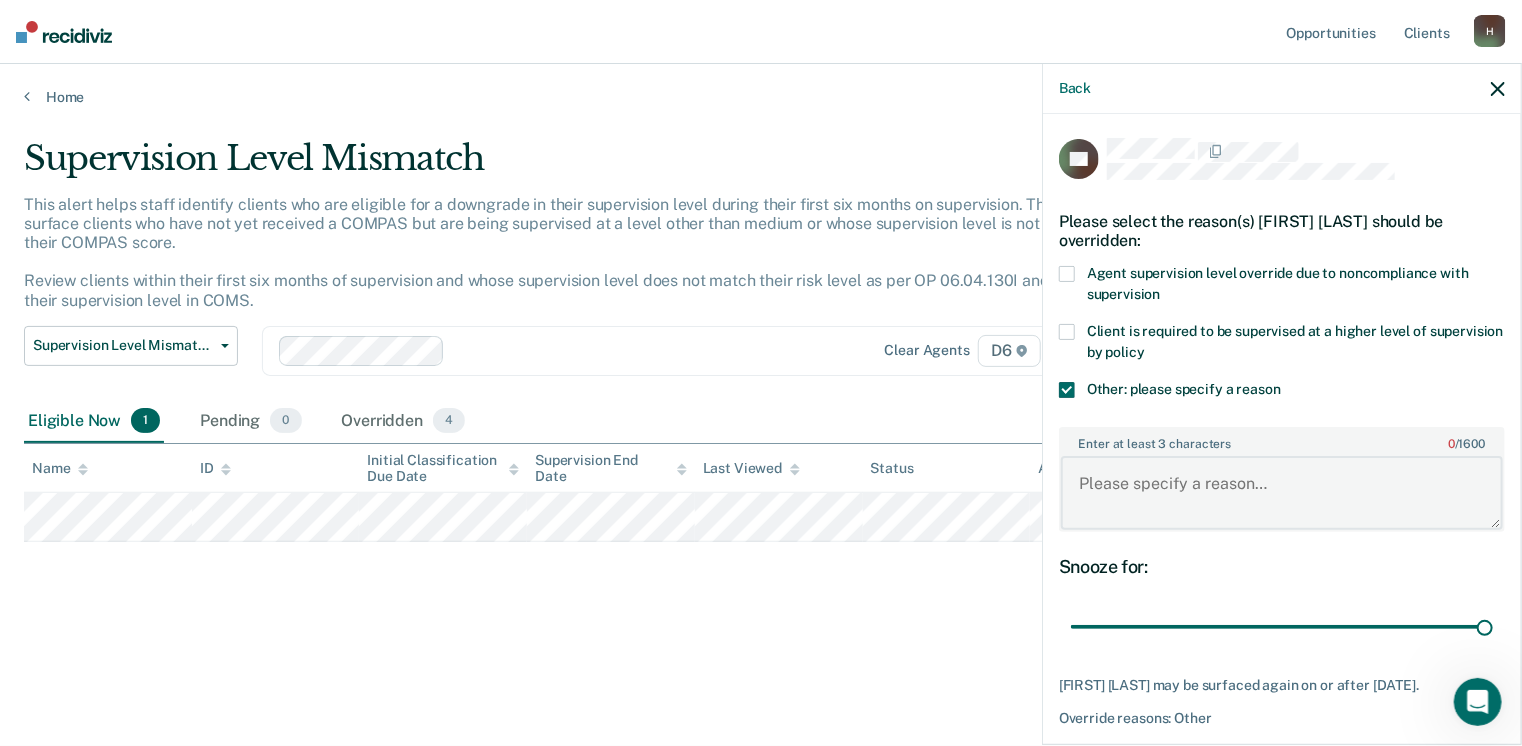 click on "Enter at least 3 characters 0  /  1600" at bounding box center (1282, 493) 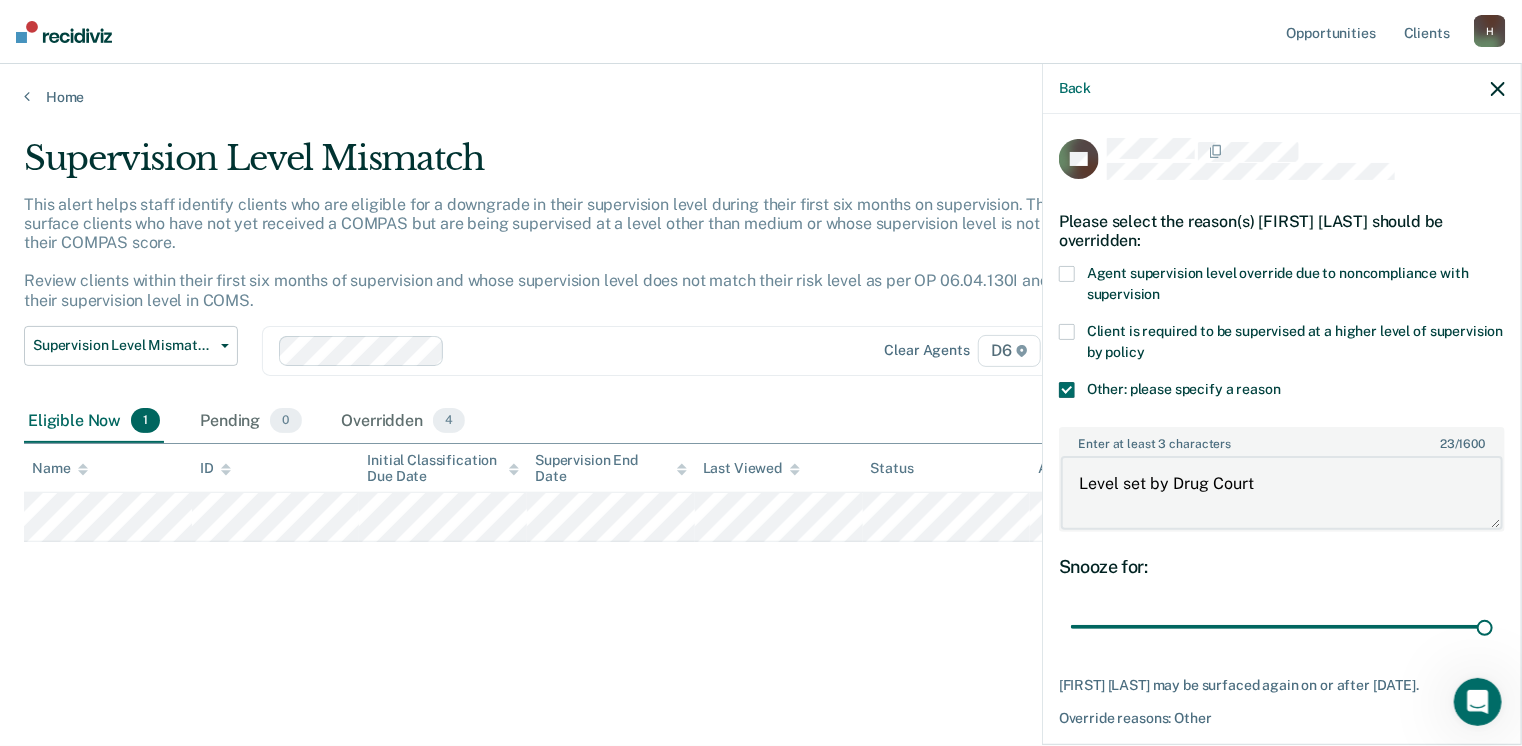 type on "Level set by Drug Court" 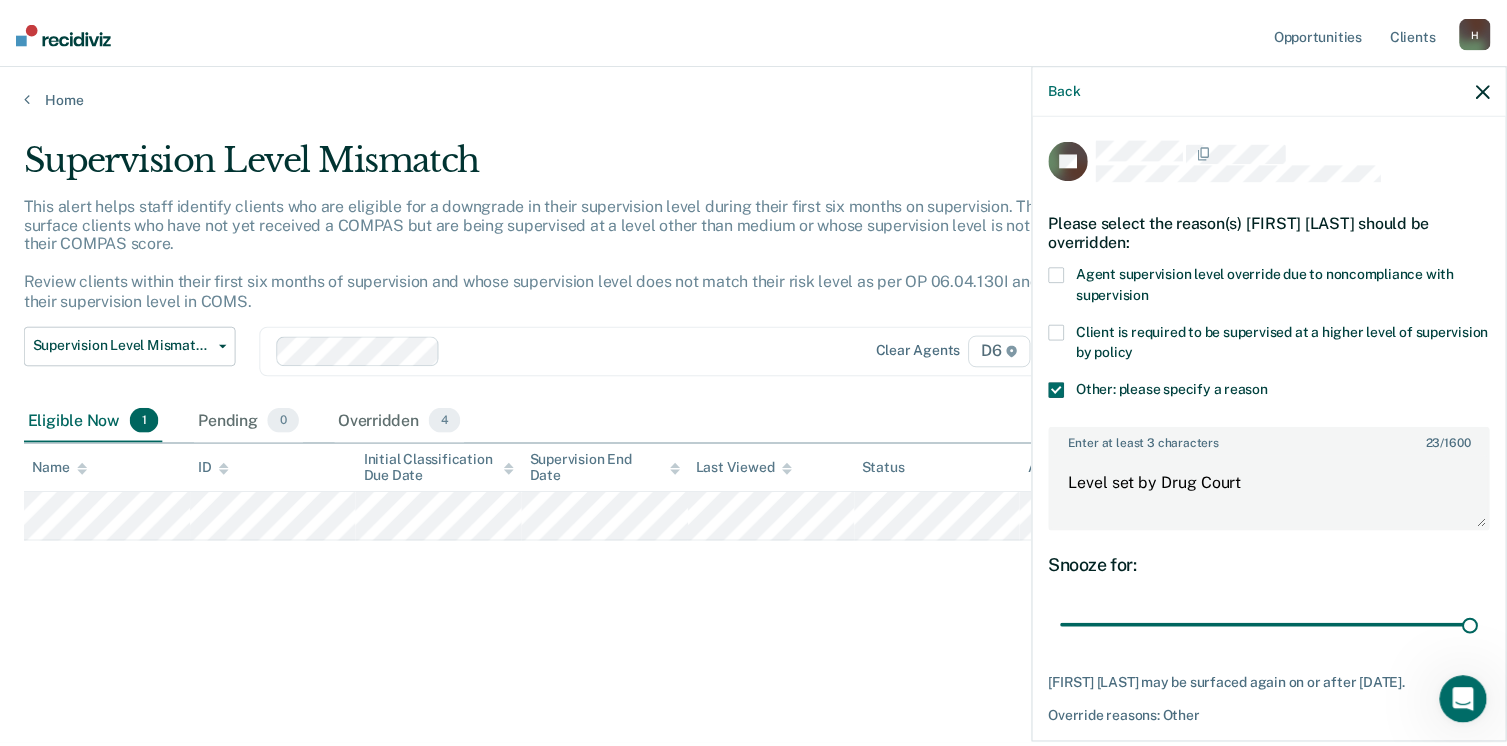 scroll, scrollTop: 74, scrollLeft: 0, axis: vertical 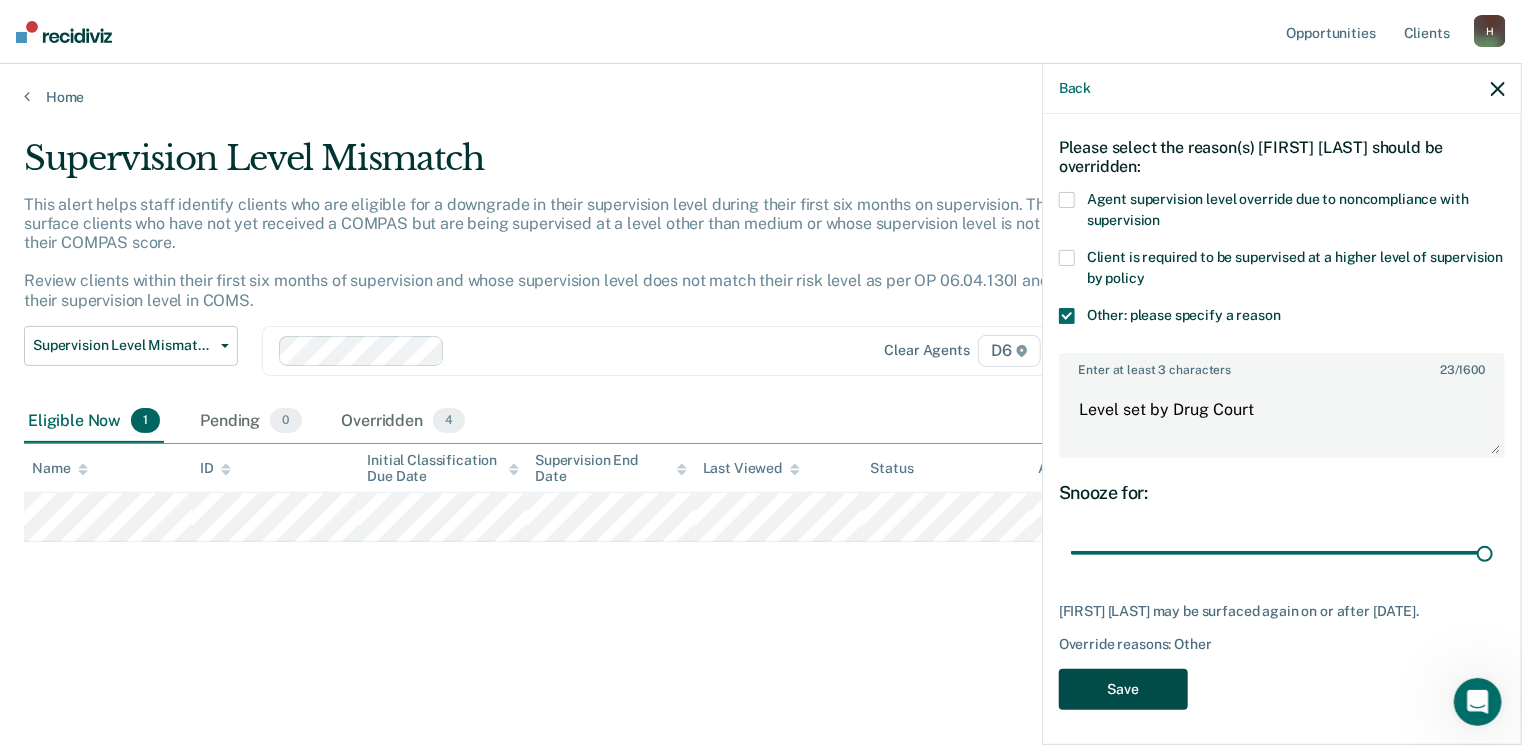 click on "Save" at bounding box center (1123, 689) 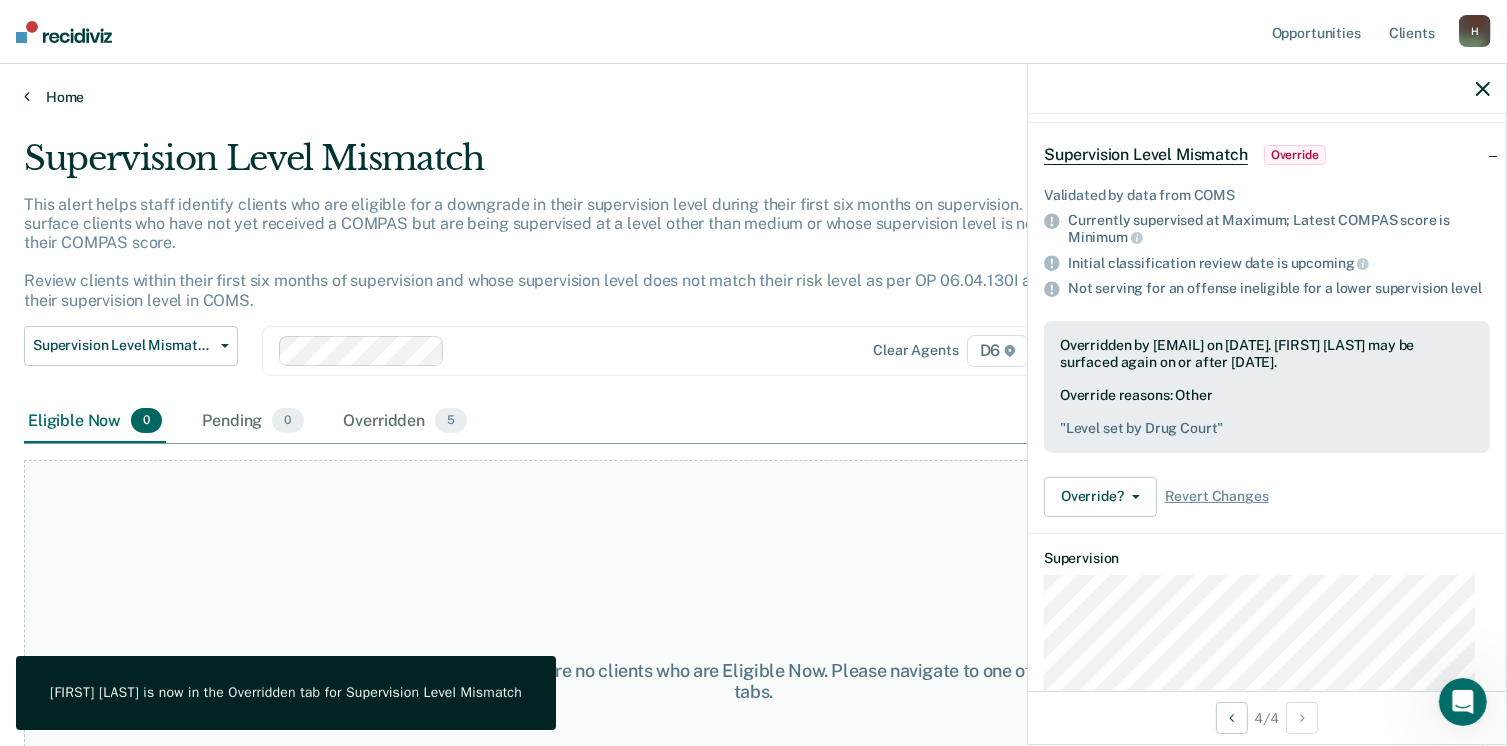 click on "Home" at bounding box center (753, 97) 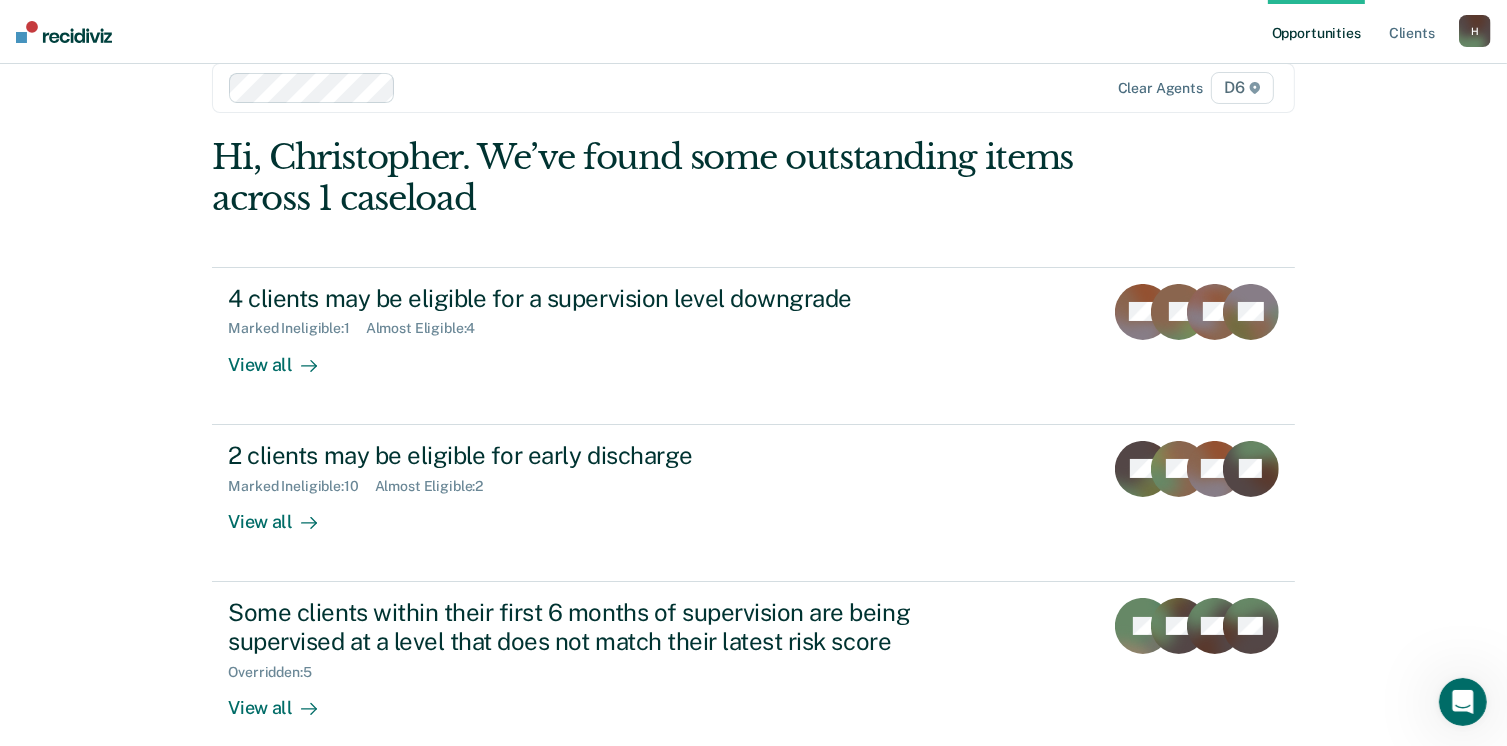 scroll, scrollTop: 0, scrollLeft: 0, axis: both 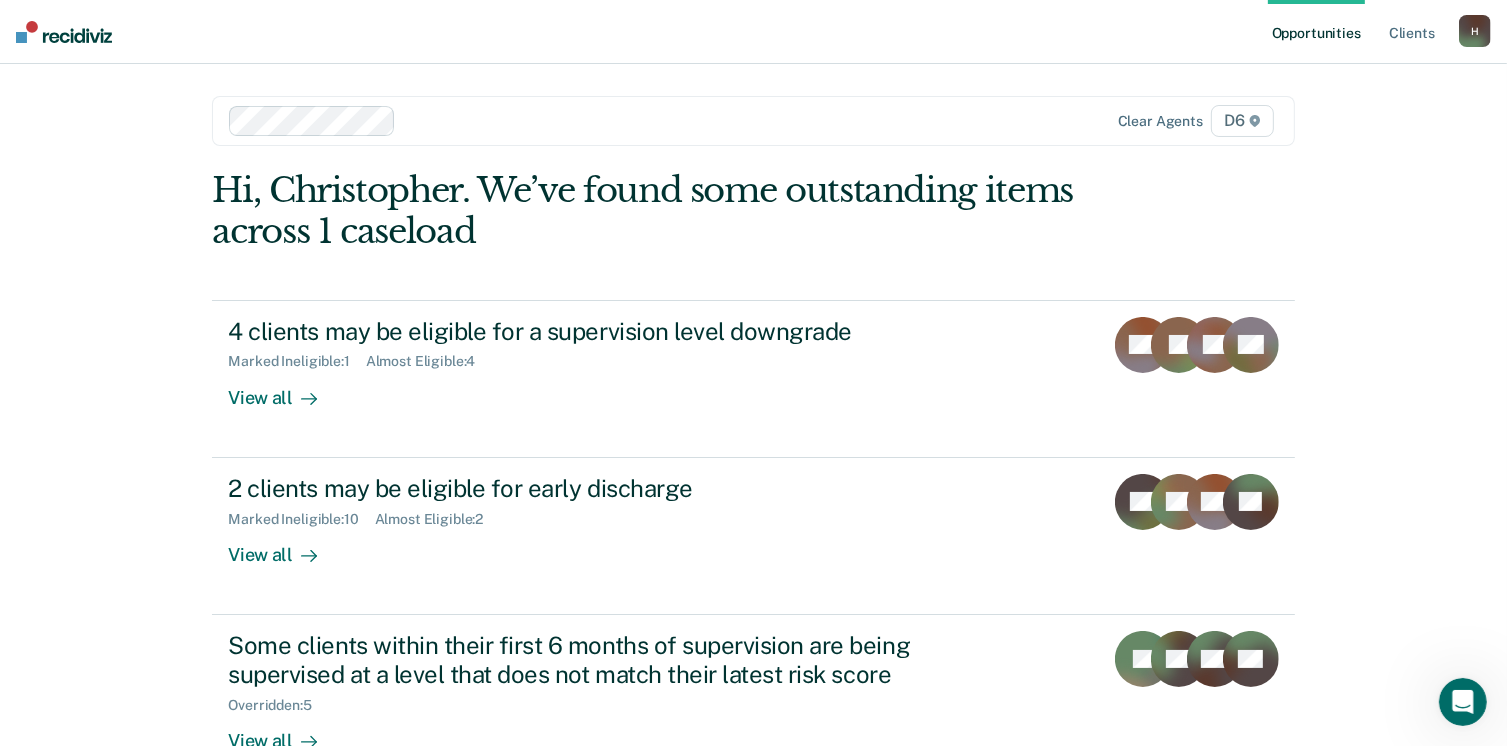 click on "H" at bounding box center [1475, 31] 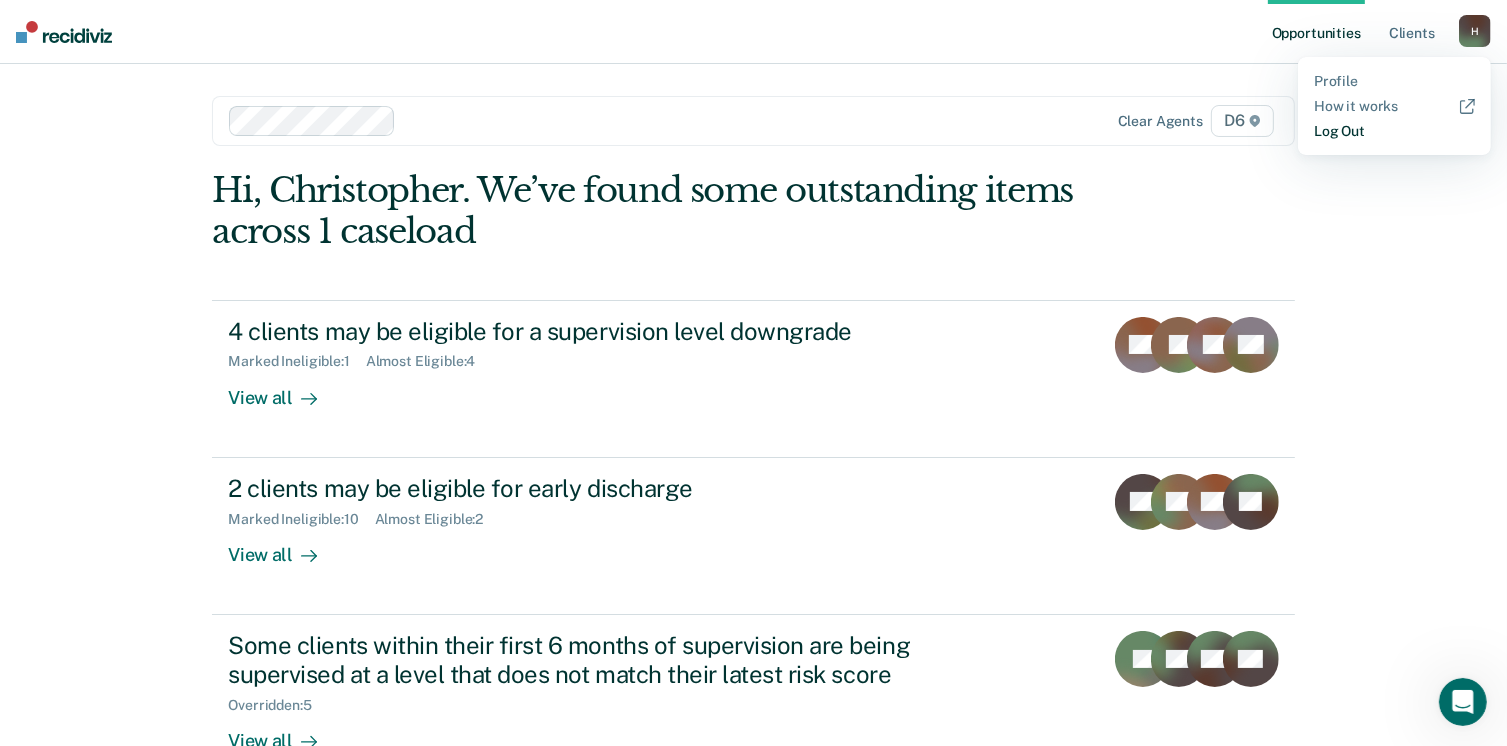 click on "Log Out" at bounding box center [1394, 131] 